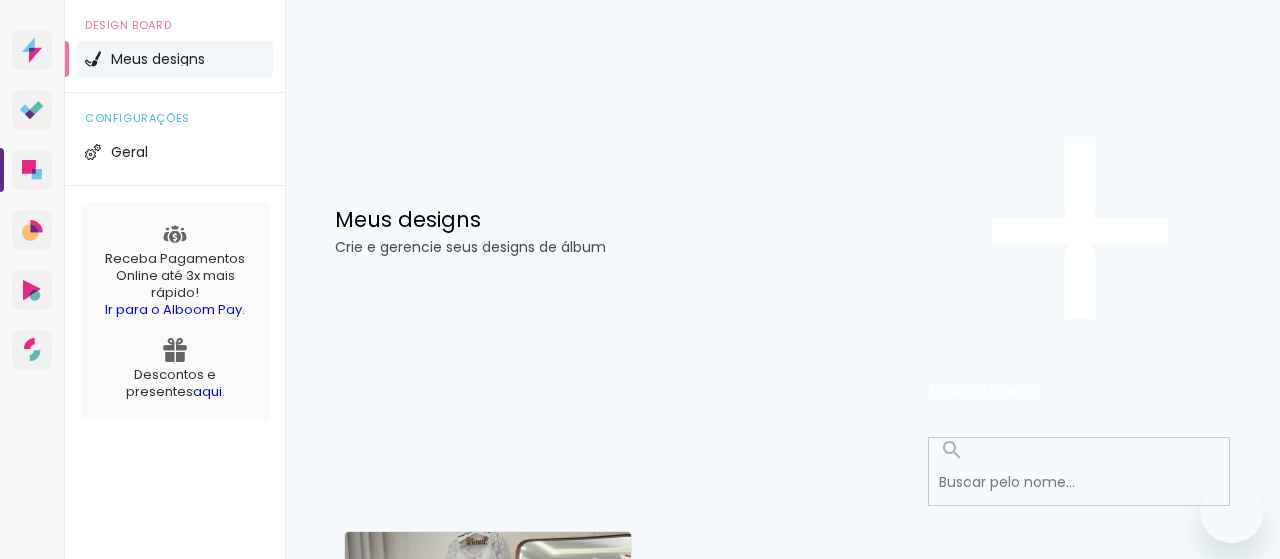 scroll, scrollTop: 0, scrollLeft: 0, axis: both 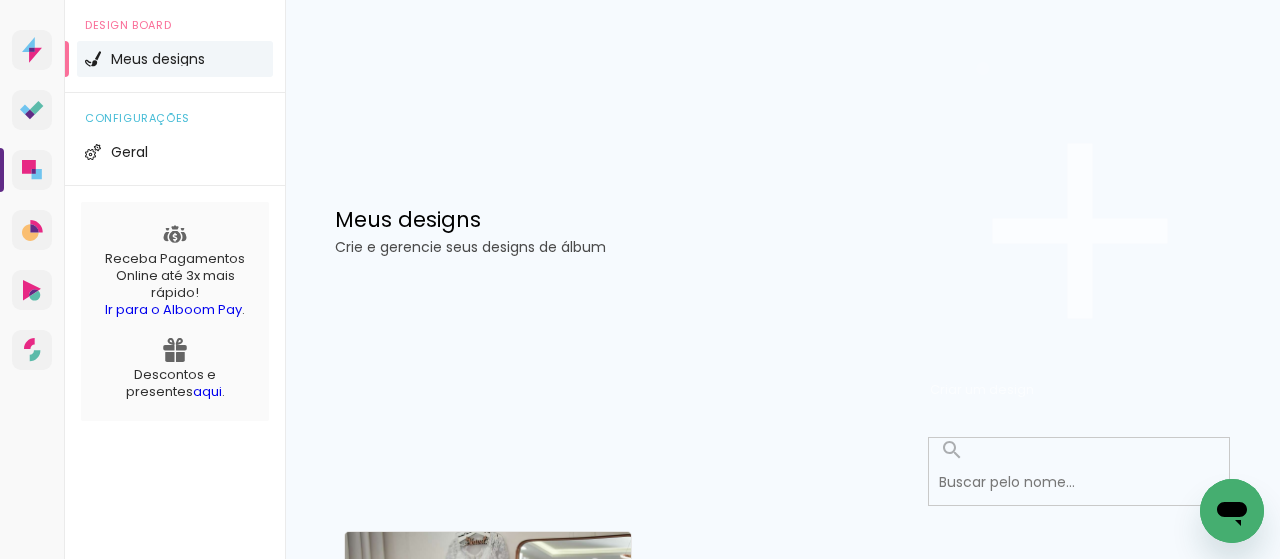 click on "Criar um design" 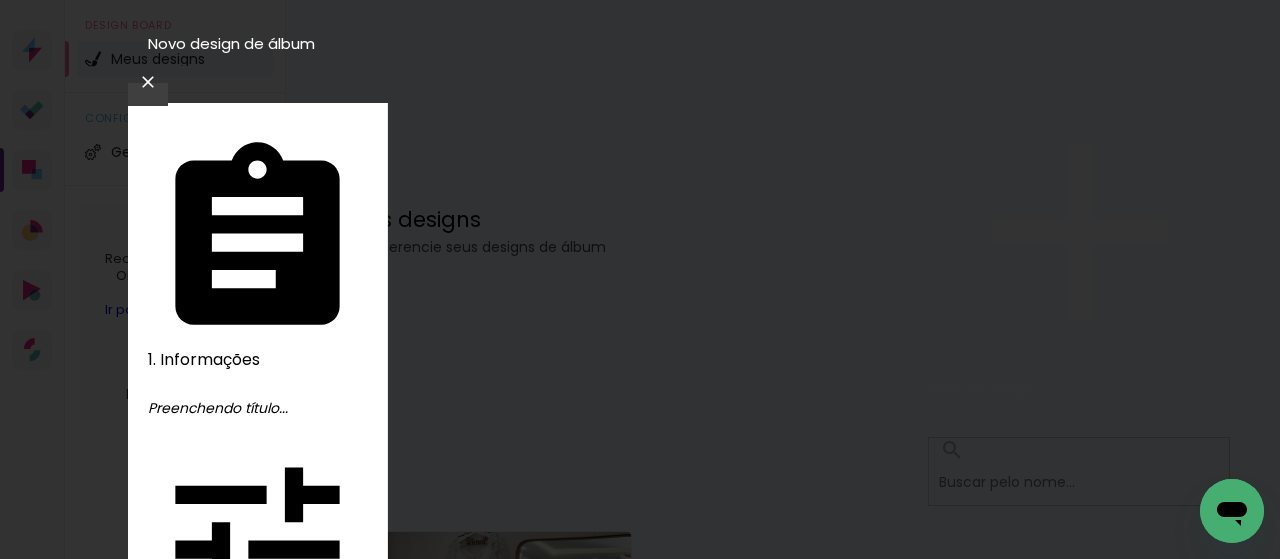 click at bounding box center (640, 1743) 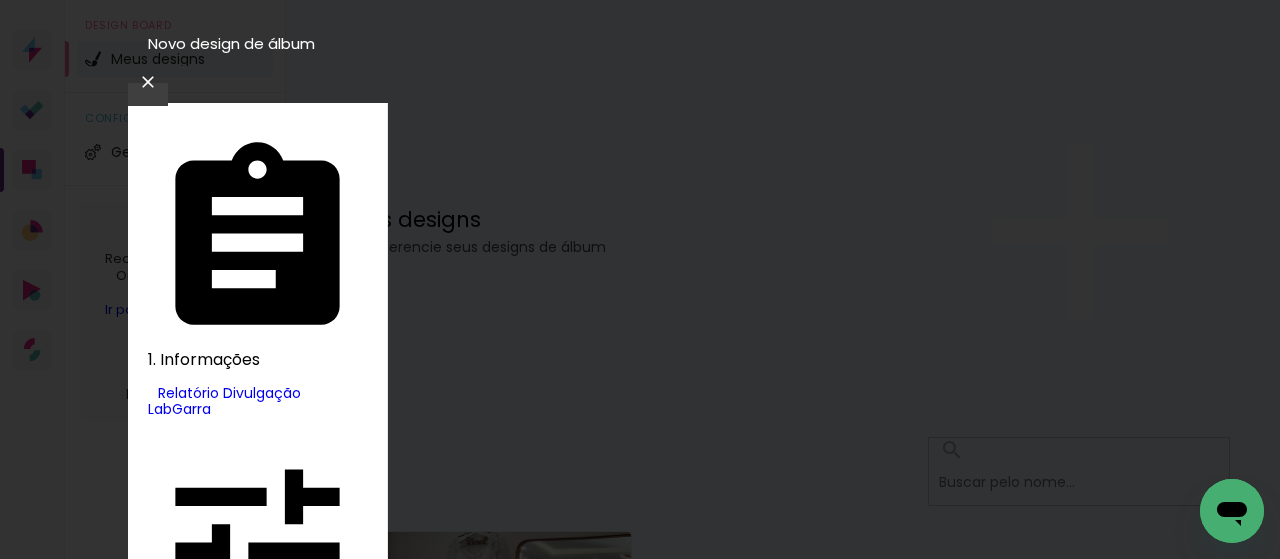 scroll, scrollTop: 0, scrollLeft: 0, axis: both 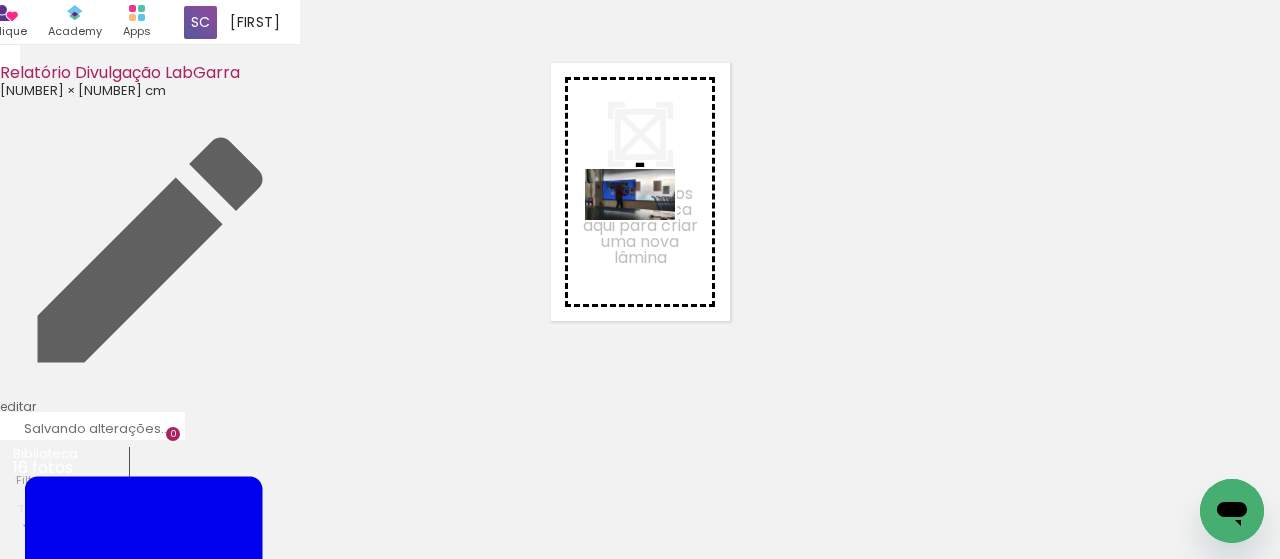 drag, startPoint x: 215, startPoint y: 499, endPoint x: 645, endPoint y: 229, distance: 507.74008 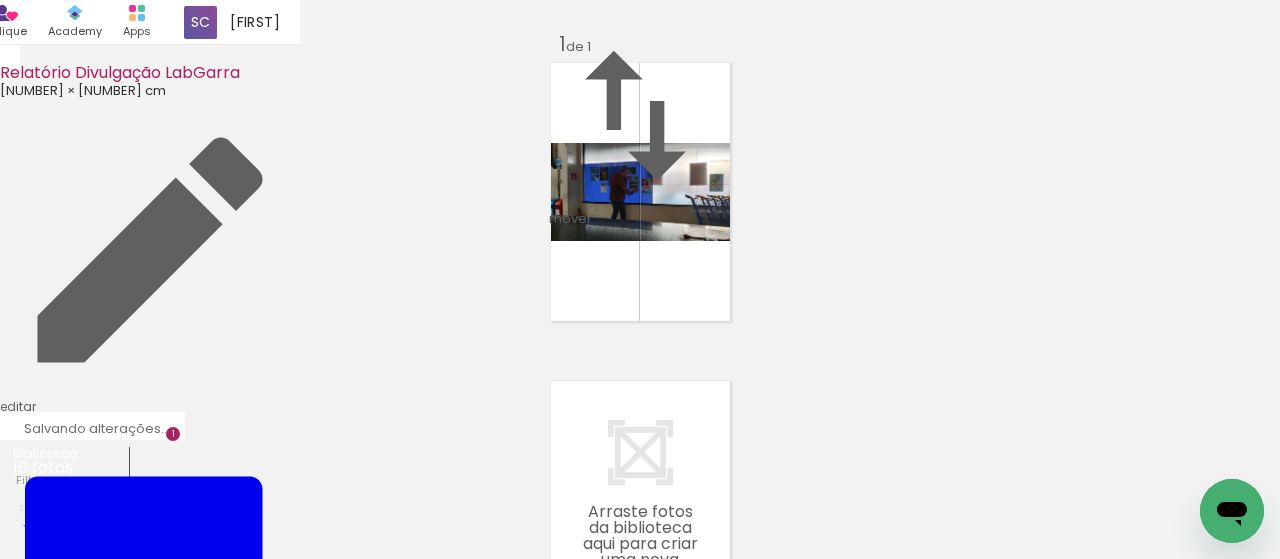 scroll, scrollTop: 25, scrollLeft: 0, axis: vertical 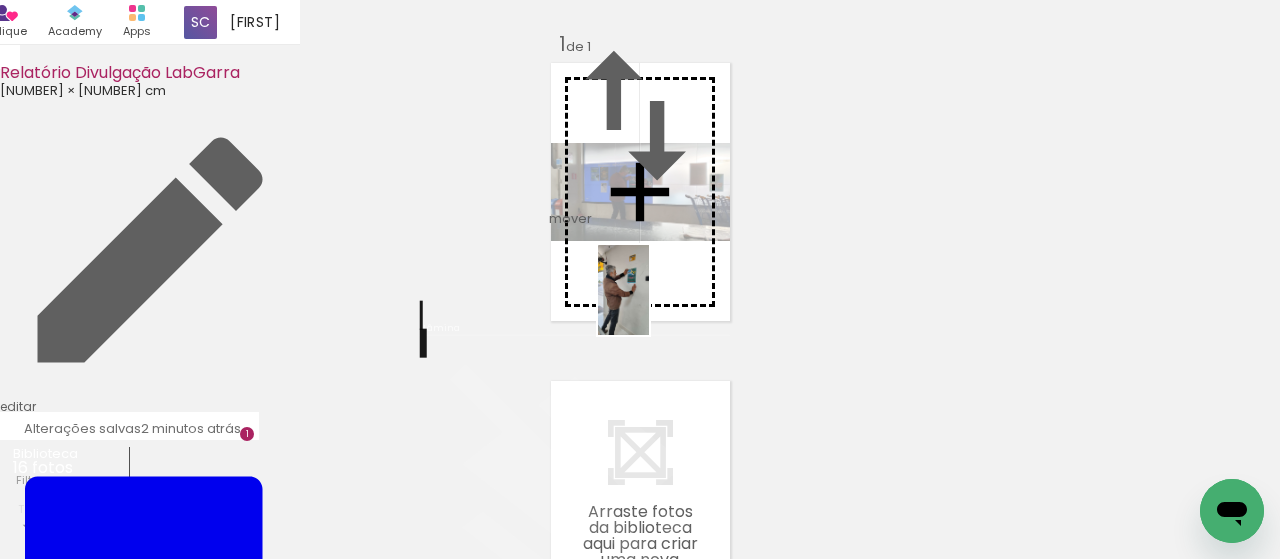 drag, startPoint x: 321, startPoint y: 488, endPoint x: 658, endPoint y: 305, distance: 383.4814 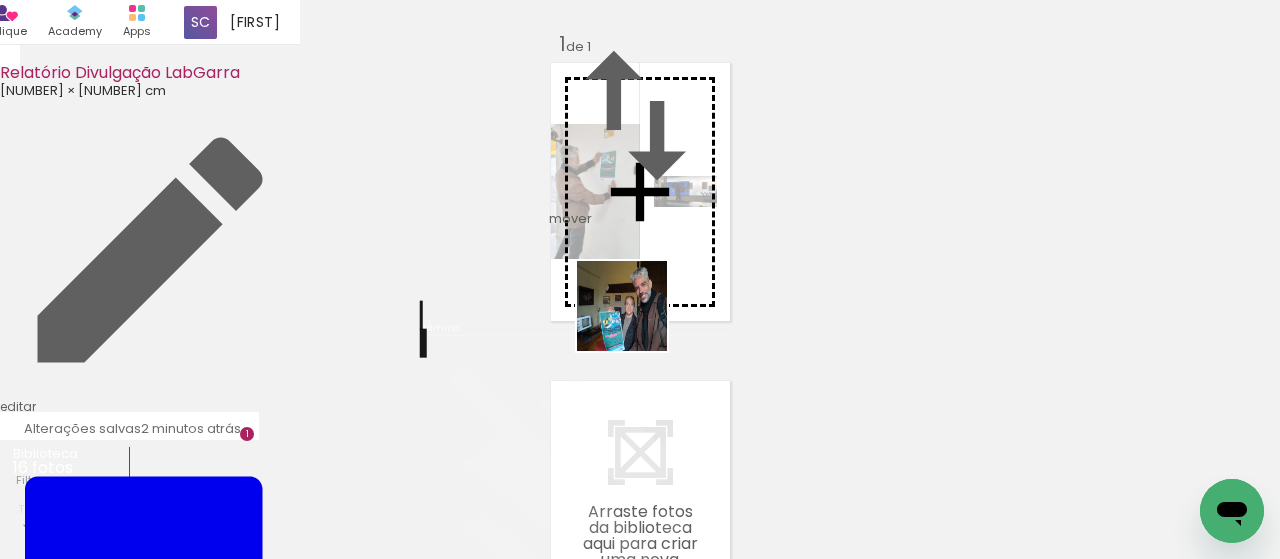 drag, startPoint x: 447, startPoint y: 499, endPoint x: 639, endPoint y: 319, distance: 263.18054 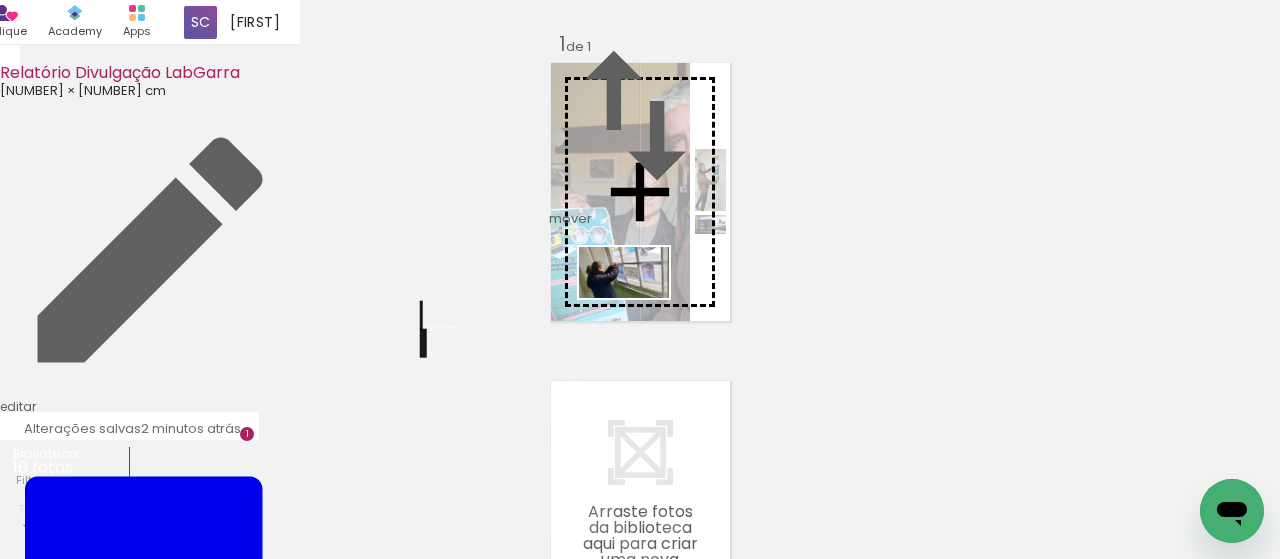 drag, startPoint x: 532, startPoint y: 497, endPoint x: 639, endPoint y: 307, distance: 218.05733 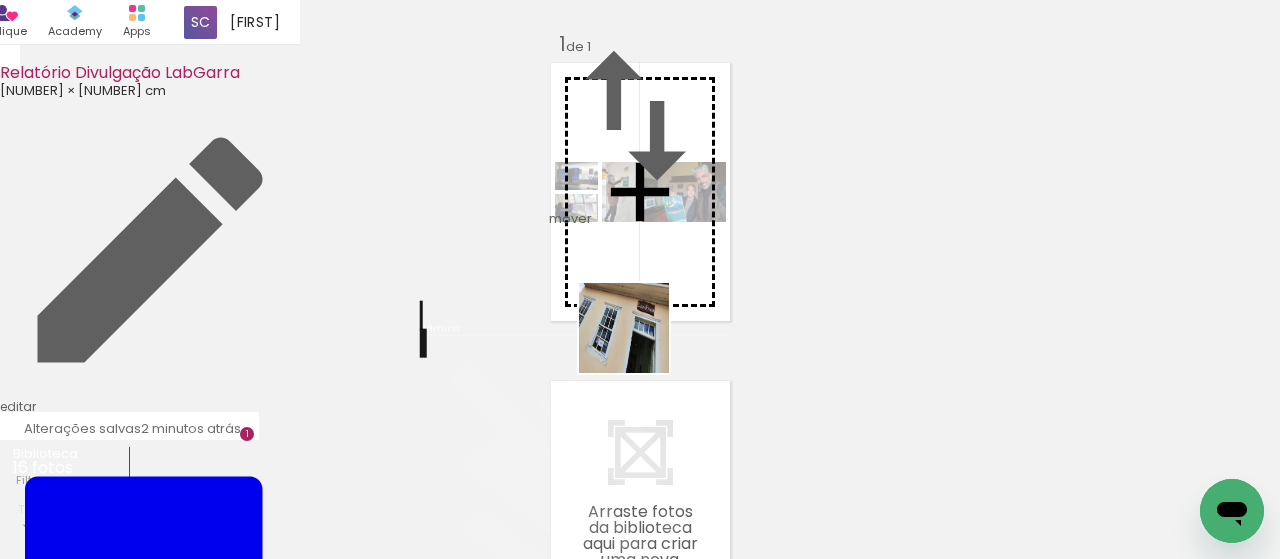 drag, startPoint x: 653, startPoint y: 496, endPoint x: 639, endPoint y: 343, distance: 153.63919 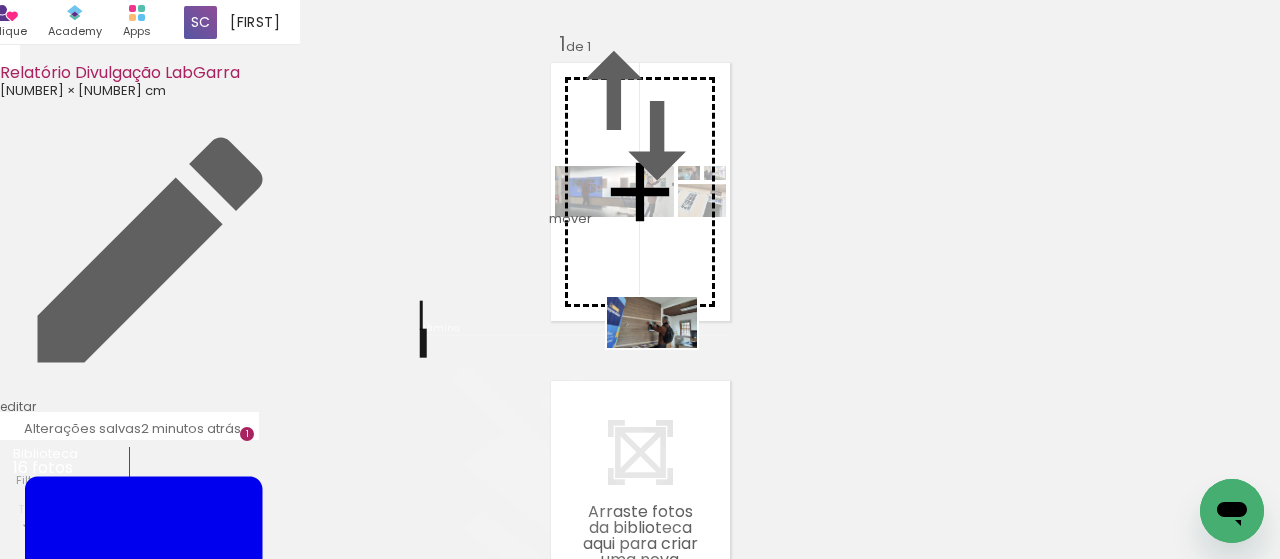 drag, startPoint x: 794, startPoint y: 500, endPoint x: 667, endPoint y: 357, distance: 191.25375 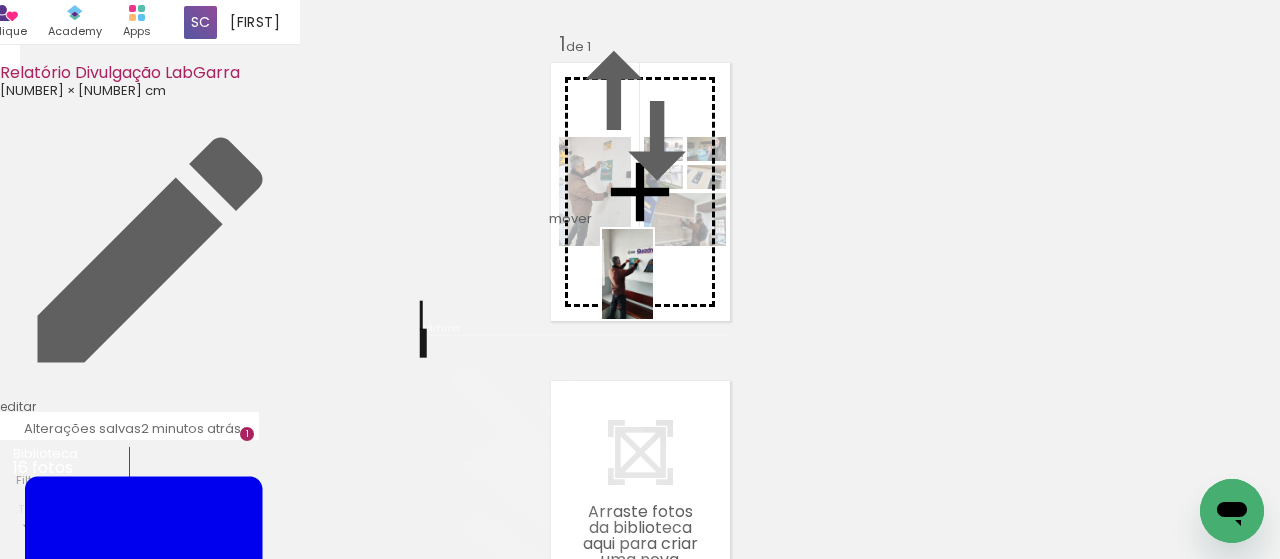 drag, startPoint x: 874, startPoint y: 505, endPoint x: 662, endPoint y: 289, distance: 302.6549 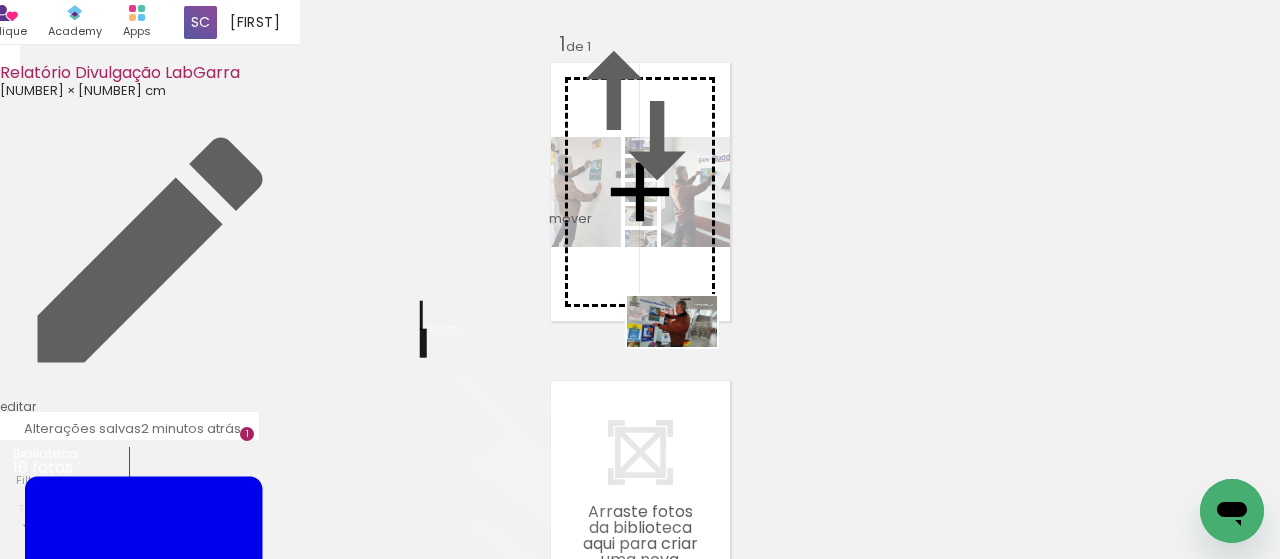drag, startPoint x: 1011, startPoint y: 500, endPoint x: 687, endPoint y: 356, distance: 354.55887 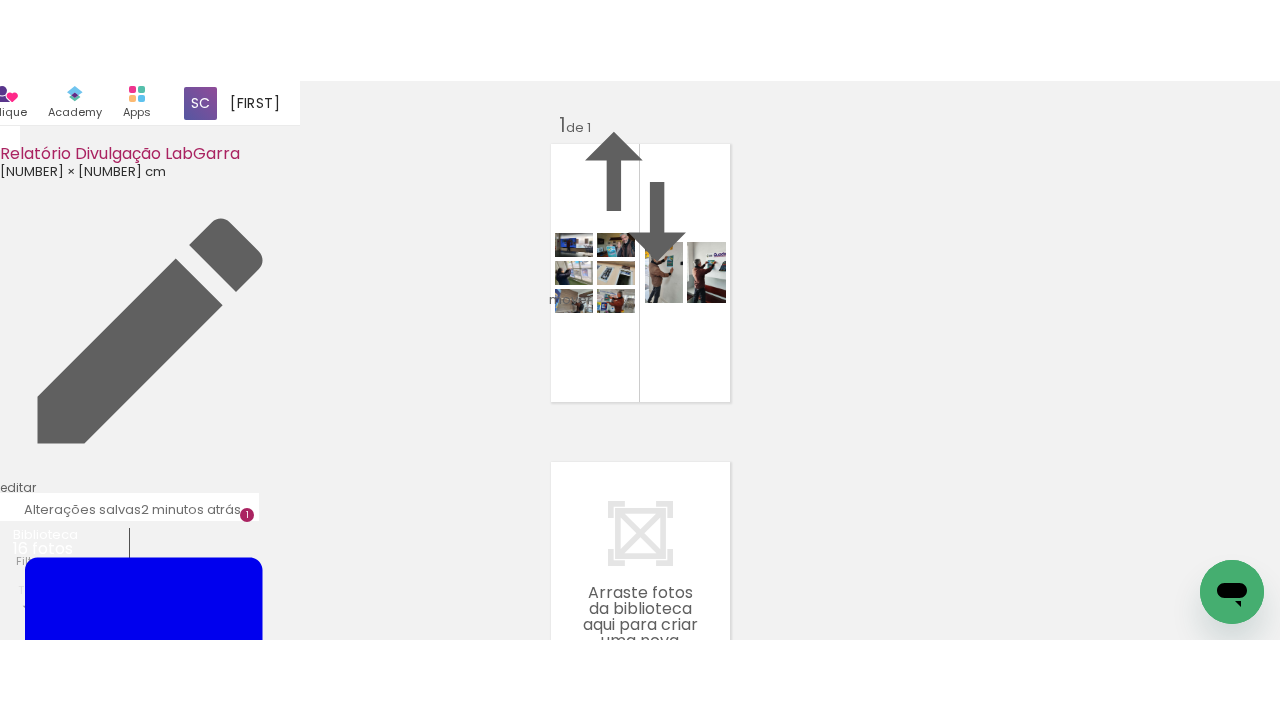 scroll, scrollTop: 0, scrollLeft: 682, axis: horizontal 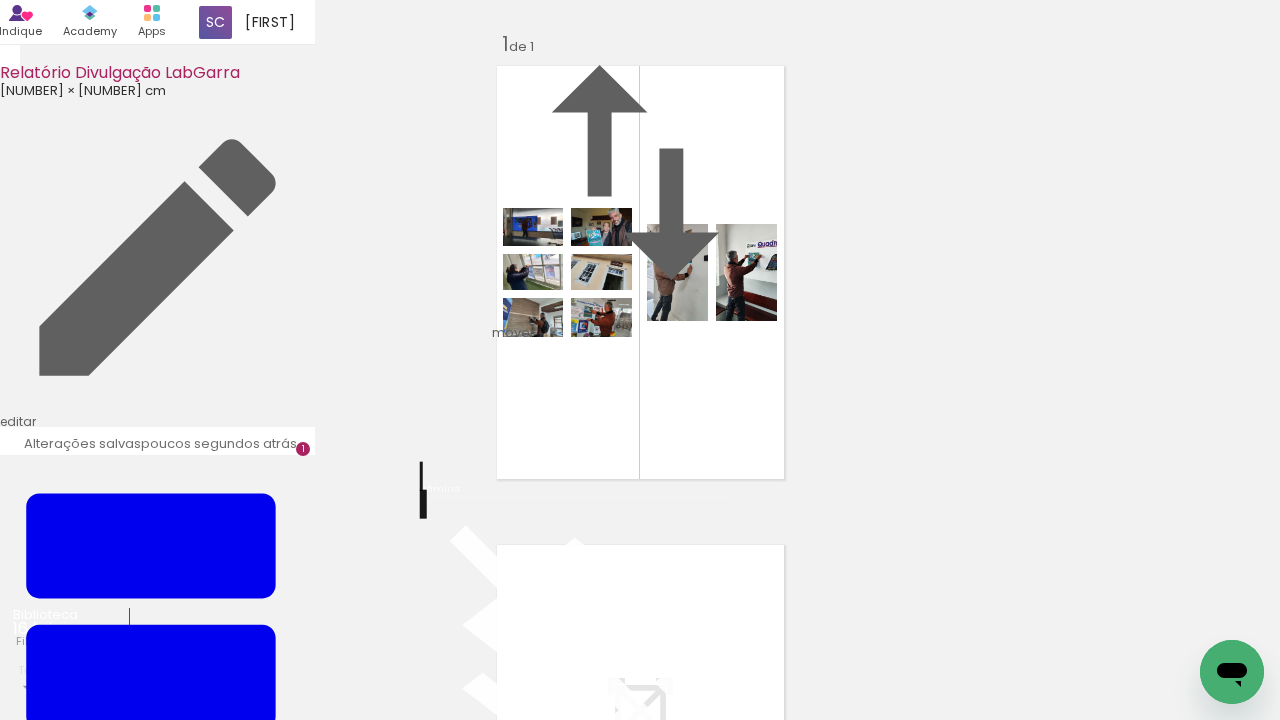 click at bounding box center (572, 1258) 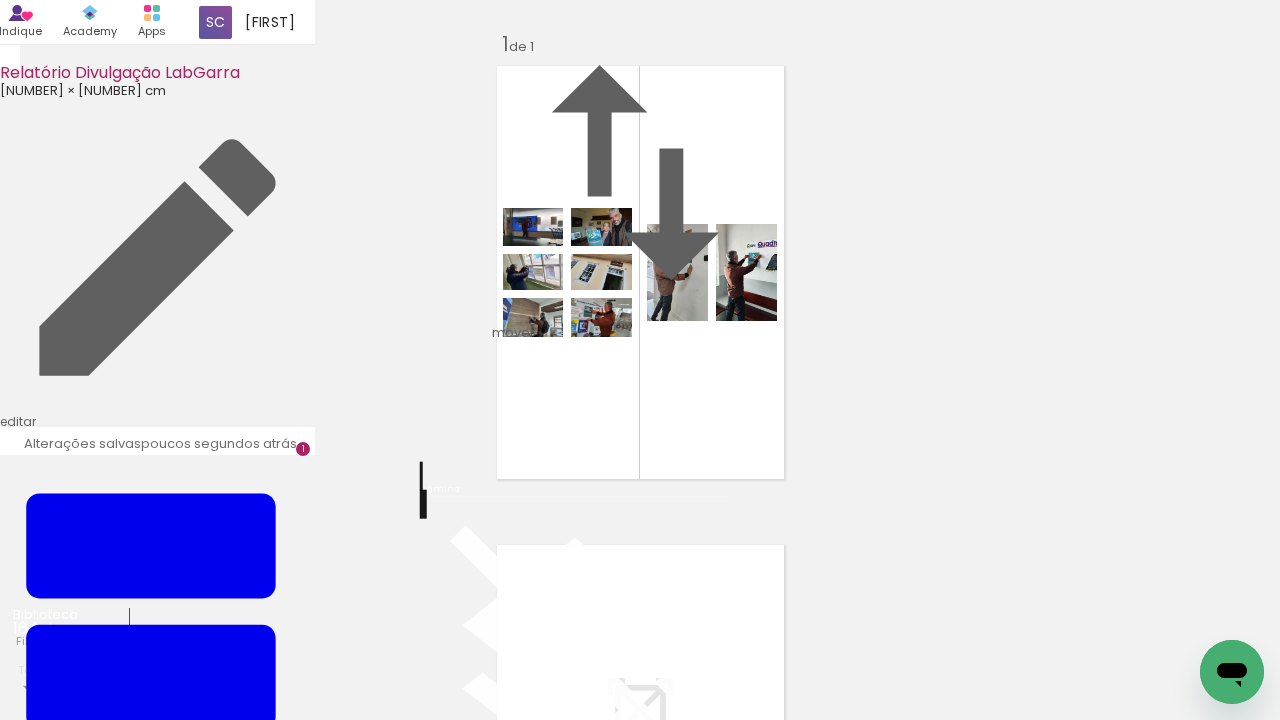 click at bounding box center (575, 1255) 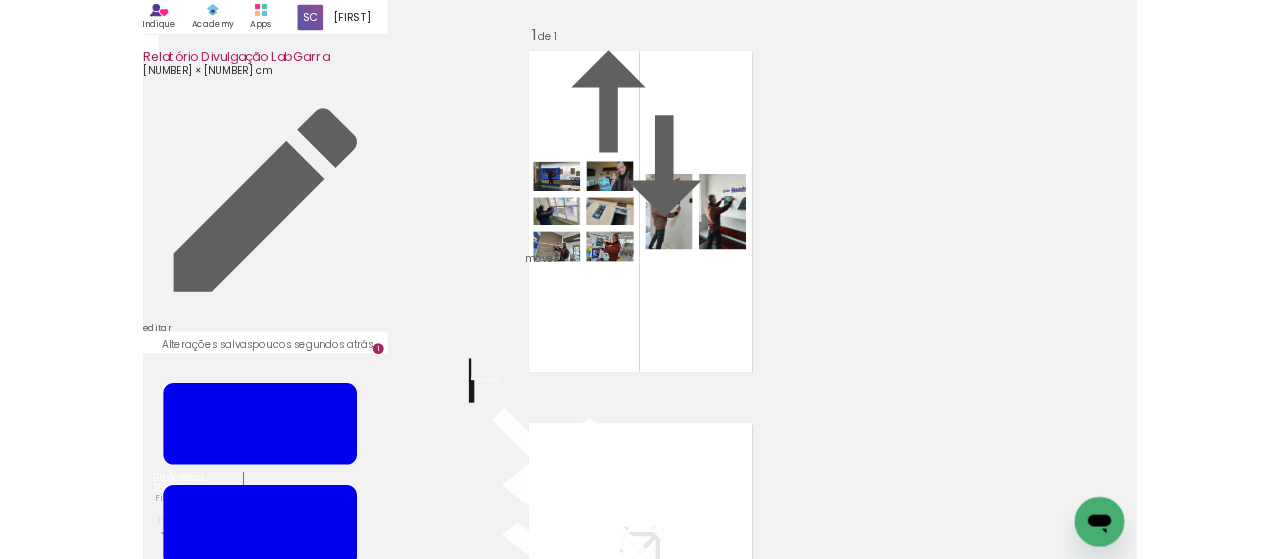 scroll, scrollTop: 25, scrollLeft: 0, axis: vertical 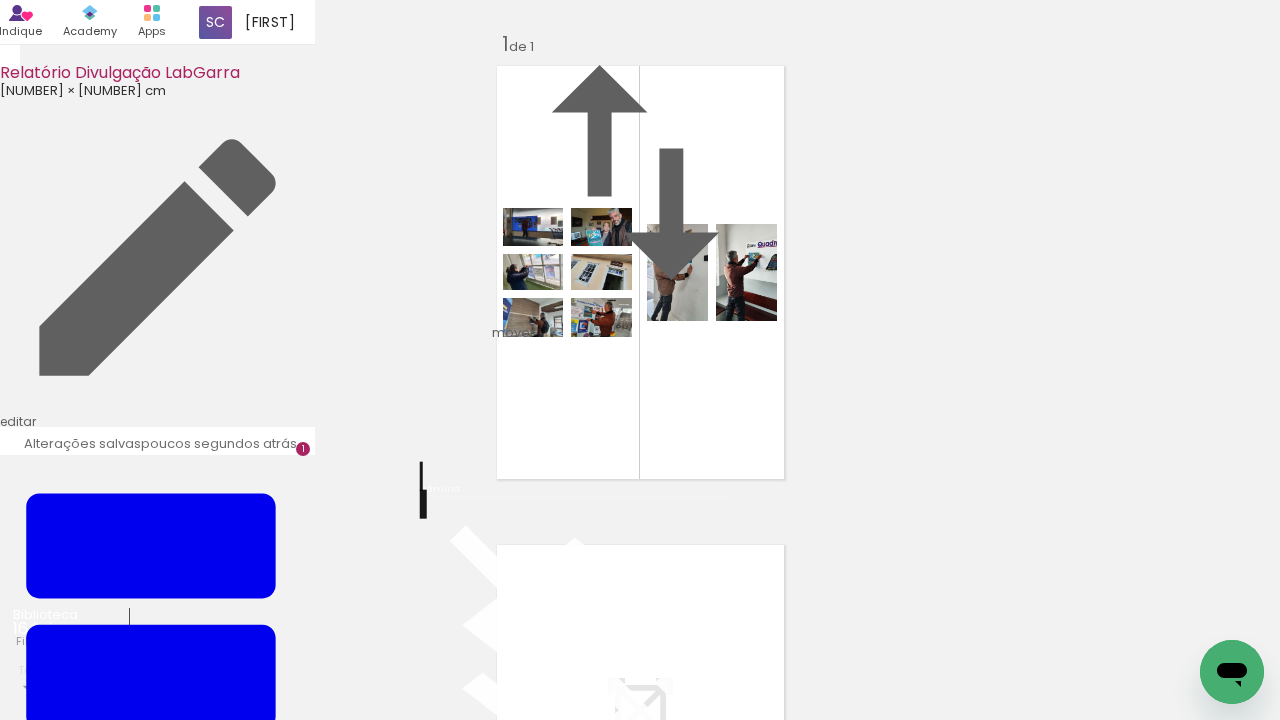 click at bounding box center (572, 1254) 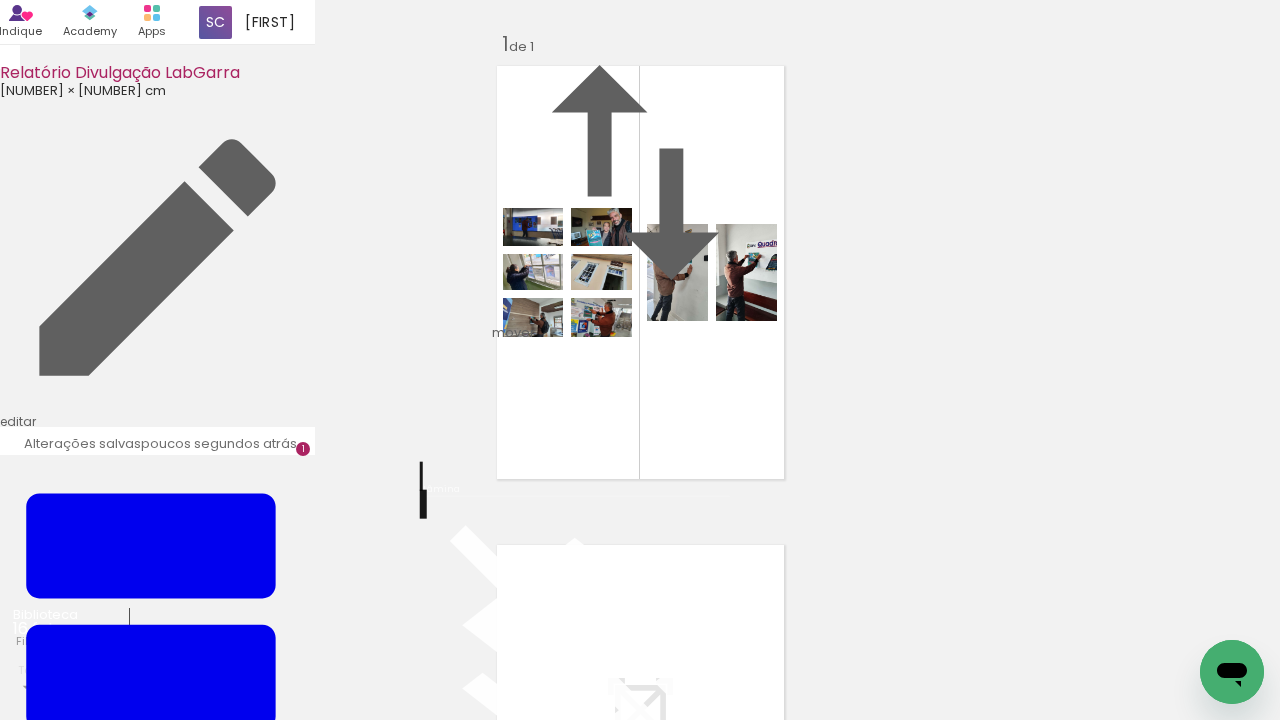 click at bounding box center (572, 1254) 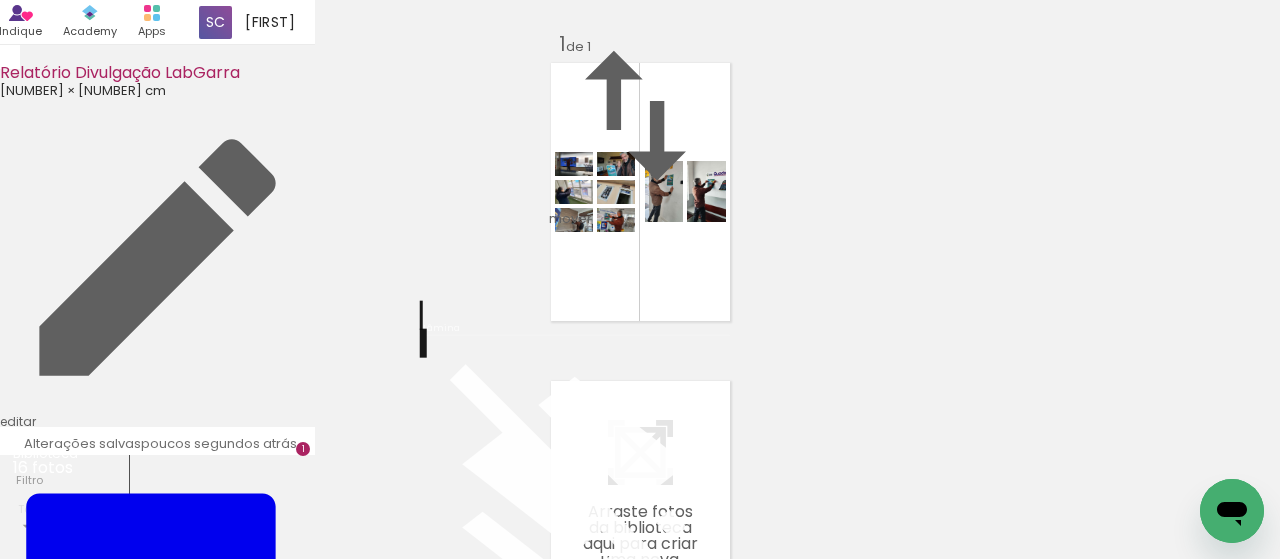 click at bounding box center (575, 1094) 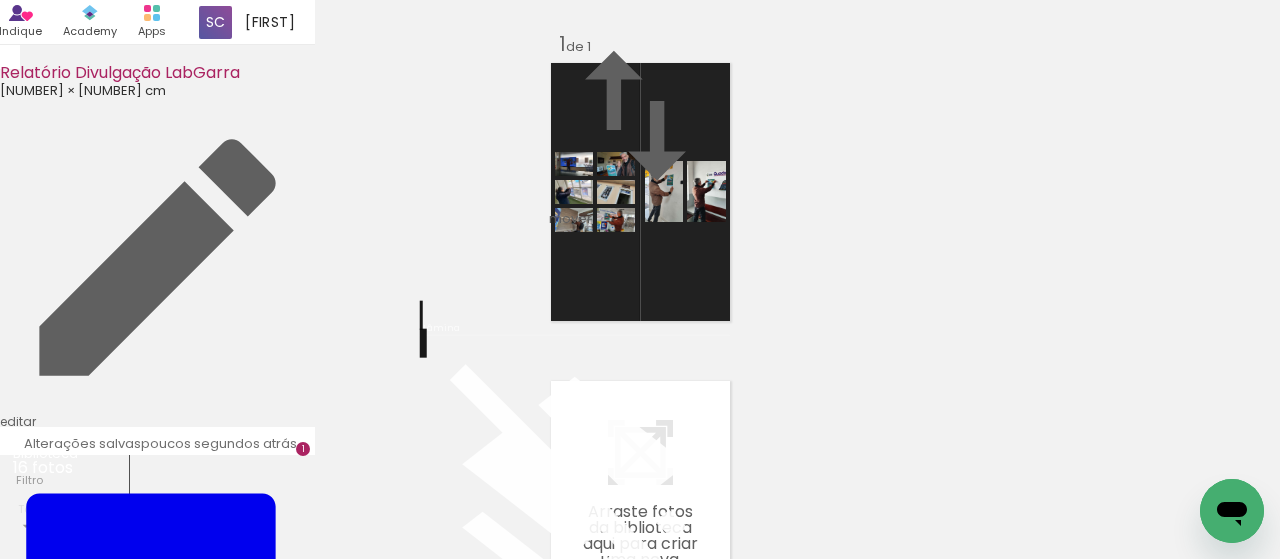 click at bounding box center [444, 1859] 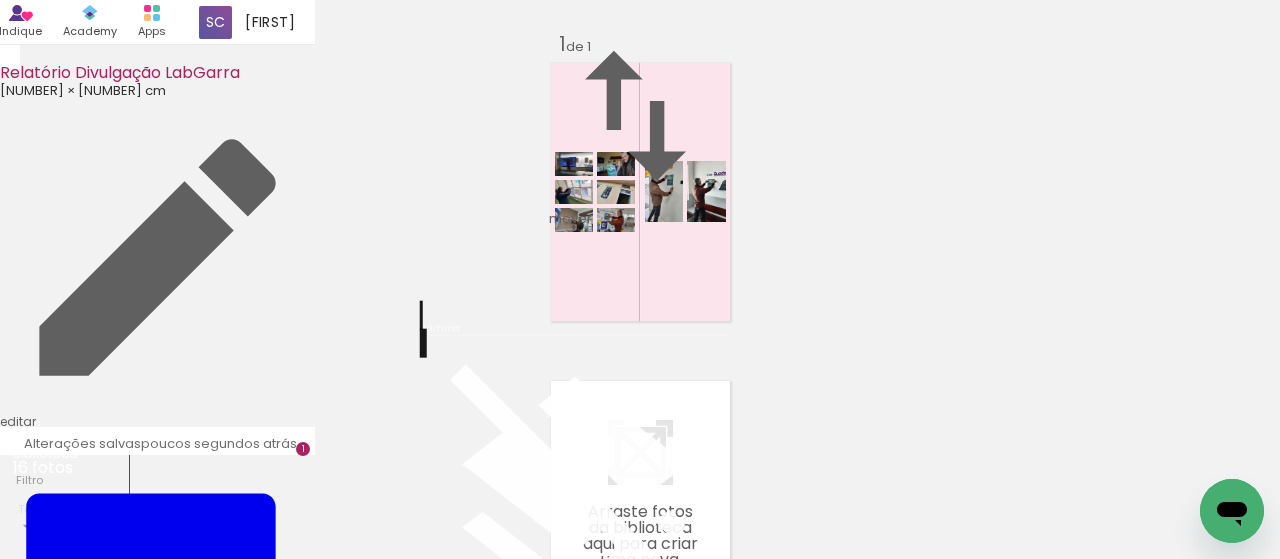 click at bounding box center [575, 1093] 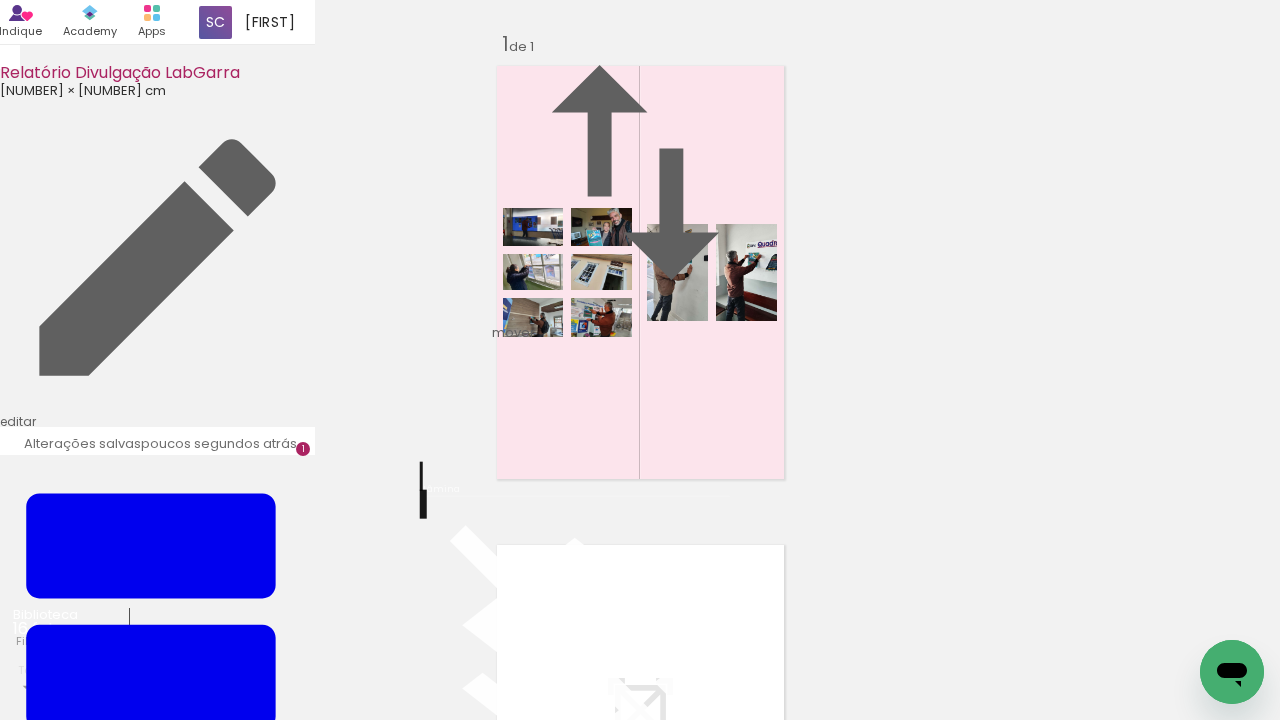 click at bounding box center [575, 1254] 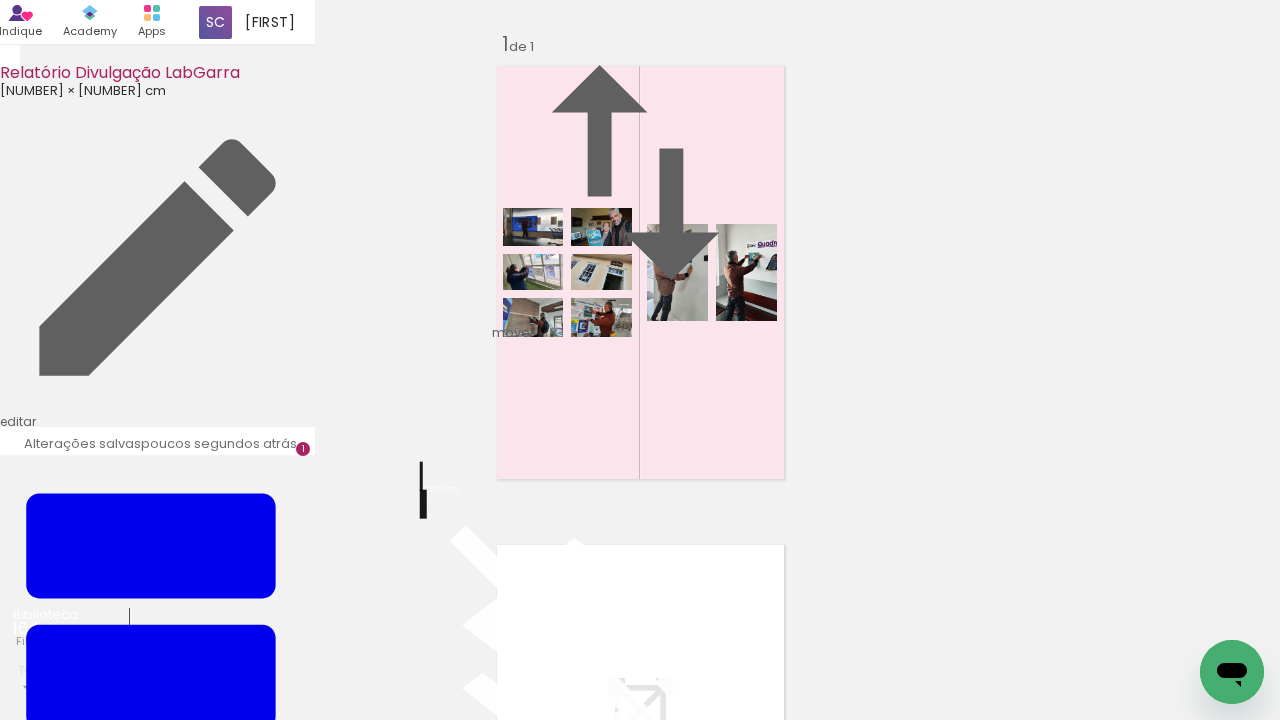 click at bounding box center (575, 1448) 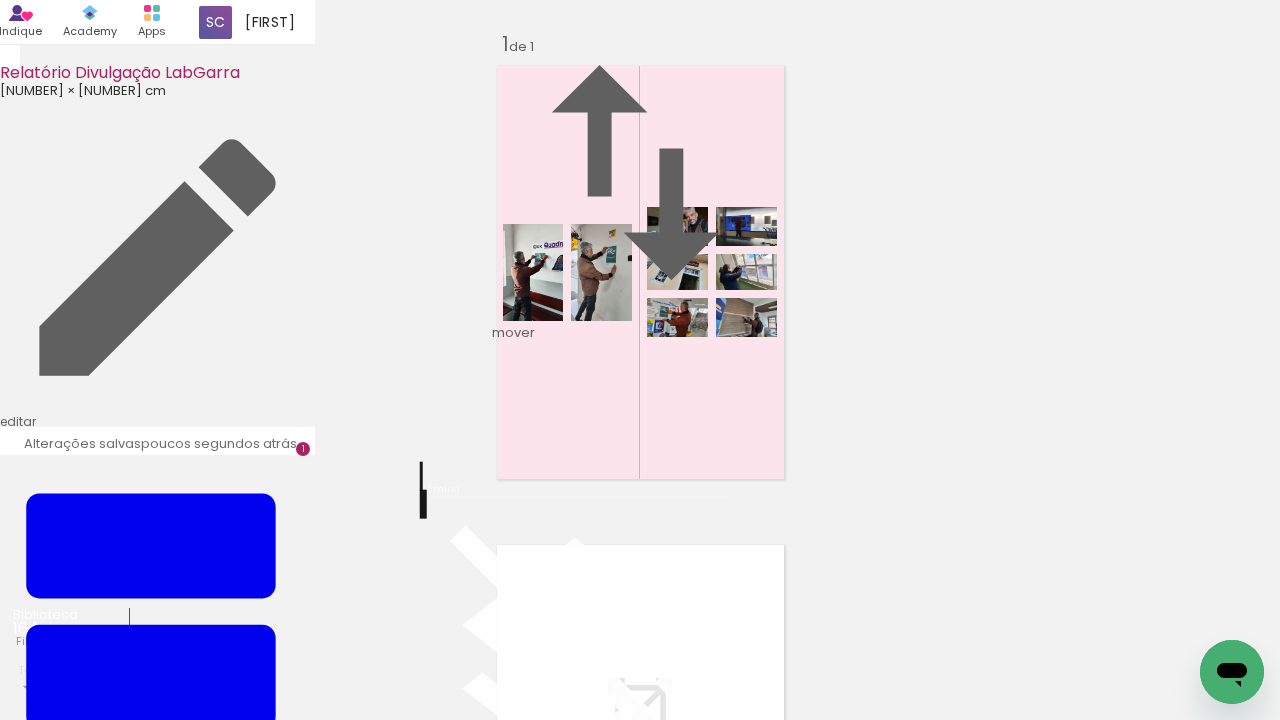 click at bounding box center [575, 1448] 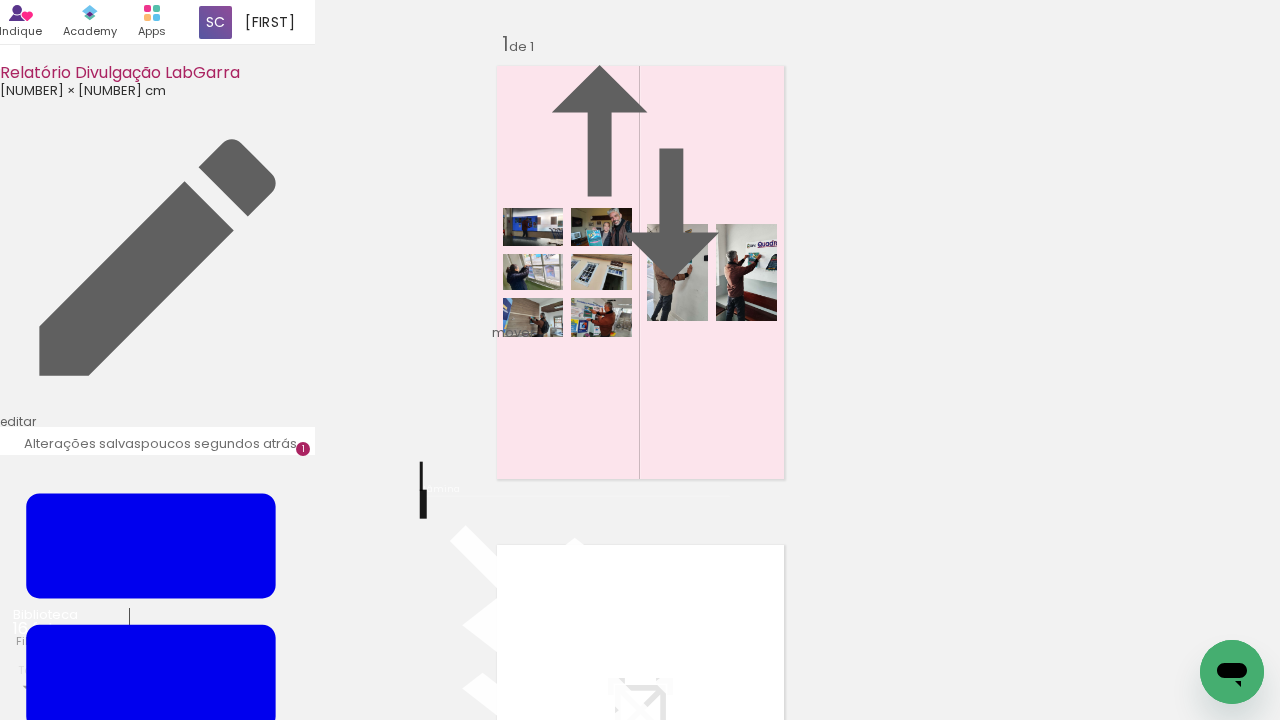 click at bounding box center [575, 1255] 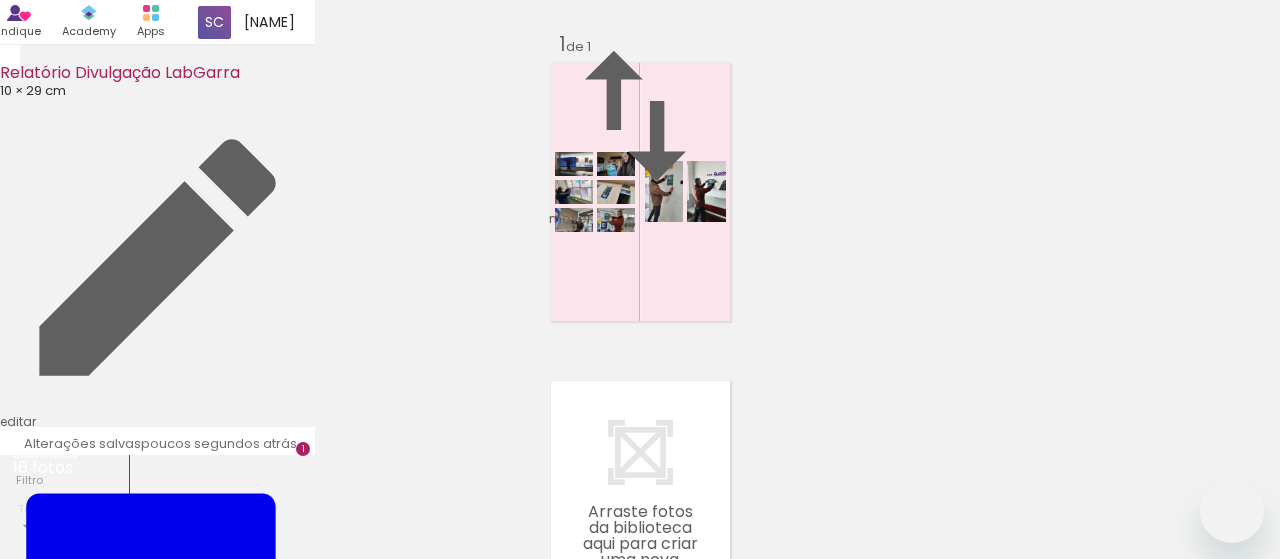 scroll, scrollTop: 0, scrollLeft: 0, axis: both 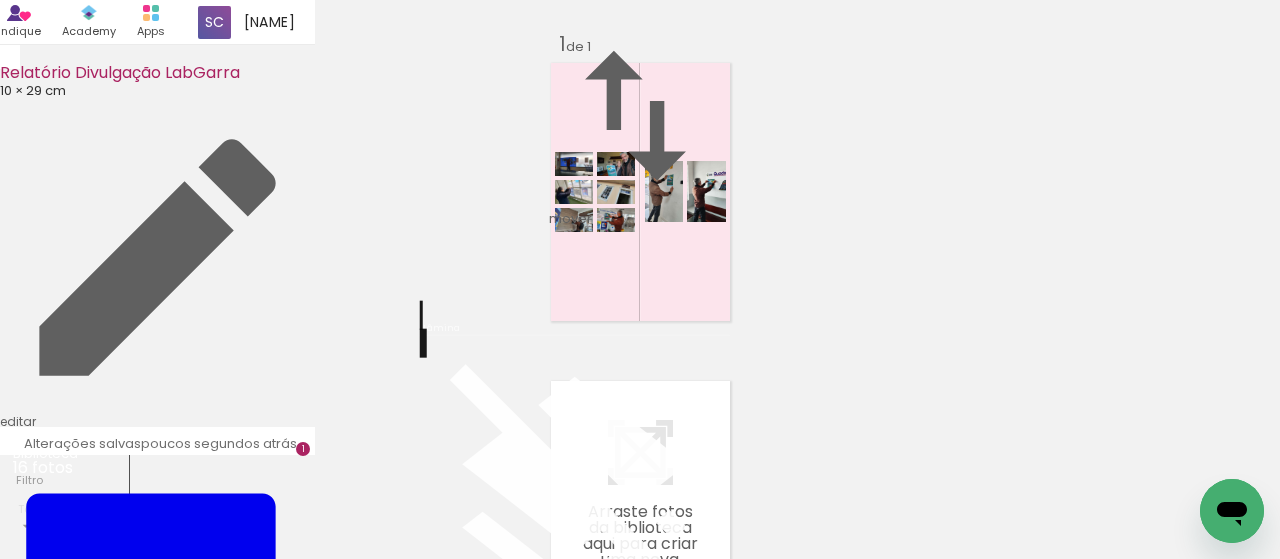 click at bounding box center (575, 1094) 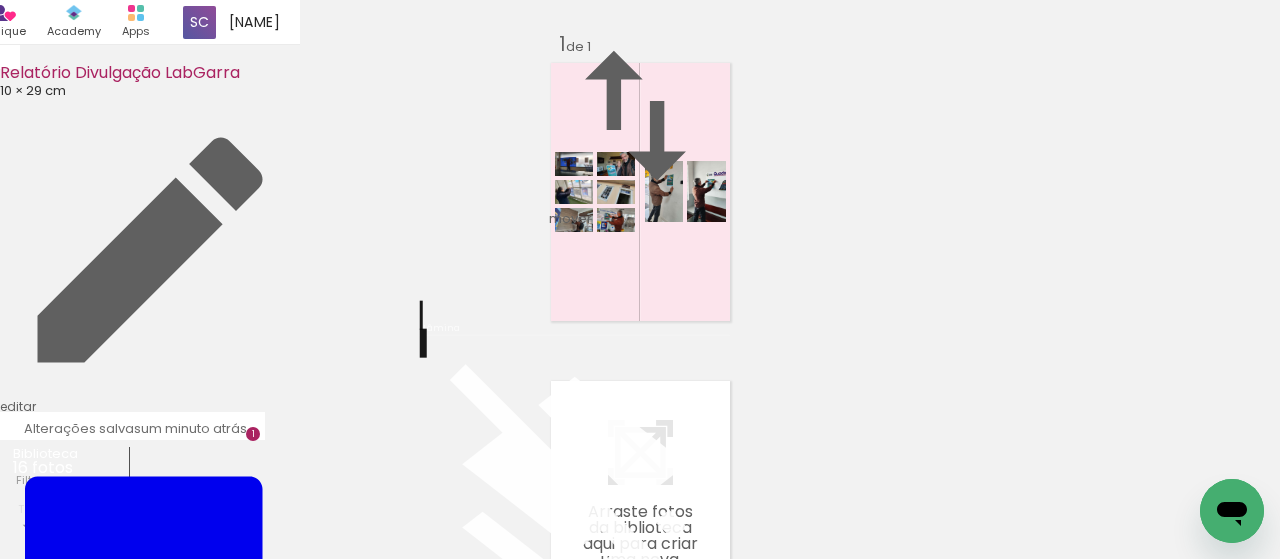click at bounding box center [575, 1094] 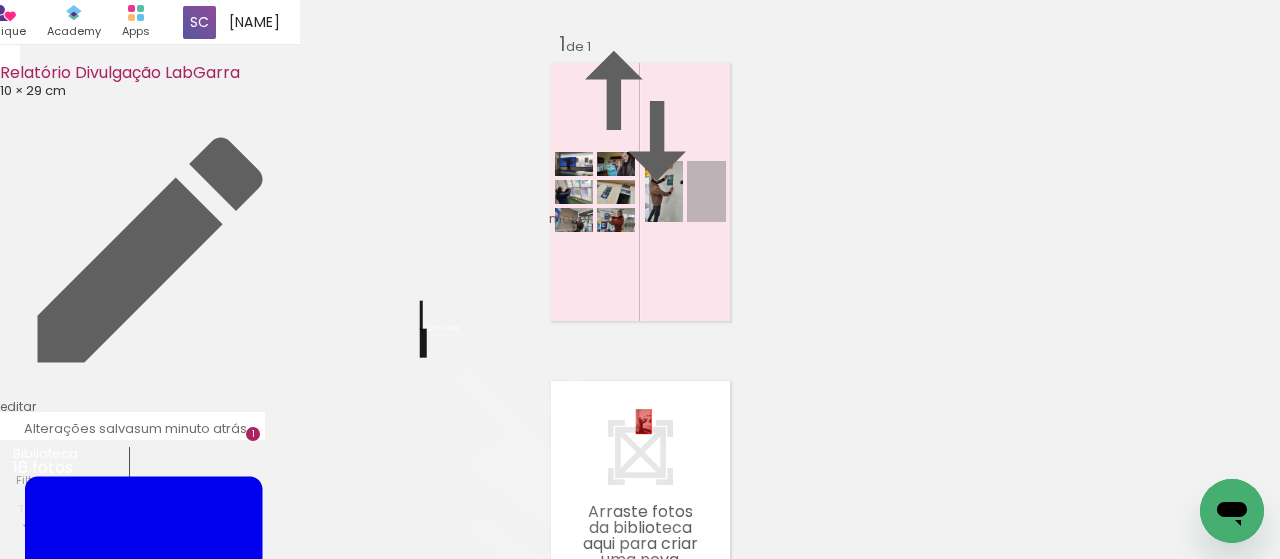 drag, startPoint x: 717, startPoint y: 277, endPoint x: 643, endPoint y: 497, distance: 232.11205 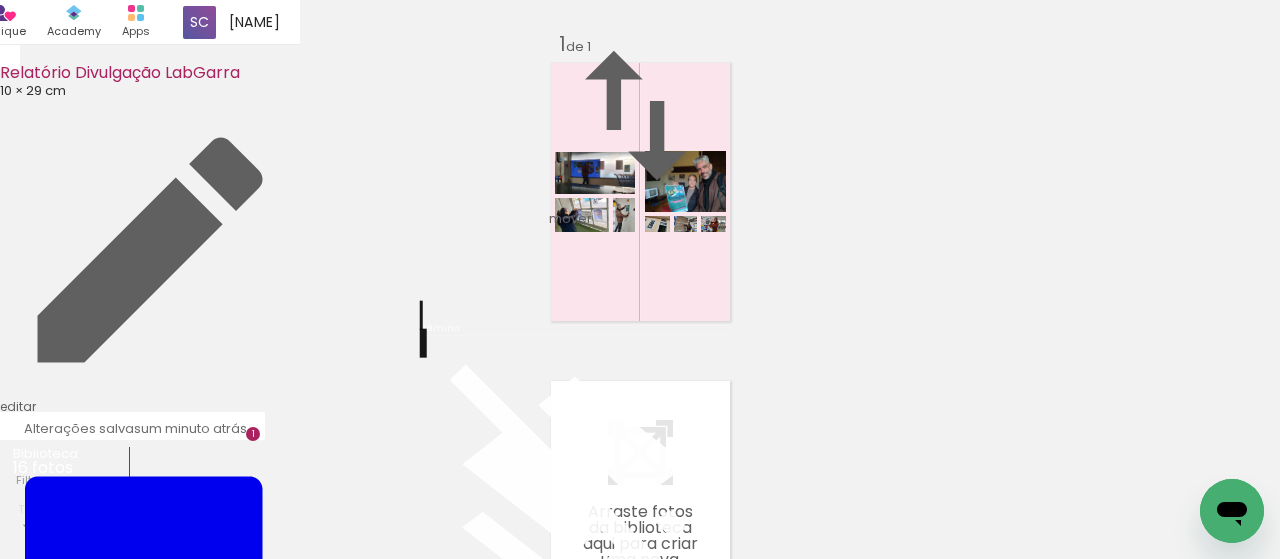 click at bounding box center (575, 1094) 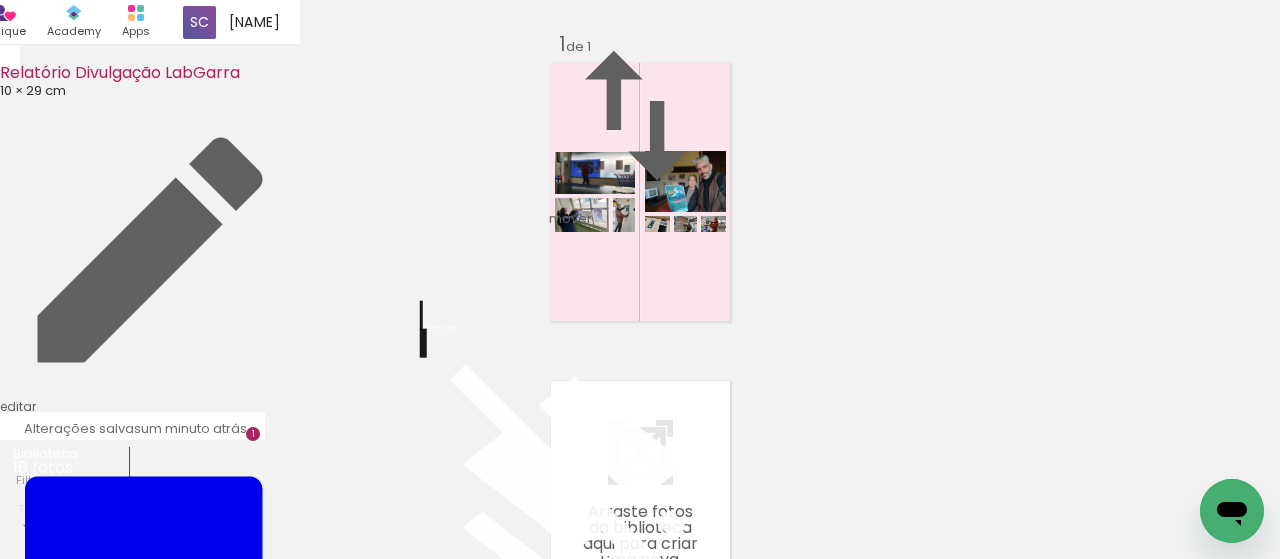 click at bounding box center [575, 1094] 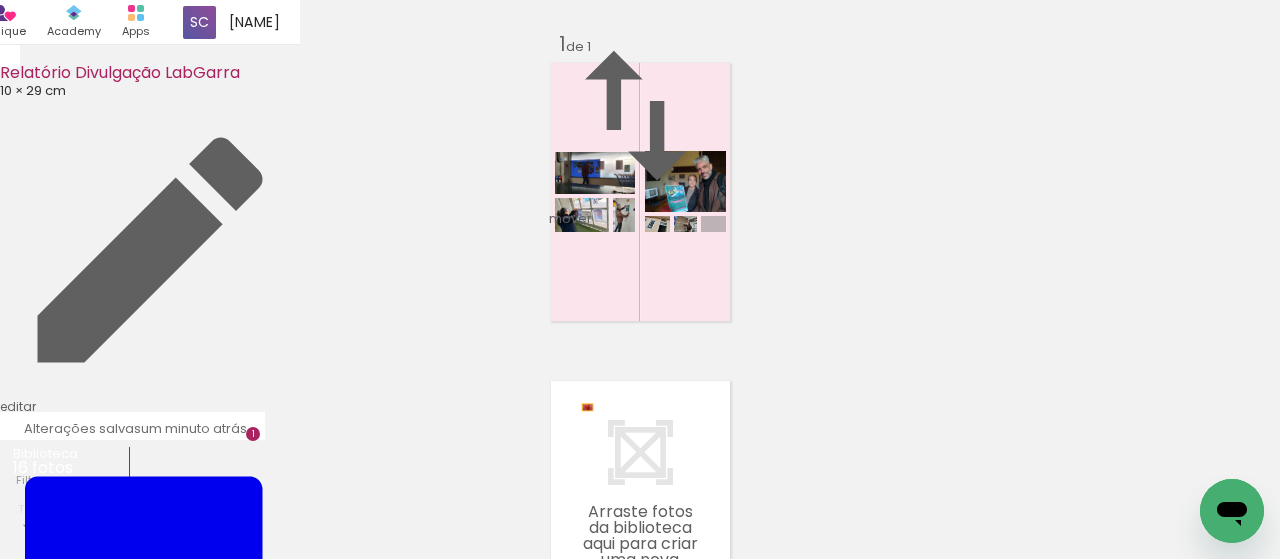 drag, startPoint x: 707, startPoint y: 295, endPoint x: 743, endPoint y: 359, distance: 73.43024 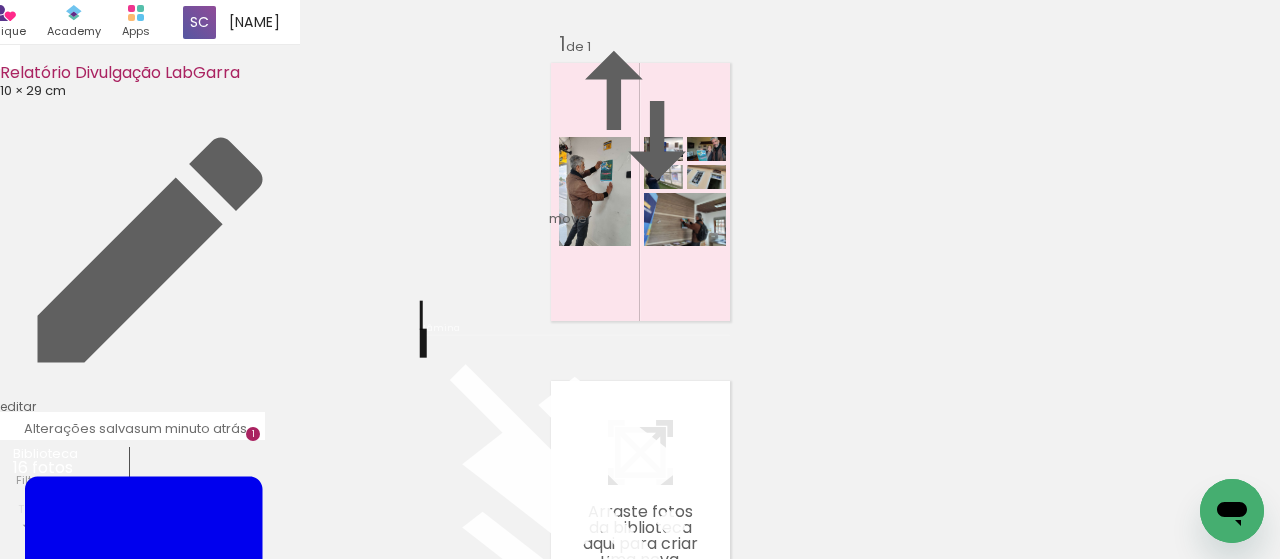 click at bounding box center [569, 1093] 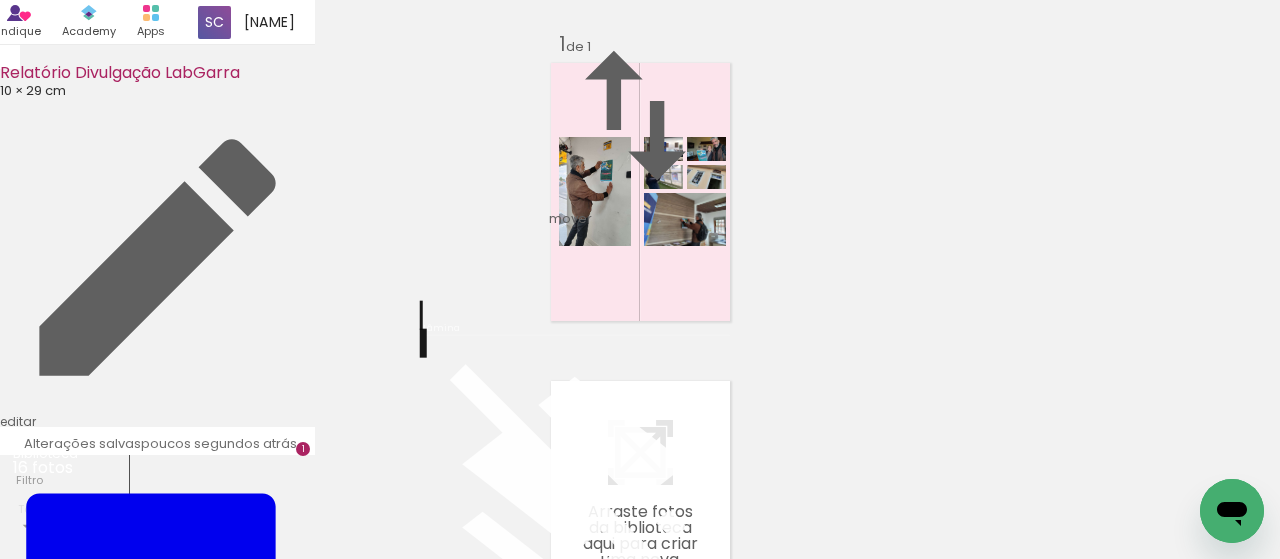 scroll, scrollTop: 132, scrollLeft: 0, axis: vertical 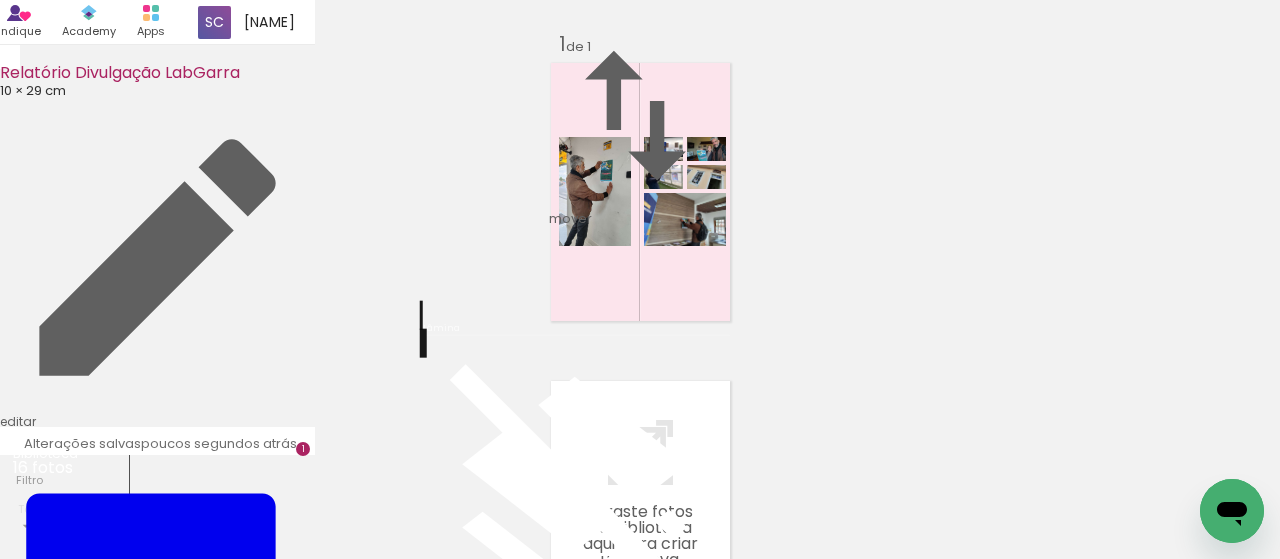 click at bounding box center [575, 502] 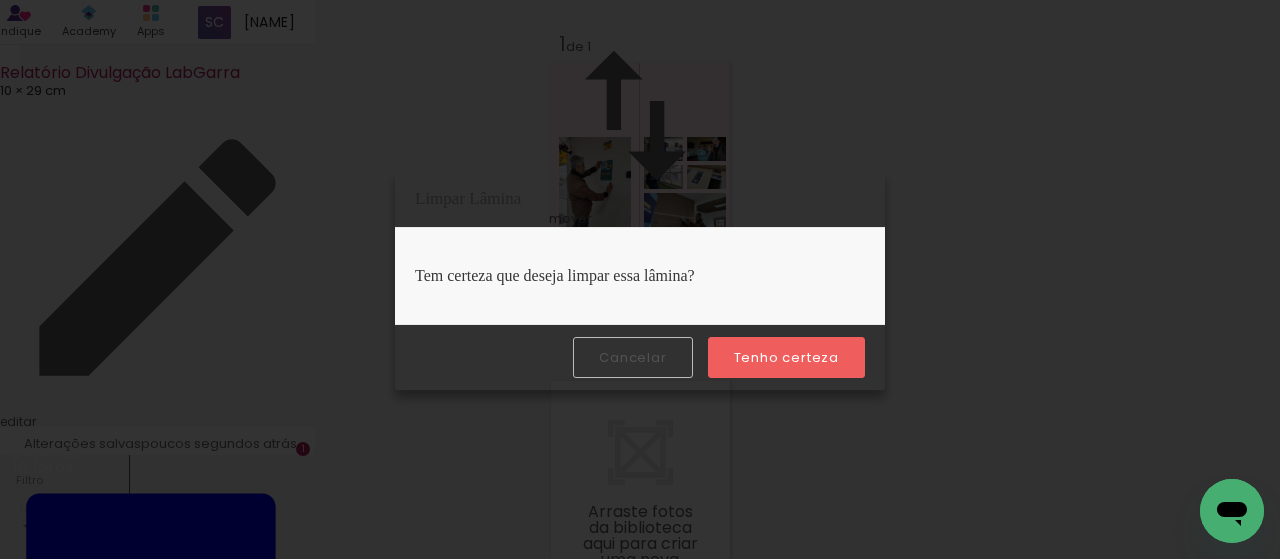 click on "Cancelar" at bounding box center [0, 0] 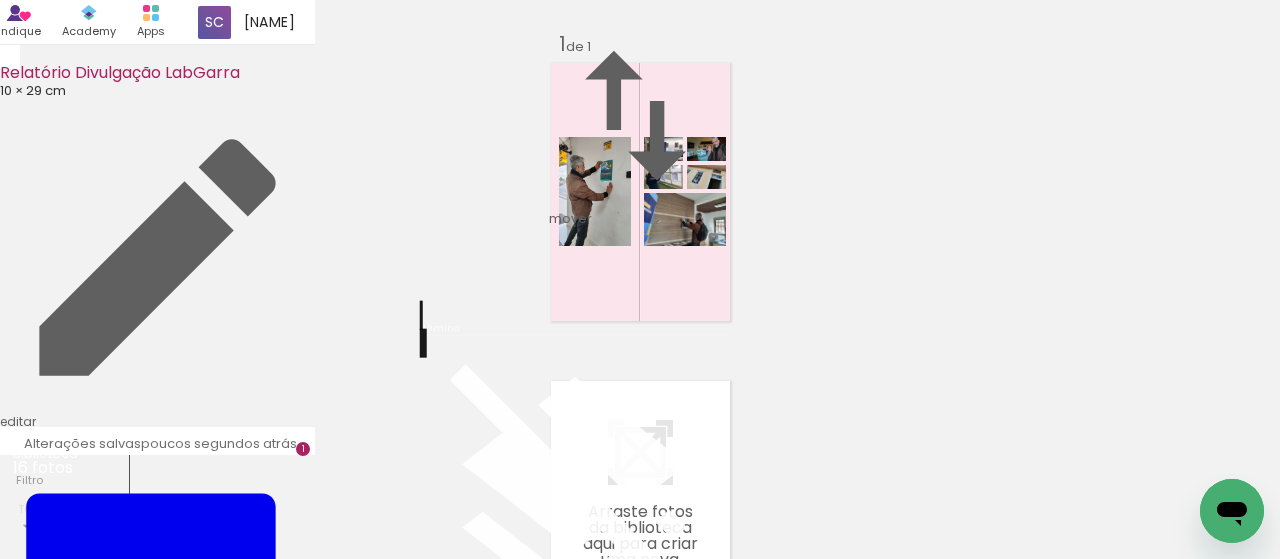 click at bounding box center [580, 1097] 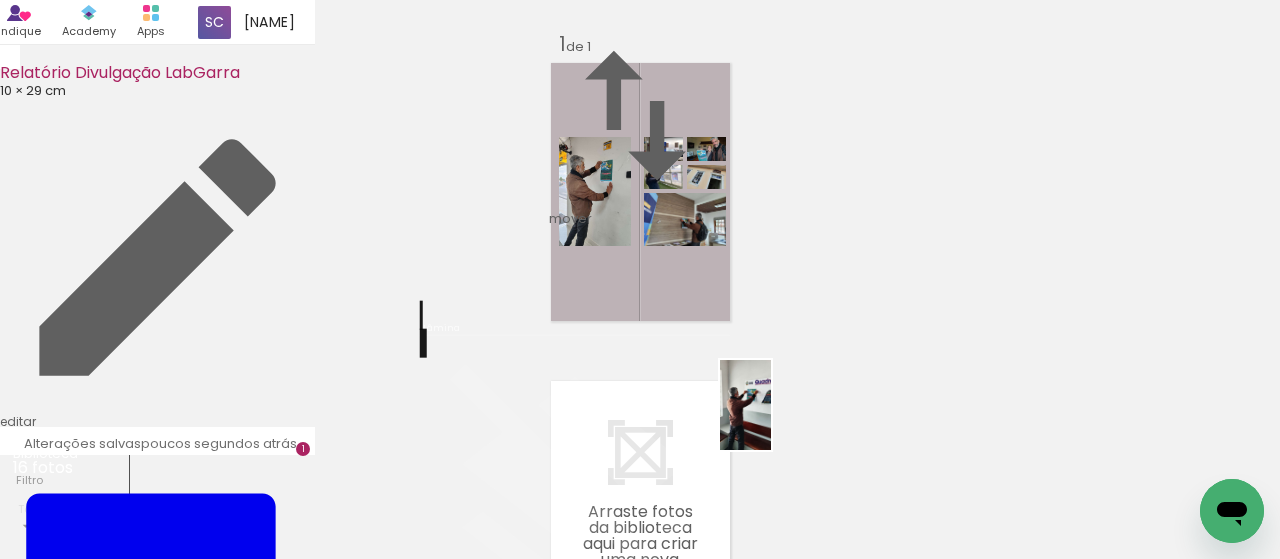 drag, startPoint x: 880, startPoint y: 505, endPoint x: 780, endPoint y: 420, distance: 131.24405 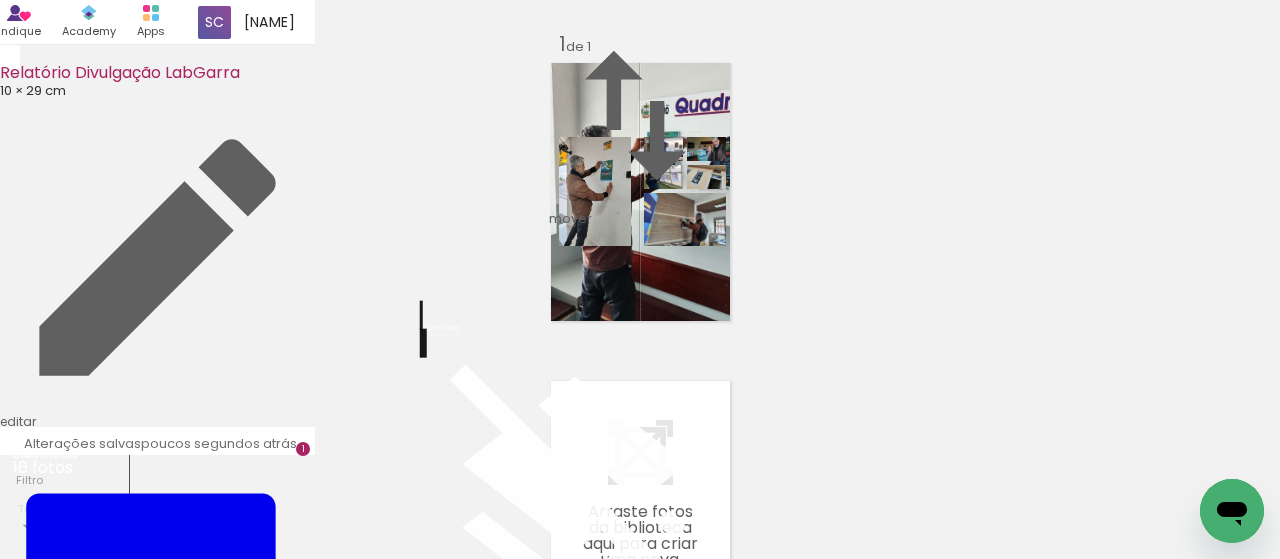click at bounding box center (575, 1094) 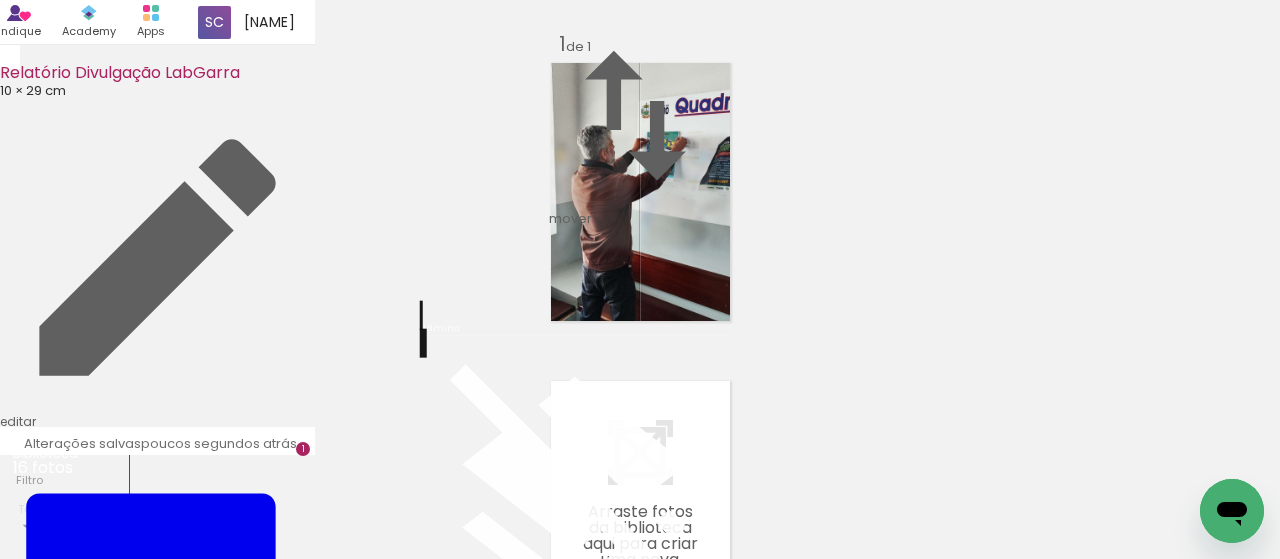 drag, startPoint x: 766, startPoint y: 417, endPoint x: 767, endPoint y: 493, distance: 76.00658 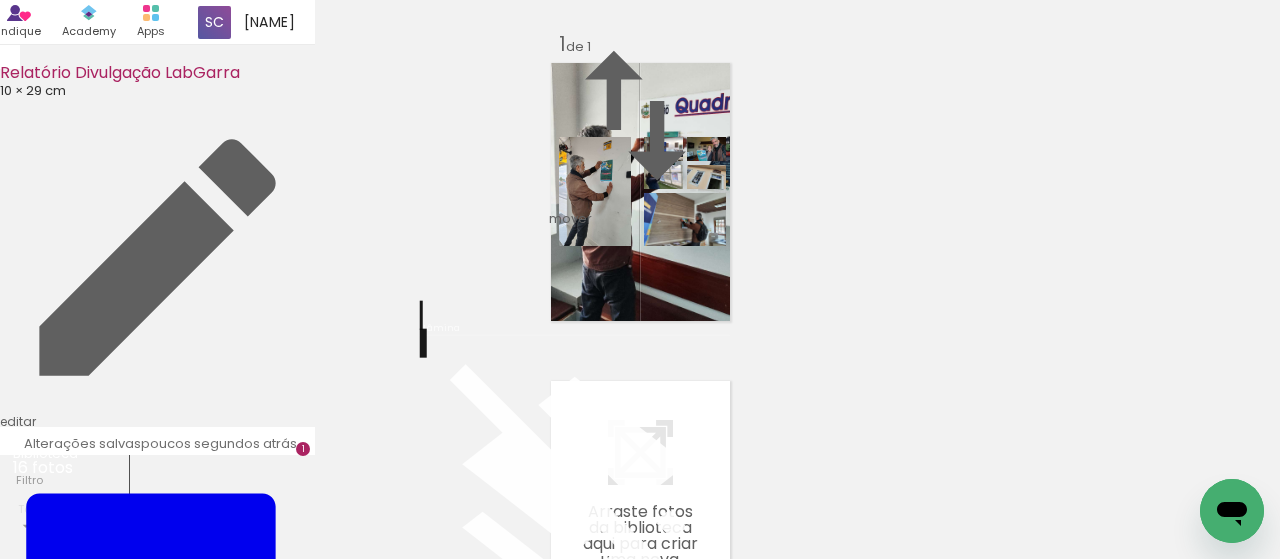 click at bounding box center [640, 192] 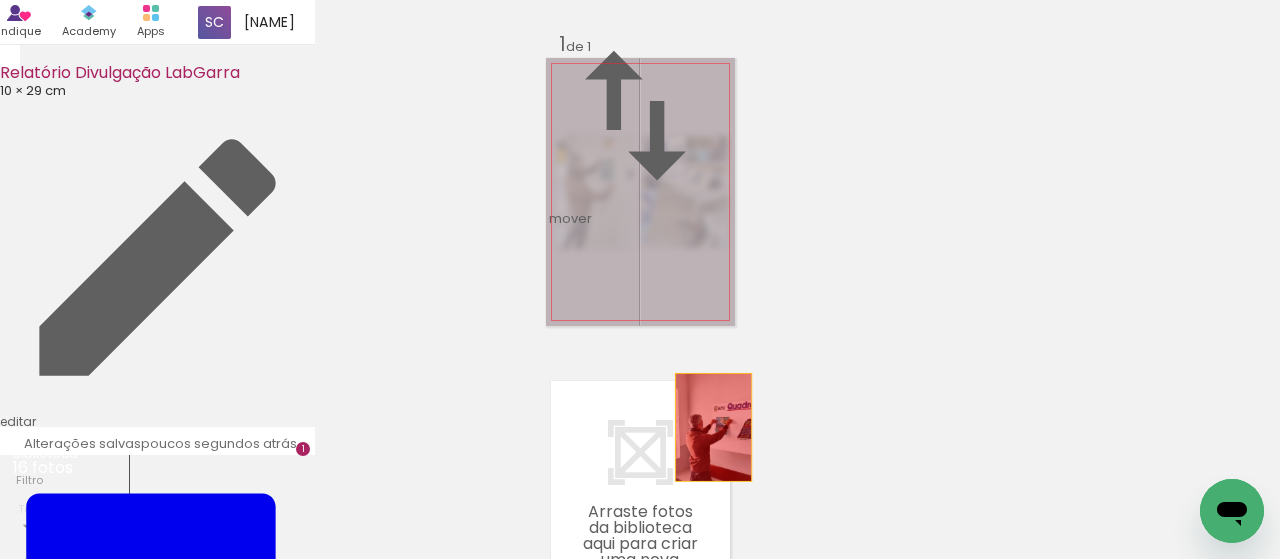 drag, startPoint x: 689, startPoint y: 276, endPoint x: 713, endPoint y: 503, distance: 228.2652 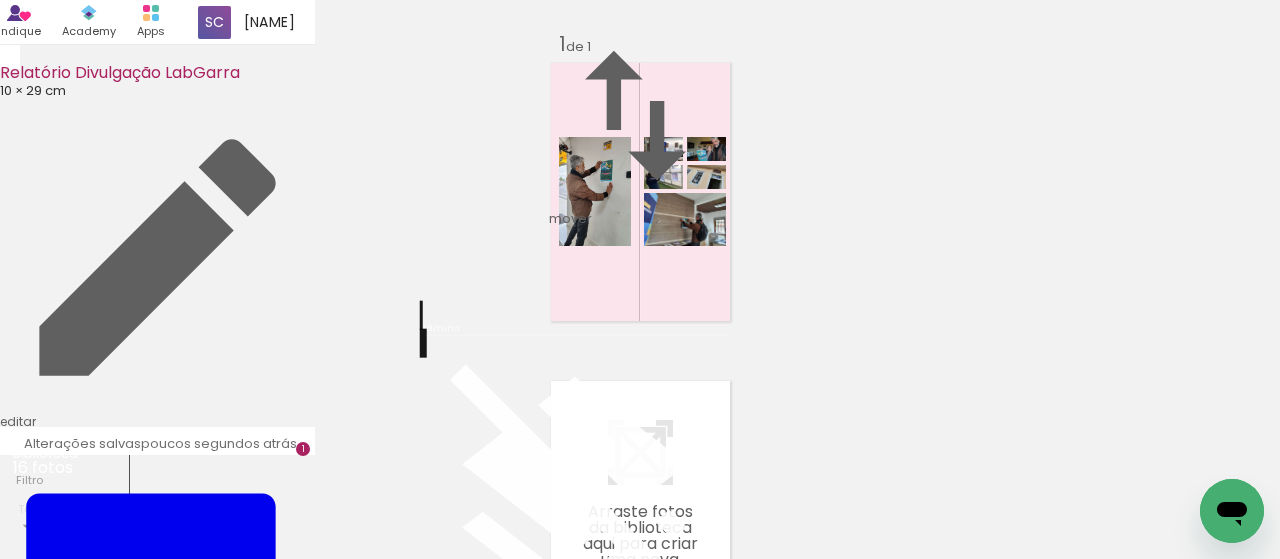 click on "Inserir lâmina 1  de 1" at bounding box center [640, 325] 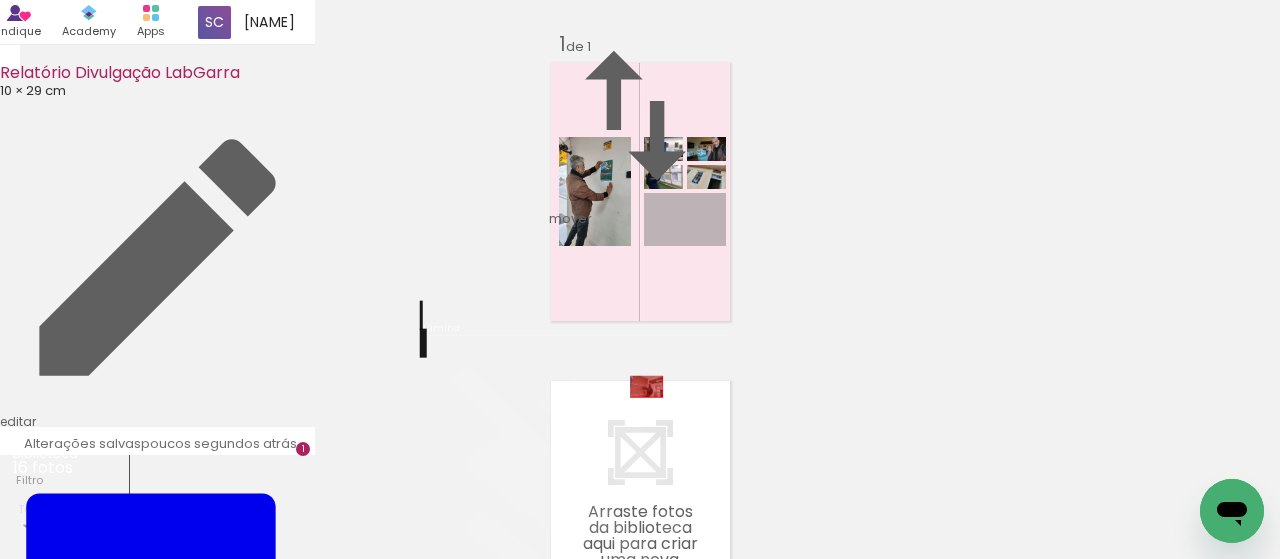 drag, startPoint x: 701, startPoint y: 307, endPoint x: 646, endPoint y: 463, distance: 165.4116 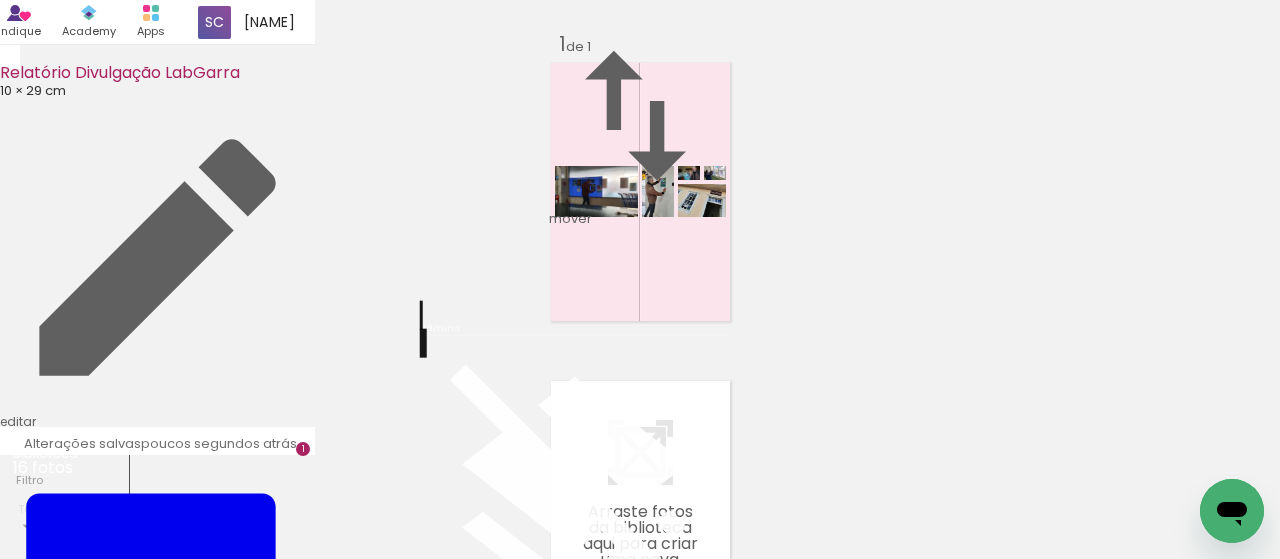click at bounding box center (575, 1094) 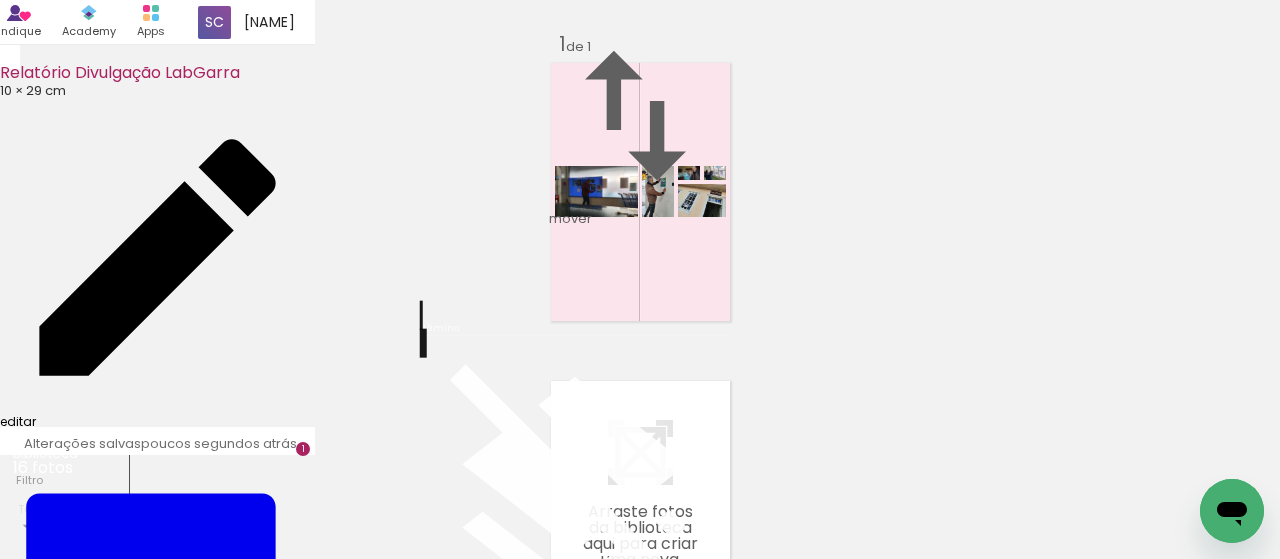 click on "editar" at bounding box center (157, 265) 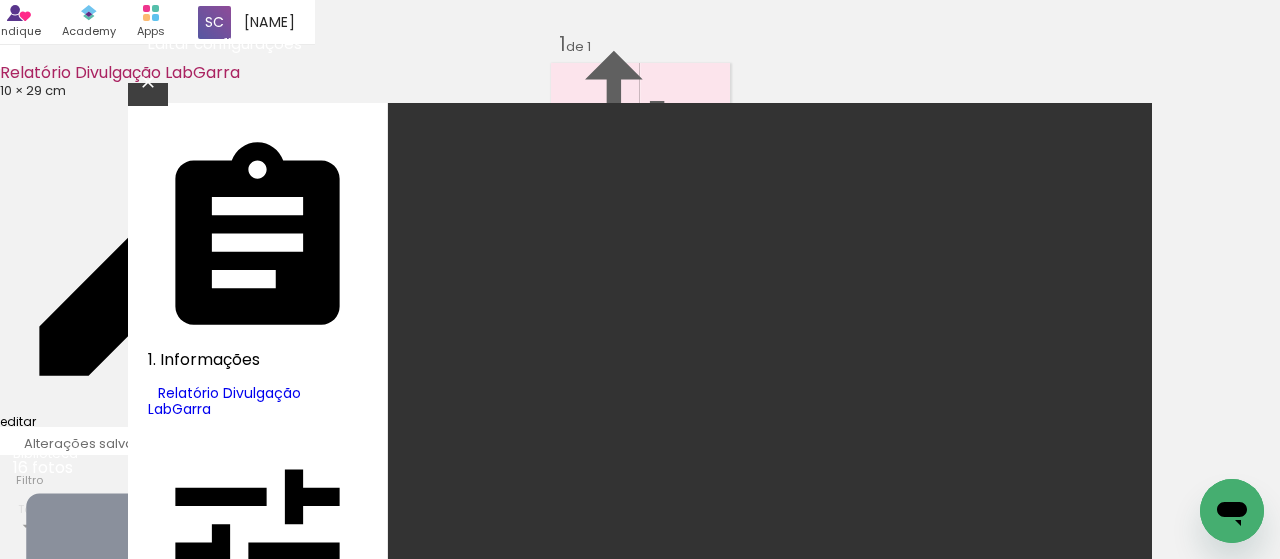 type on "5" 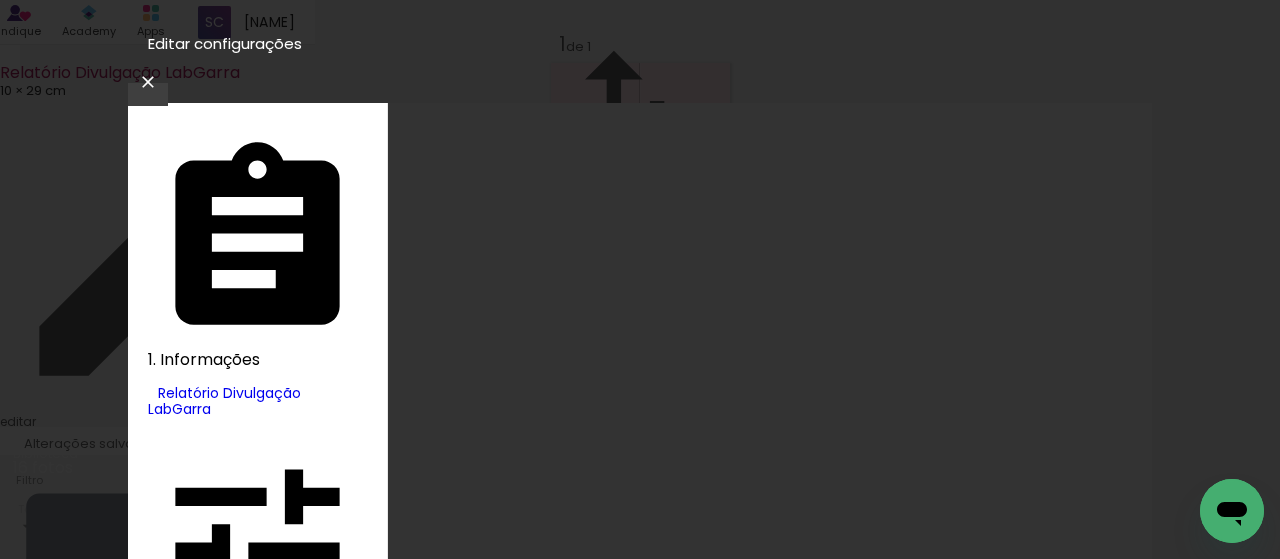 scroll, scrollTop: 132, scrollLeft: 0, axis: vertical 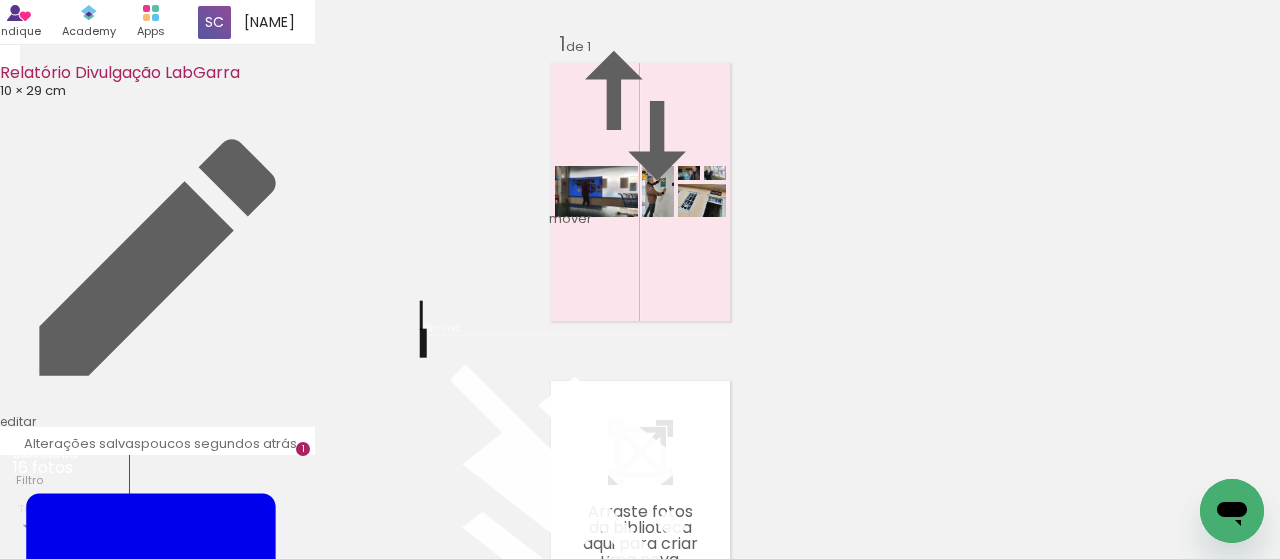 click at bounding box center [575, 1094] 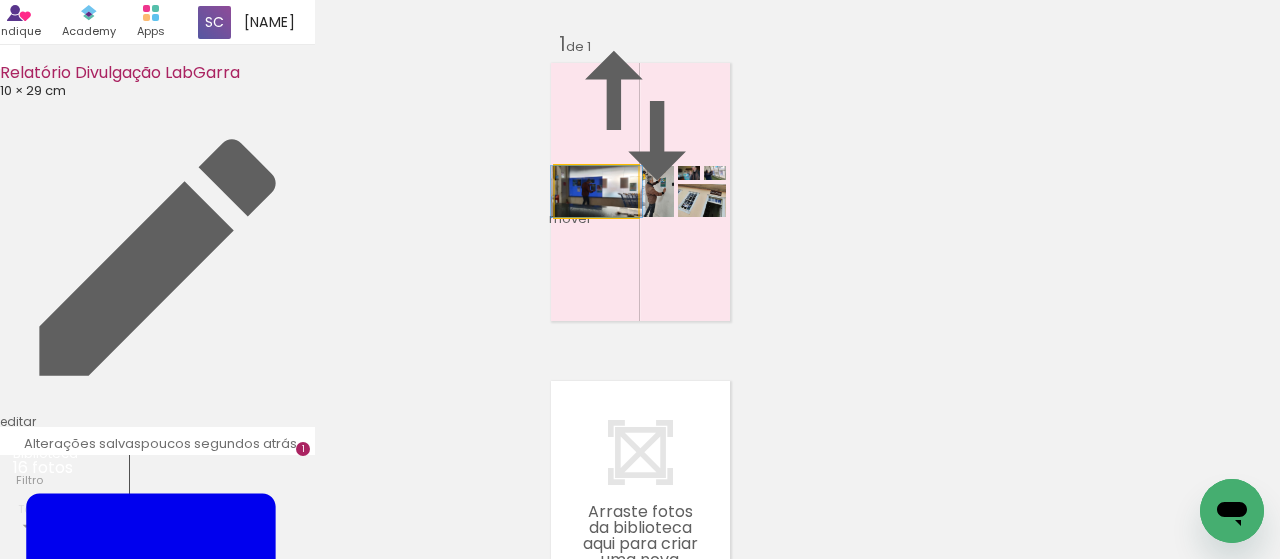 click 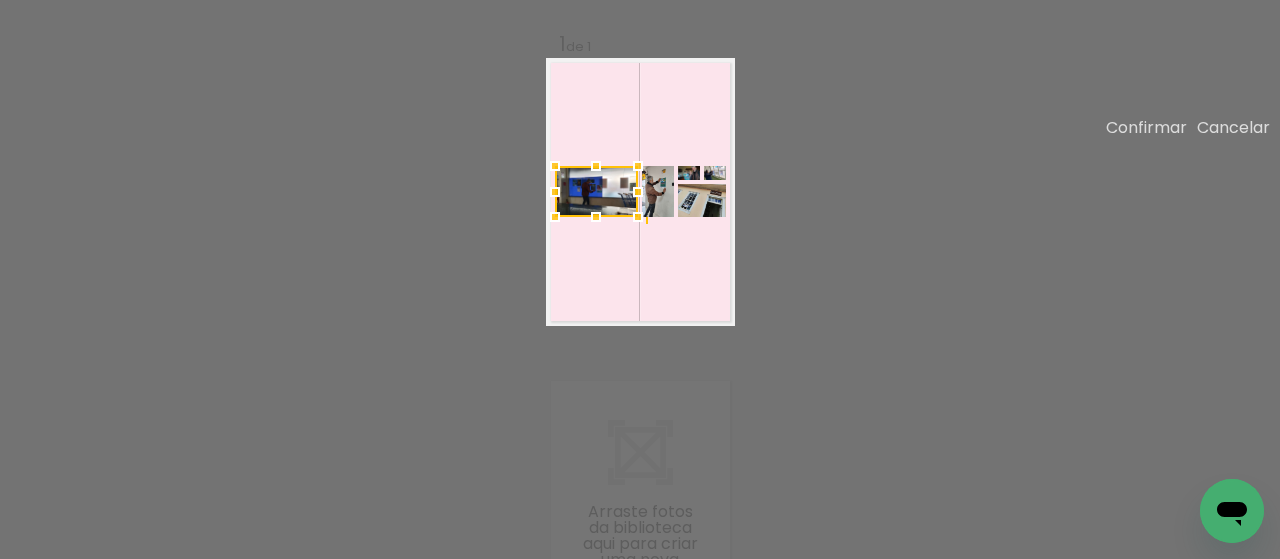 click at bounding box center [638, 217] 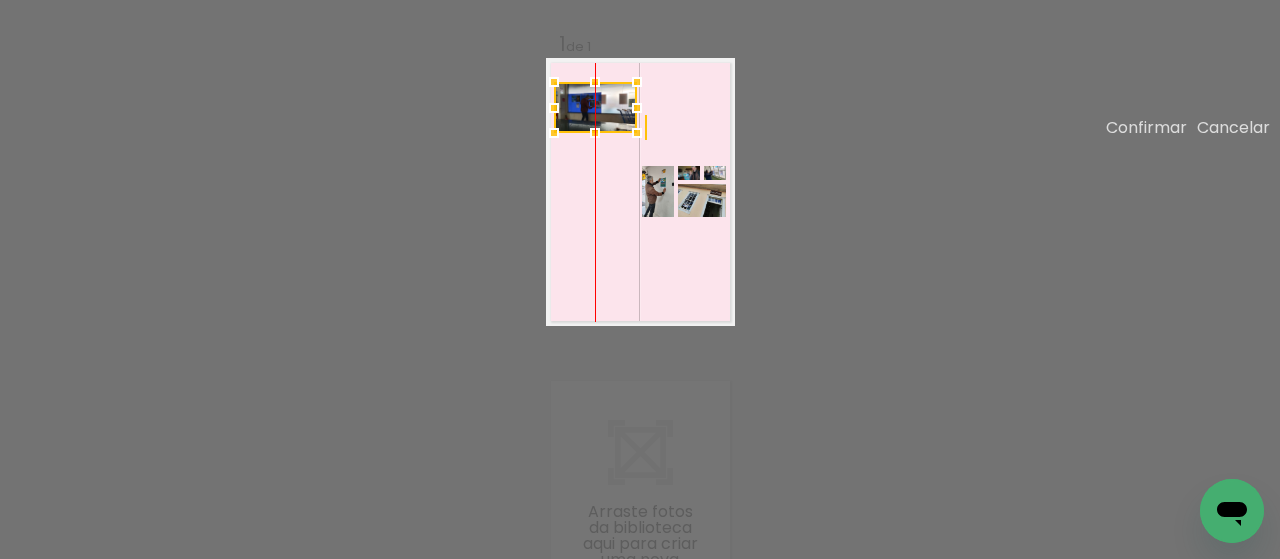 click at bounding box center (595, 107) 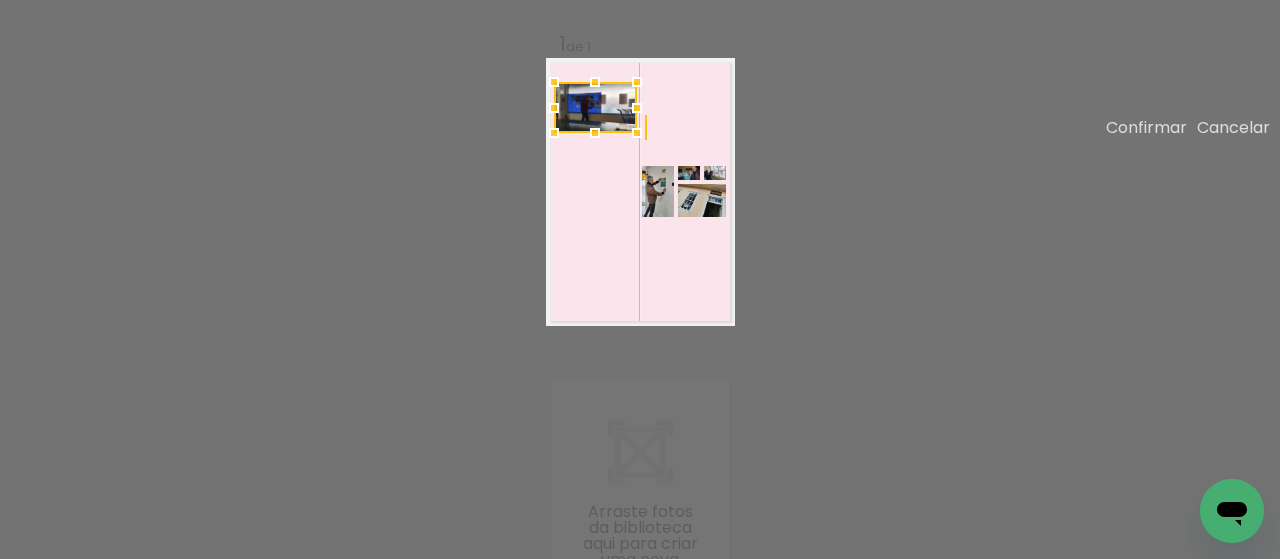 click at bounding box center (640, 192) 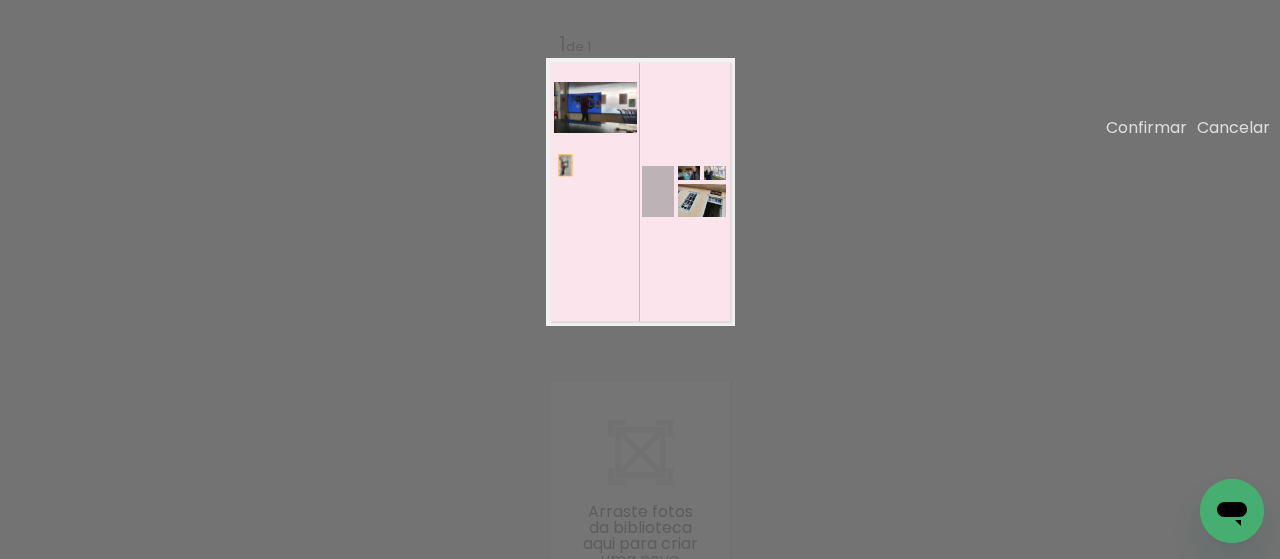 drag, startPoint x: 669, startPoint y: 279, endPoint x: 565, endPoint y: 241, distance: 110.724884 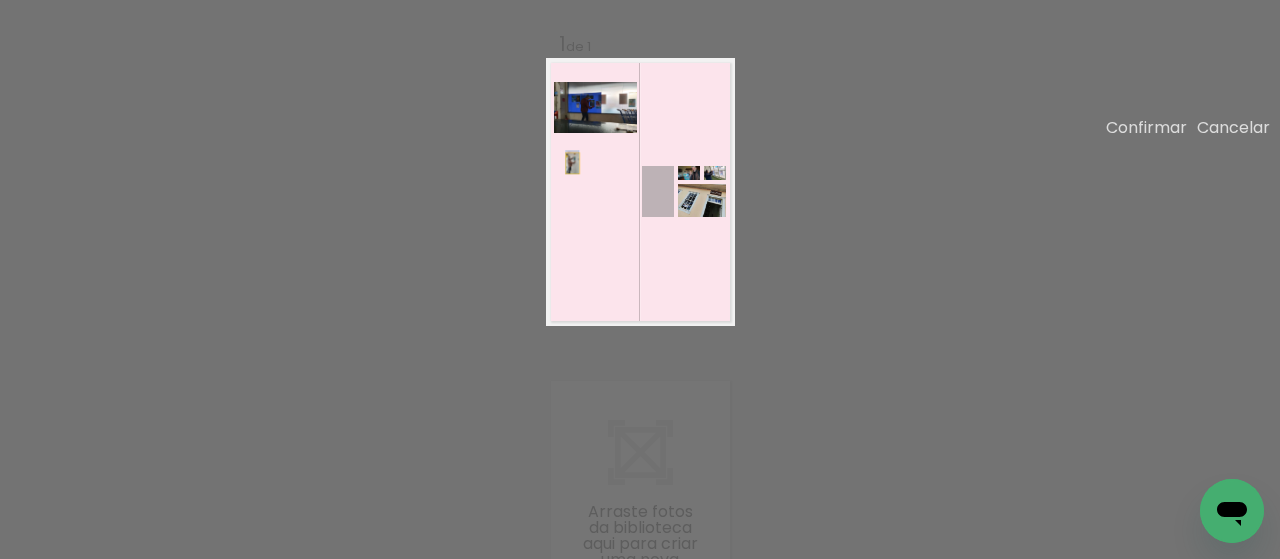 drag, startPoint x: 661, startPoint y: 269, endPoint x: 572, endPoint y: 239, distance: 93.92018 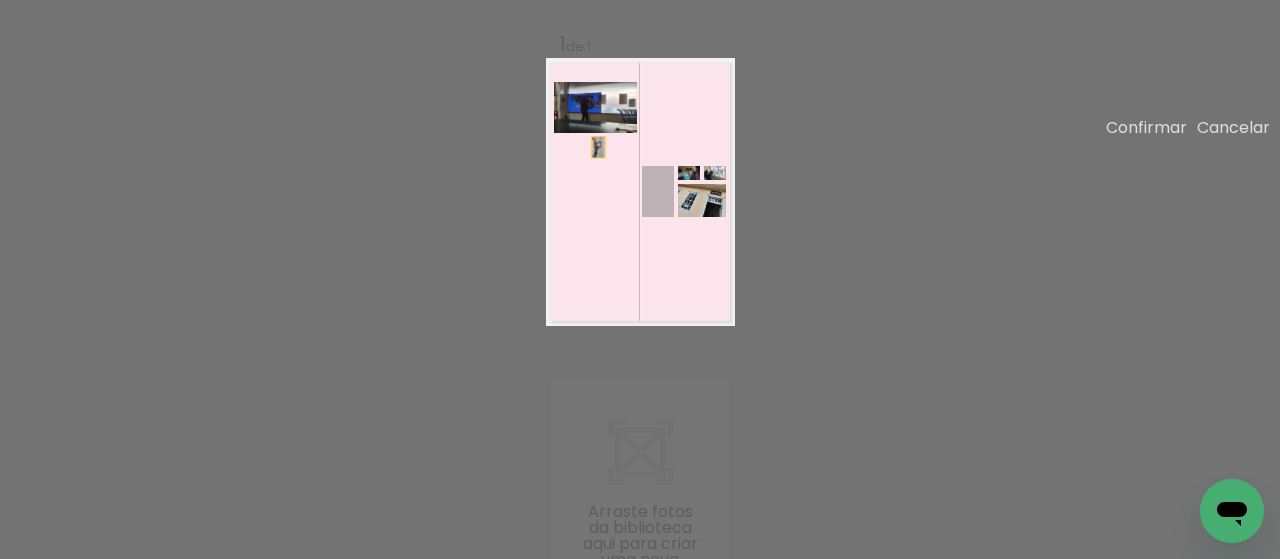 drag, startPoint x: 661, startPoint y: 269, endPoint x: 593, endPoint y: 241, distance: 73.53911 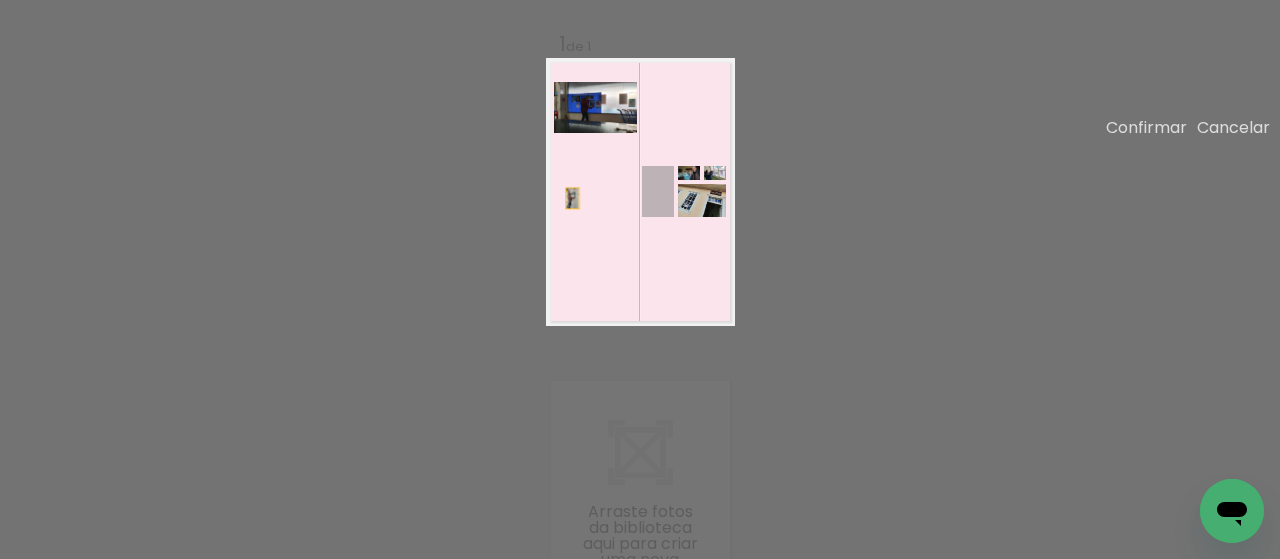 drag, startPoint x: 657, startPoint y: 272, endPoint x: 572, endPoint y: 274, distance: 85.02353 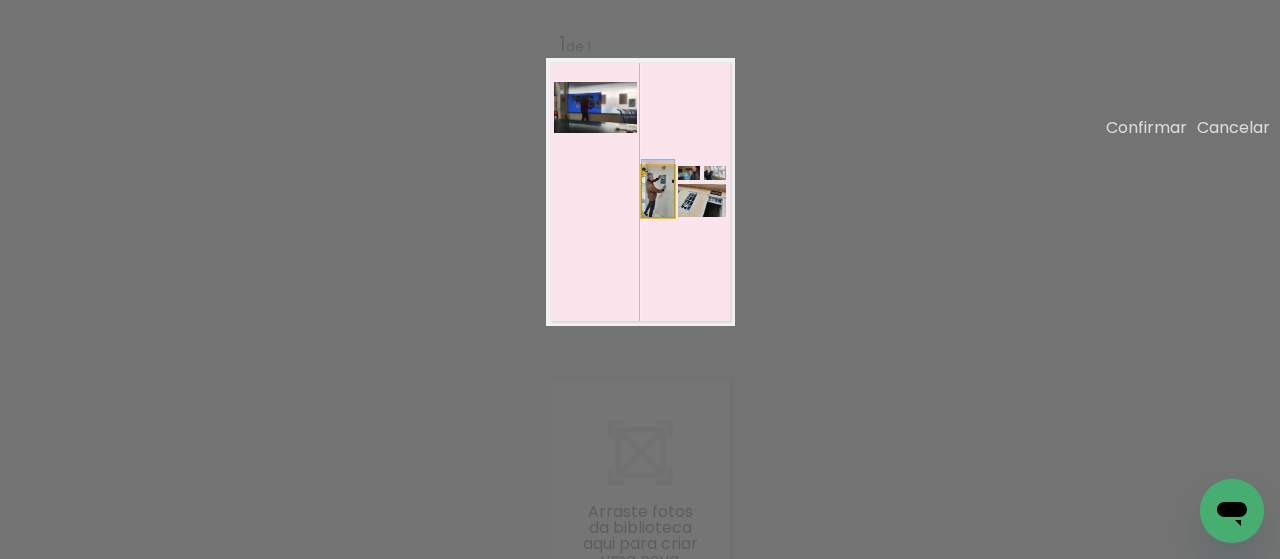 drag, startPoint x: 667, startPoint y: 273, endPoint x: 571, endPoint y: 276, distance: 96.04687 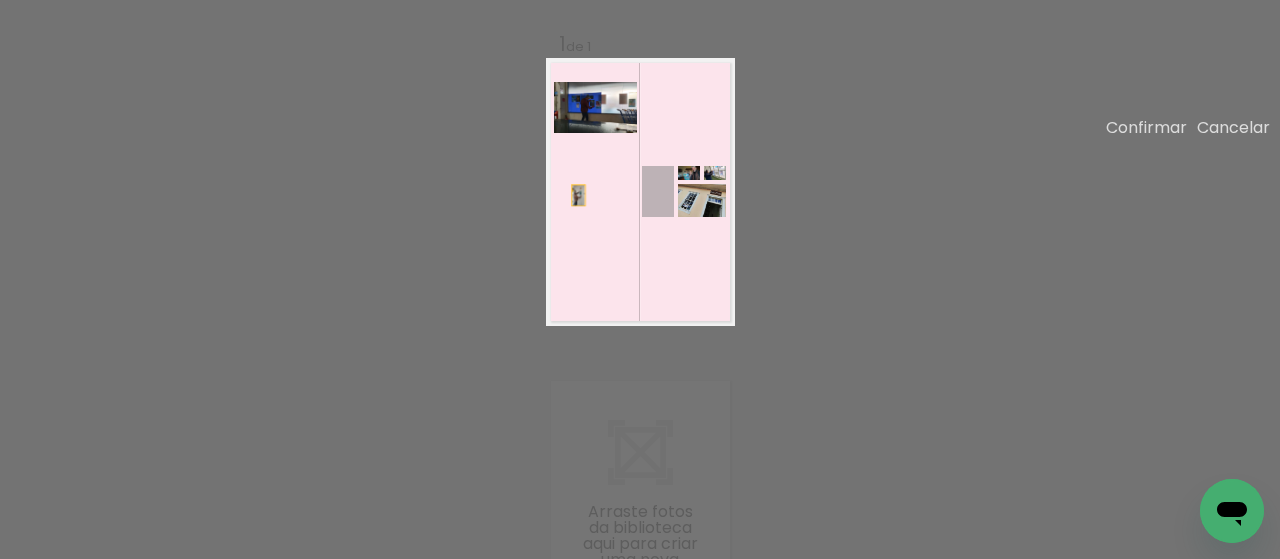 drag, startPoint x: 663, startPoint y: 270, endPoint x: 578, endPoint y: 271, distance: 85.00588 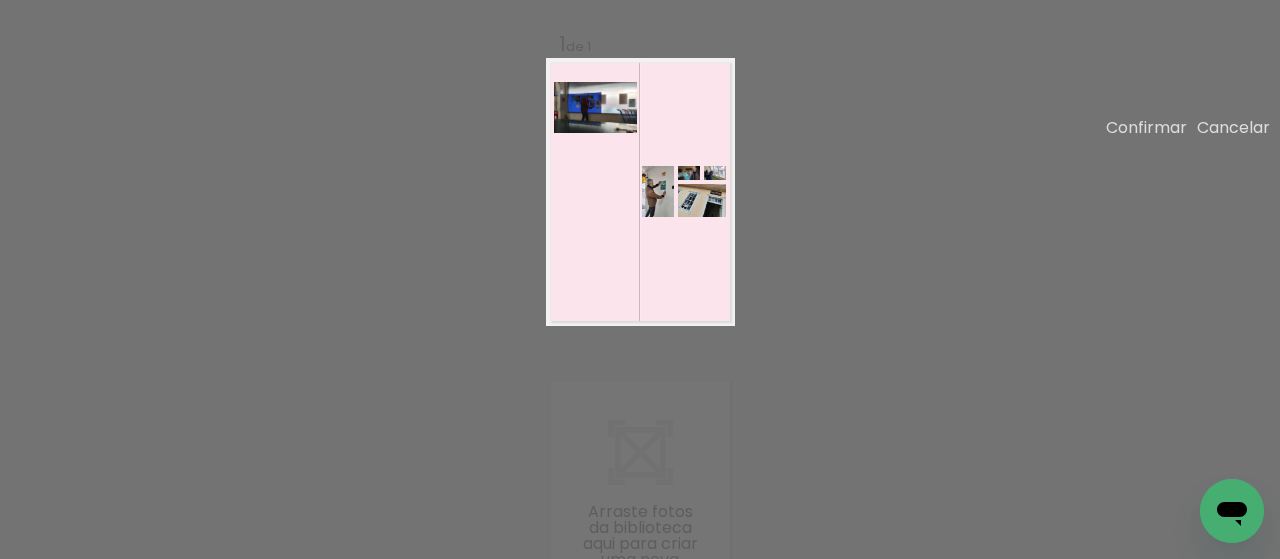 click 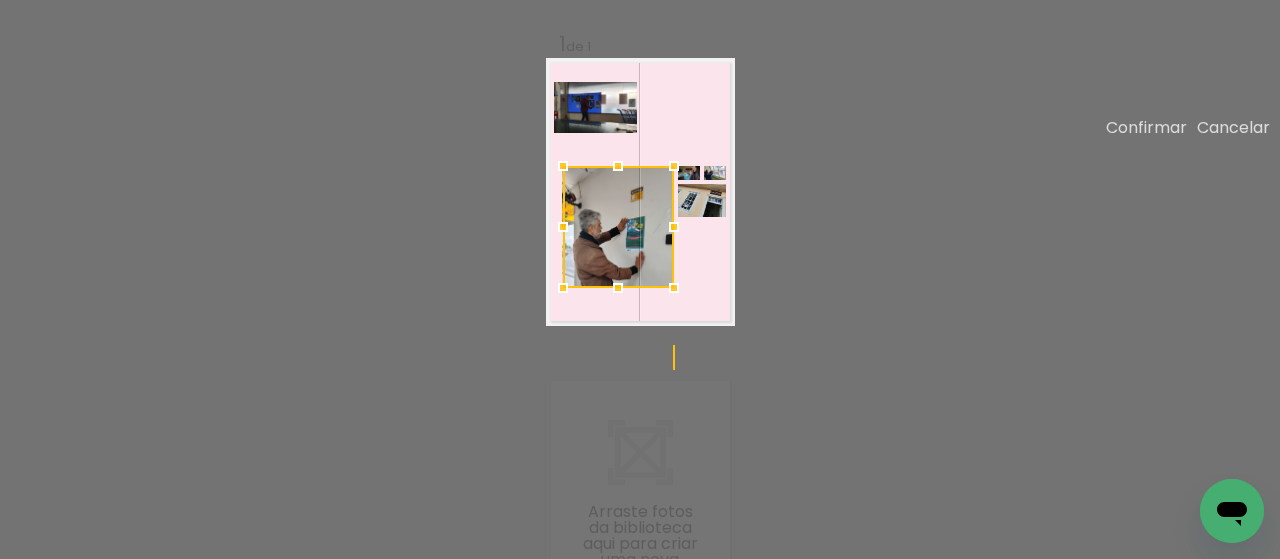 drag, startPoint x: 642, startPoint y: 297, endPoint x: 563, endPoint y: 368, distance: 106.21676 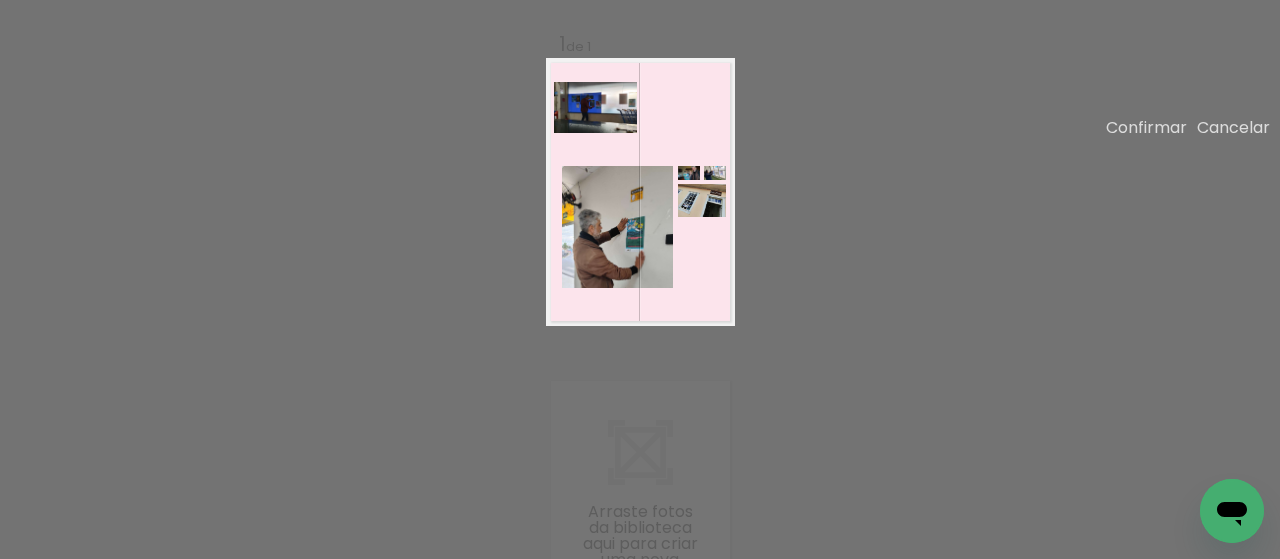 click 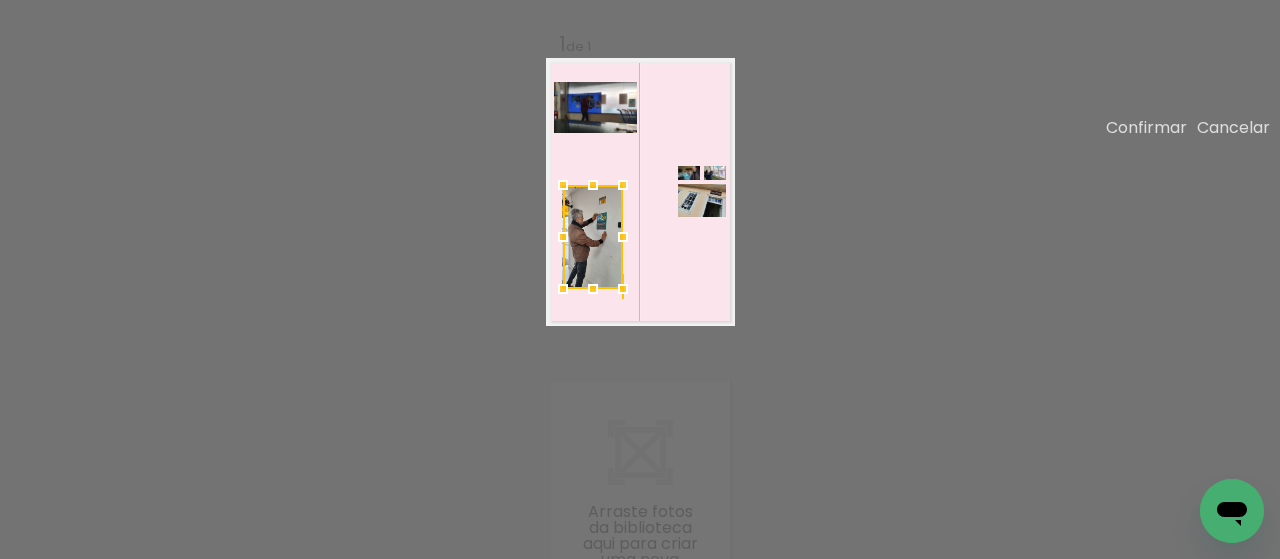 click at bounding box center (623, 185) 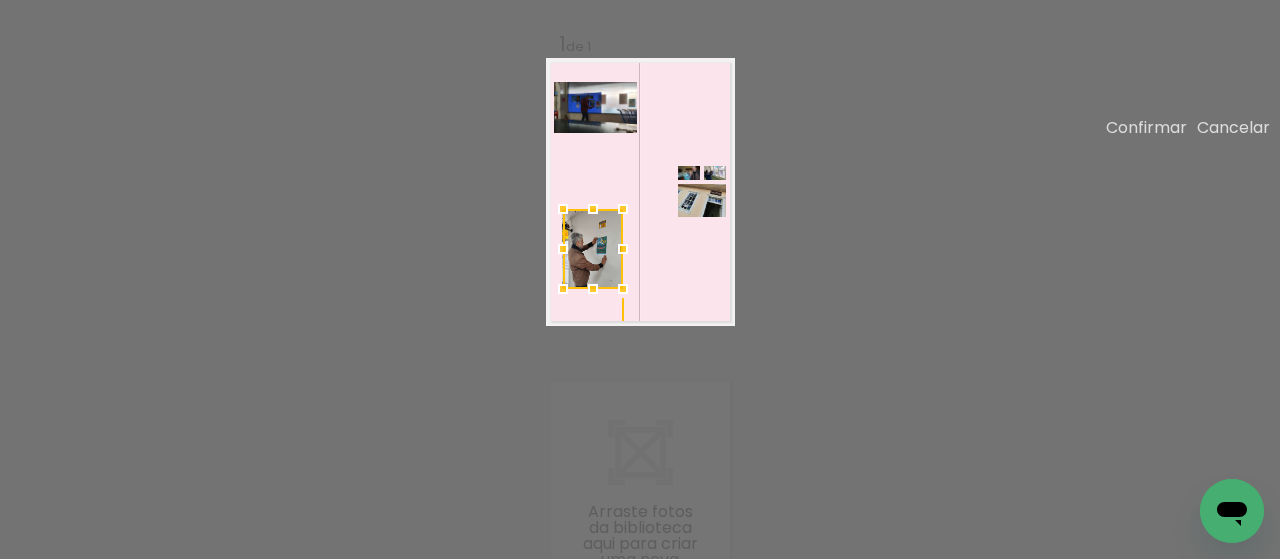 drag, startPoint x: 622, startPoint y: 257, endPoint x: 622, endPoint y: 281, distance: 24 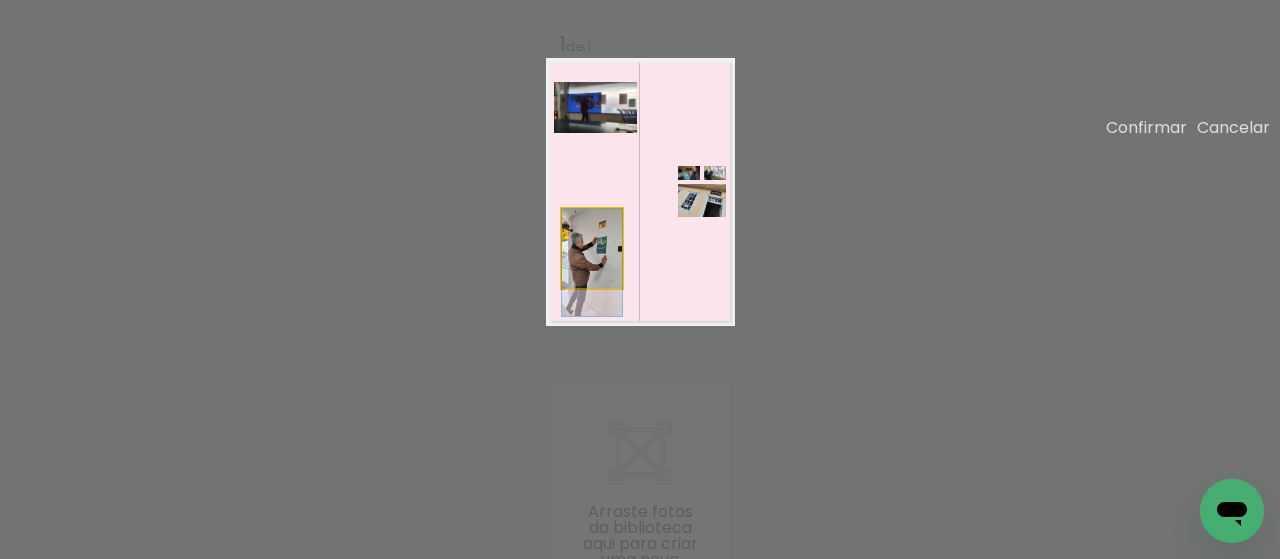 click 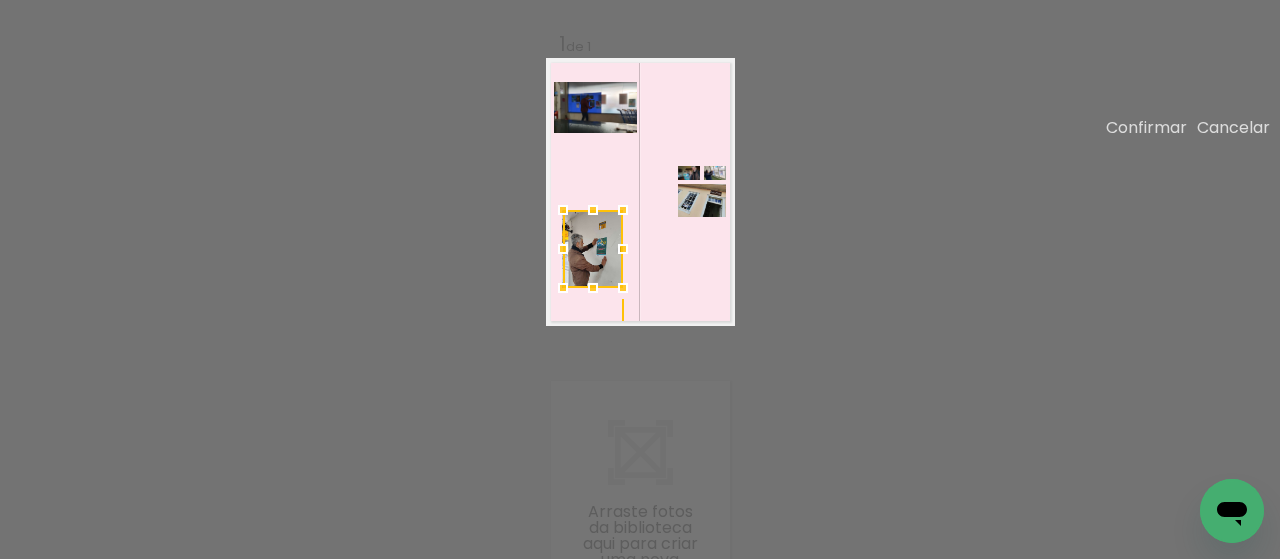 click at bounding box center [593, 210] 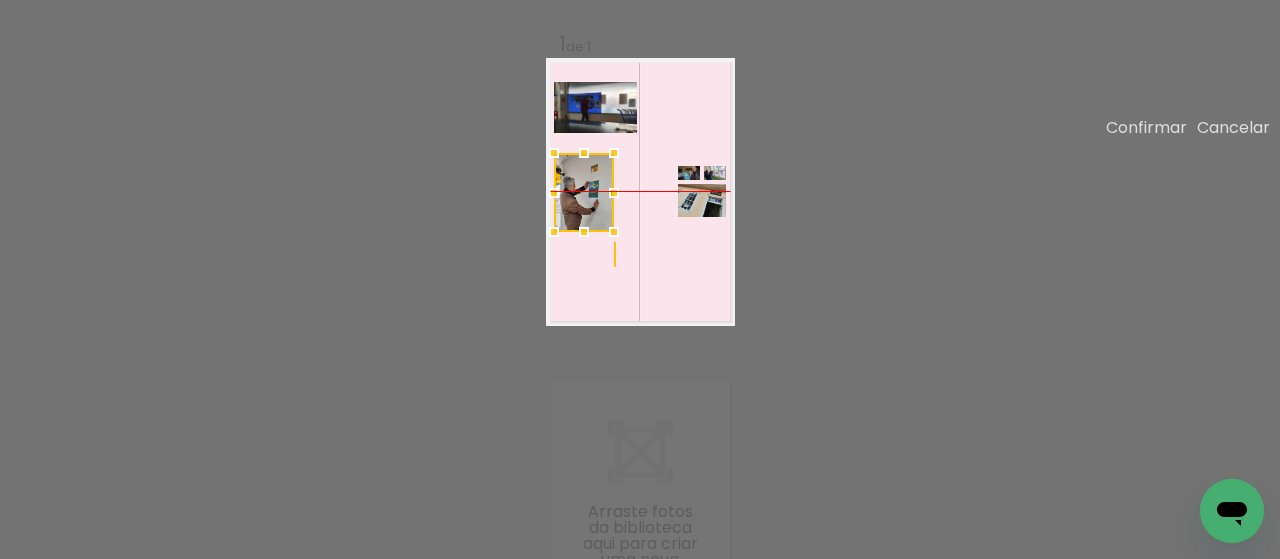 drag, startPoint x: 601, startPoint y: 321, endPoint x: 593, endPoint y: 266, distance: 55.578773 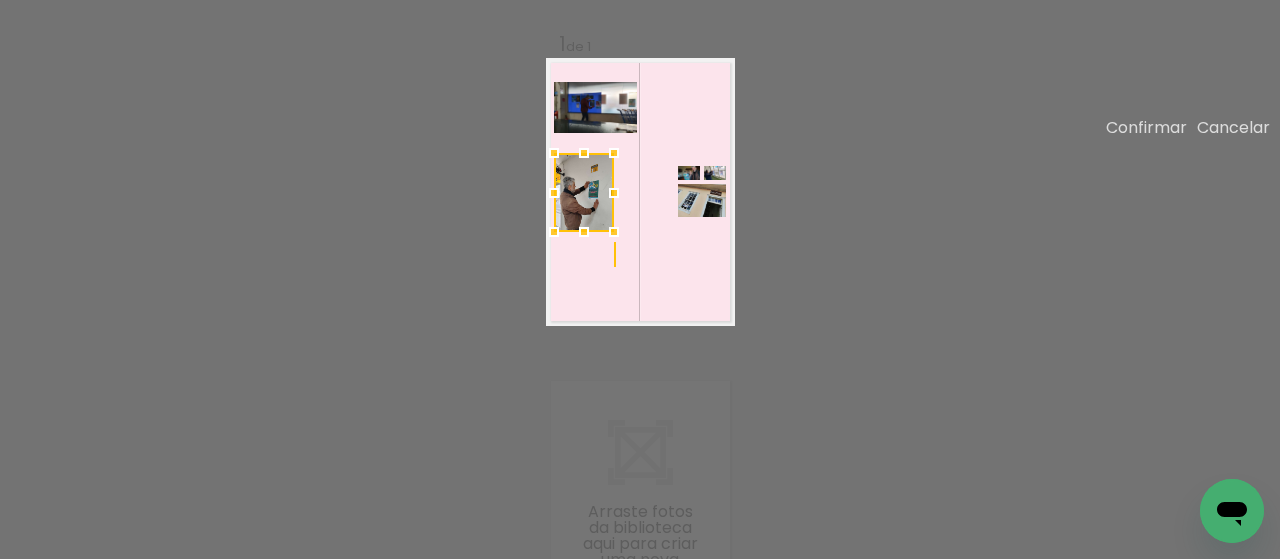 click at bounding box center [640, 192] 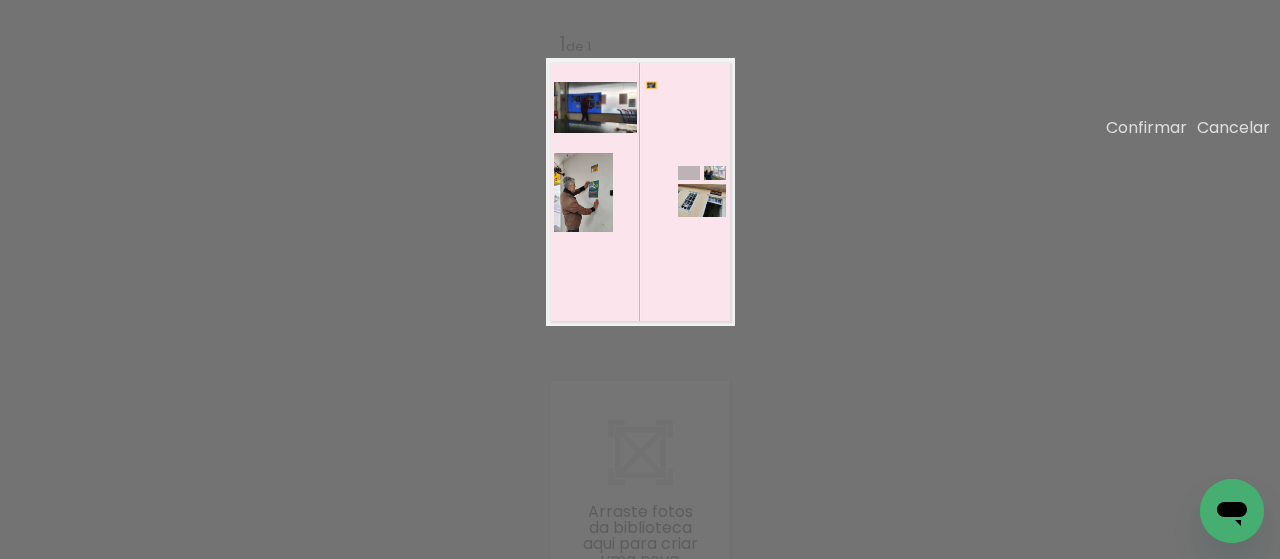 drag, startPoint x: 689, startPoint y: 250, endPoint x: 651, endPoint y: 161, distance: 96.77293 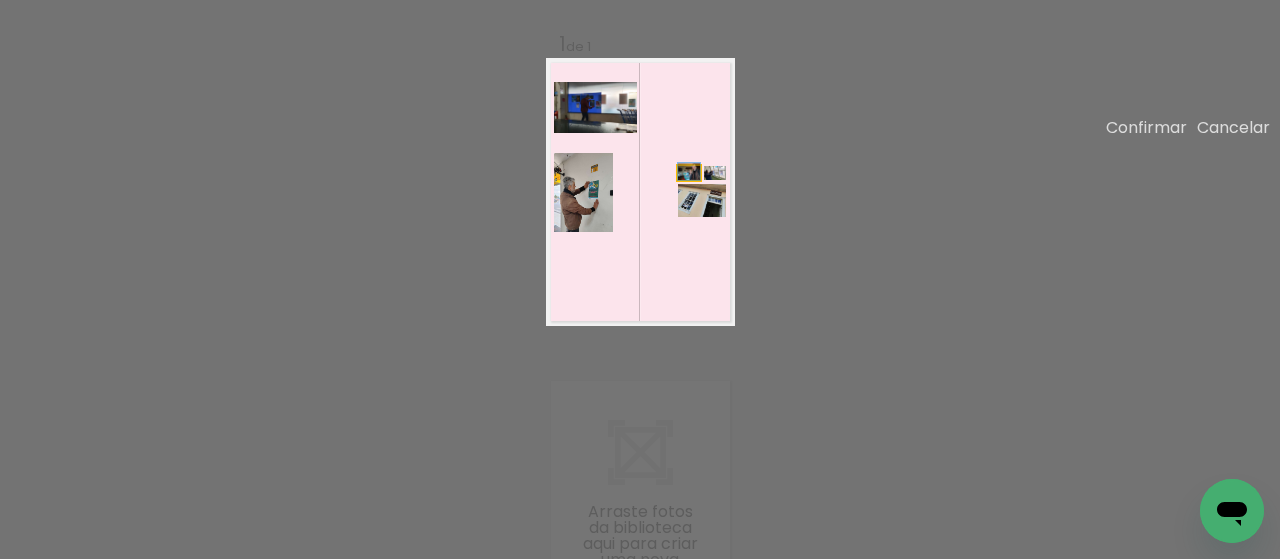 click 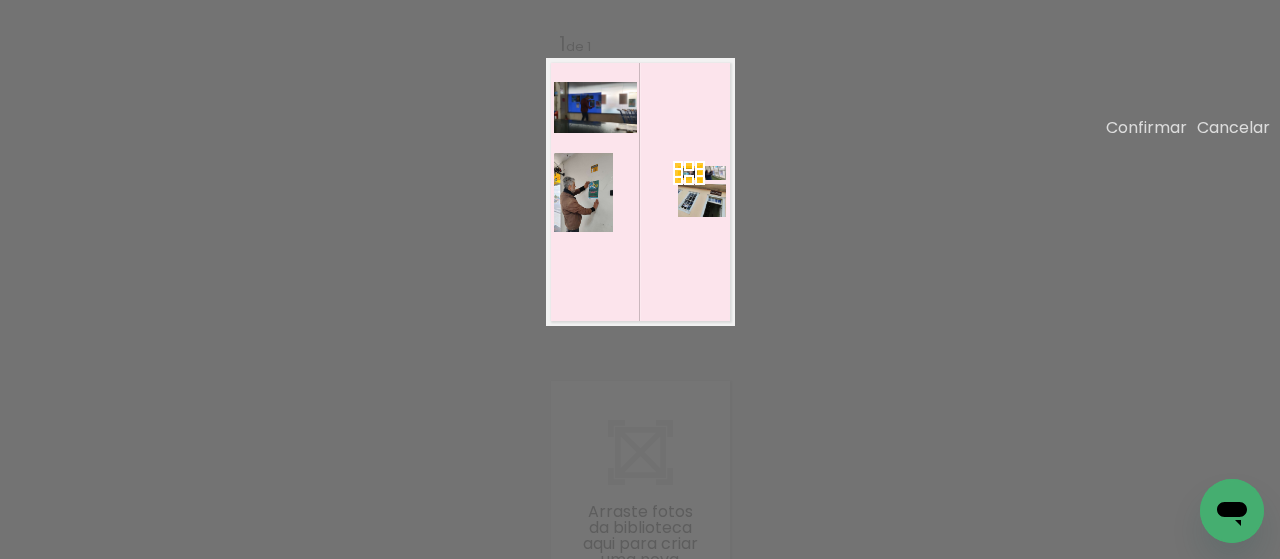click at bounding box center (678, 173) 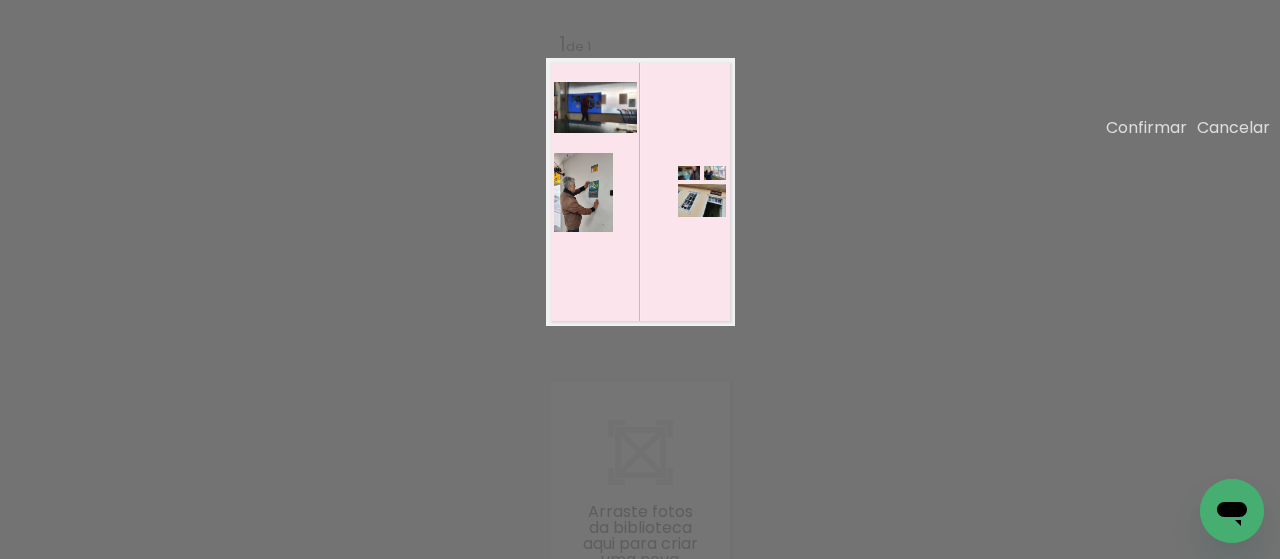 click 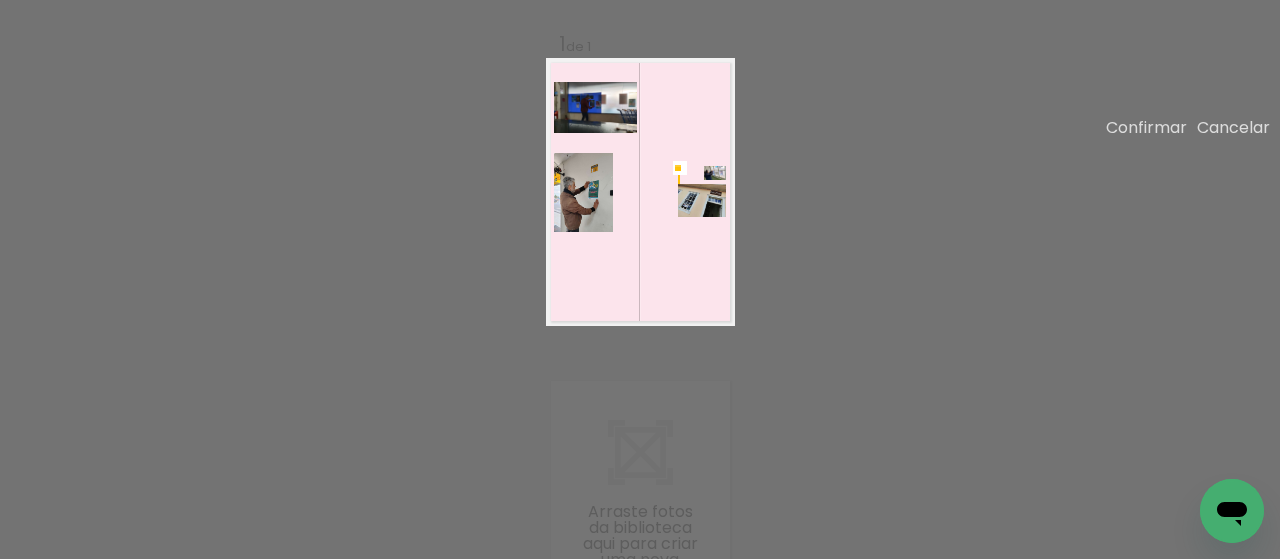 click on "1  de 1" 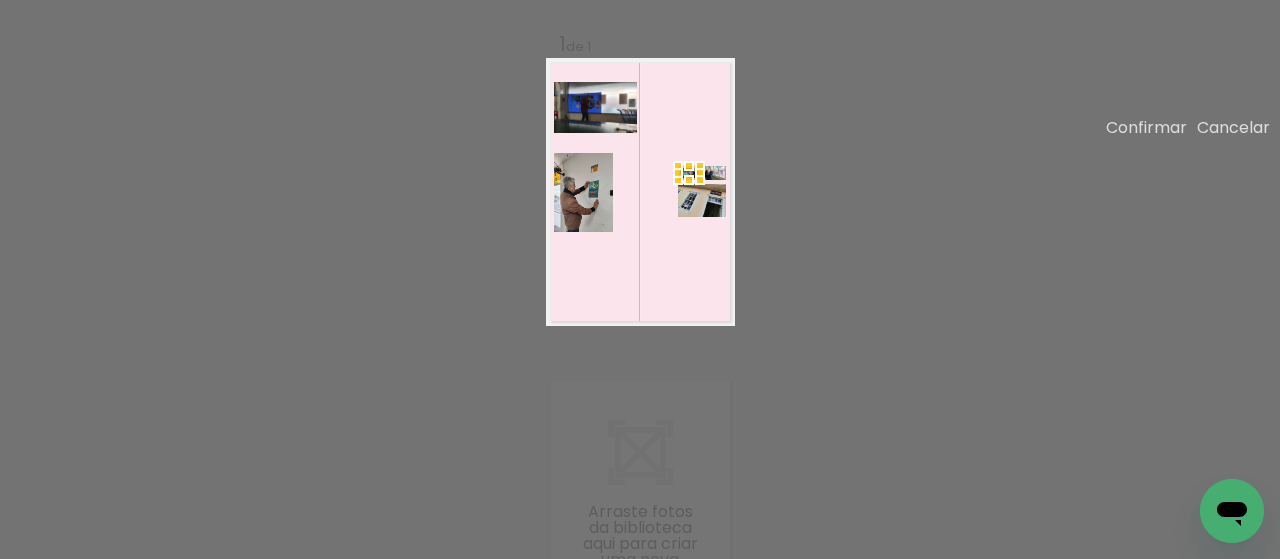 click at bounding box center (640, 192) 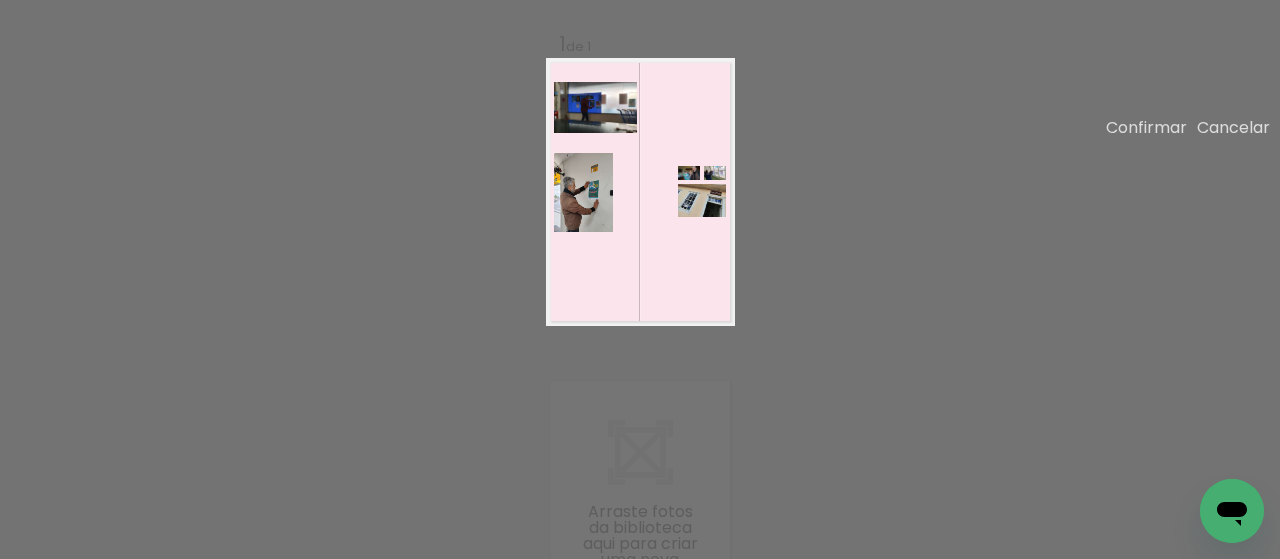 click 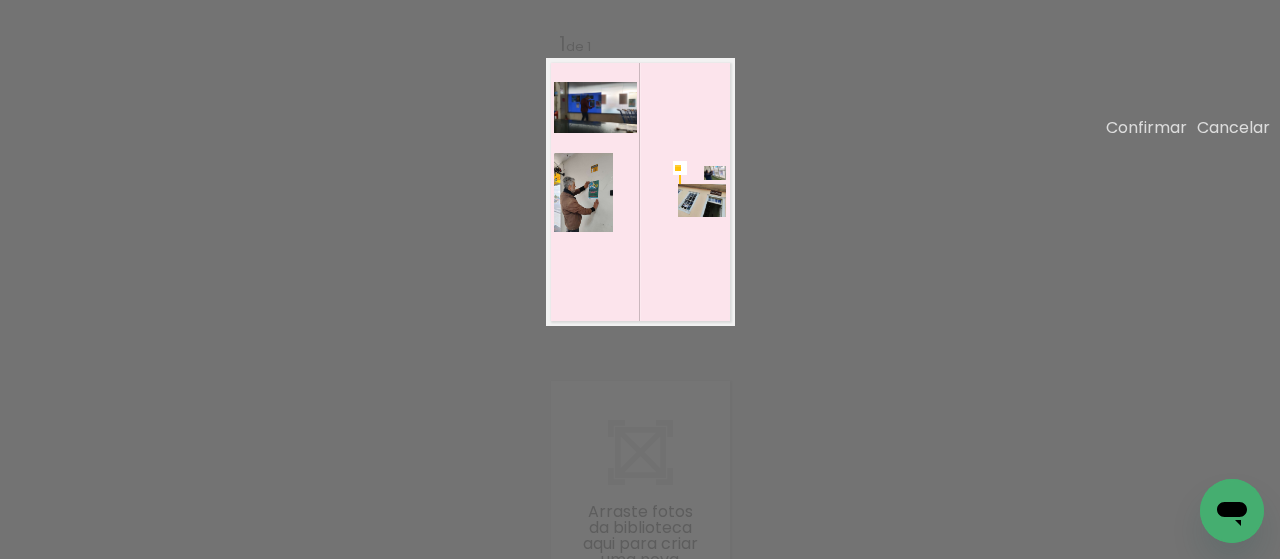 drag, startPoint x: 683, startPoint y: 243, endPoint x: 656, endPoint y: 230, distance: 29.966648 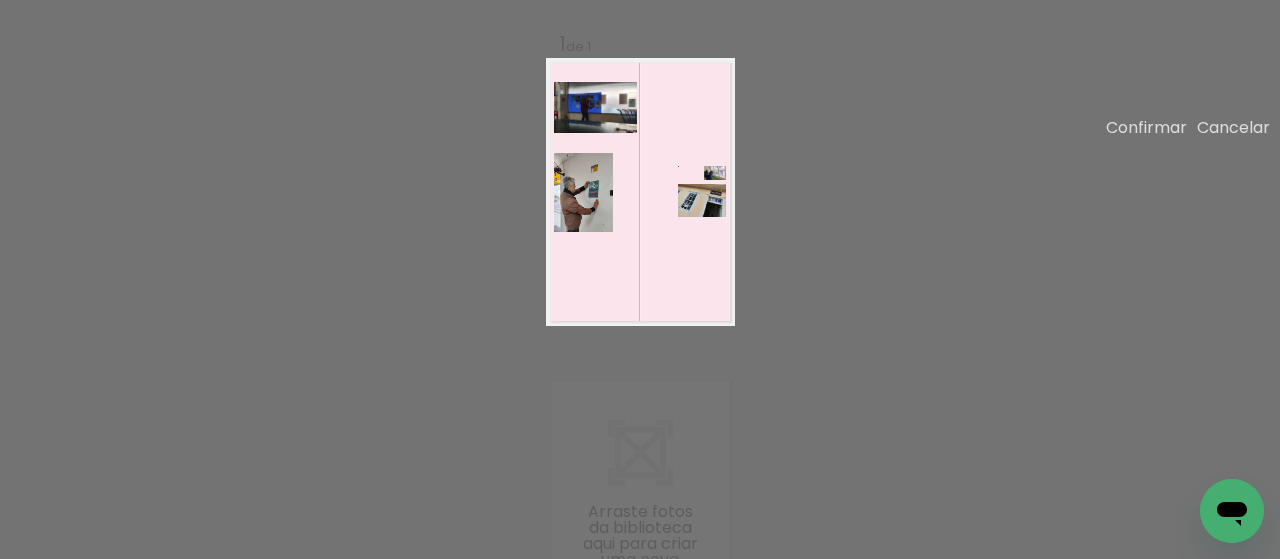 click at bounding box center (640, 192) 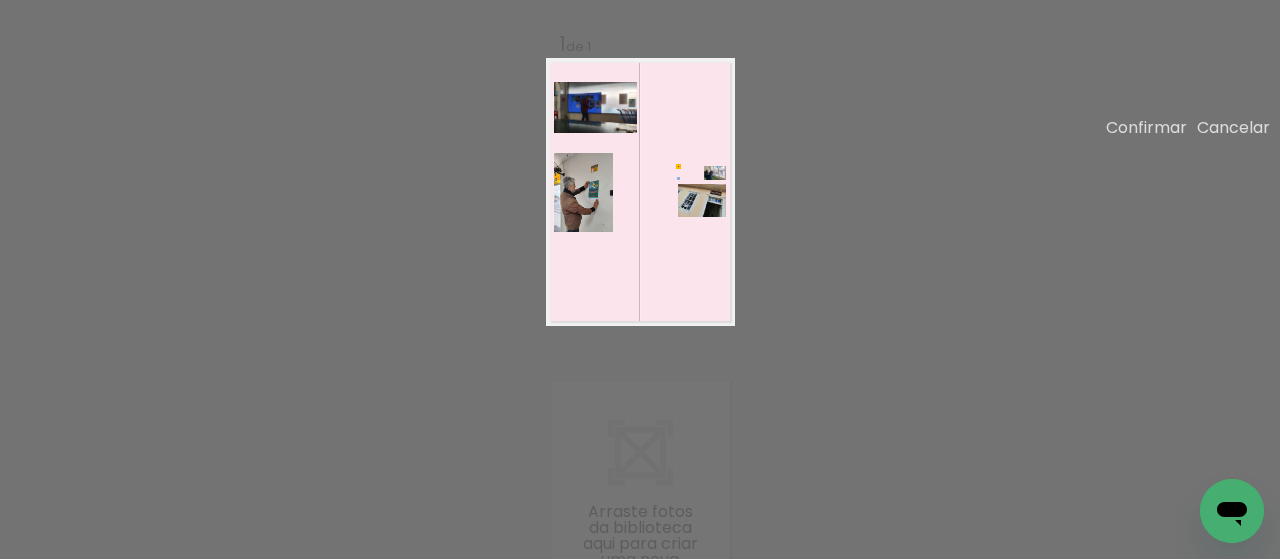 click 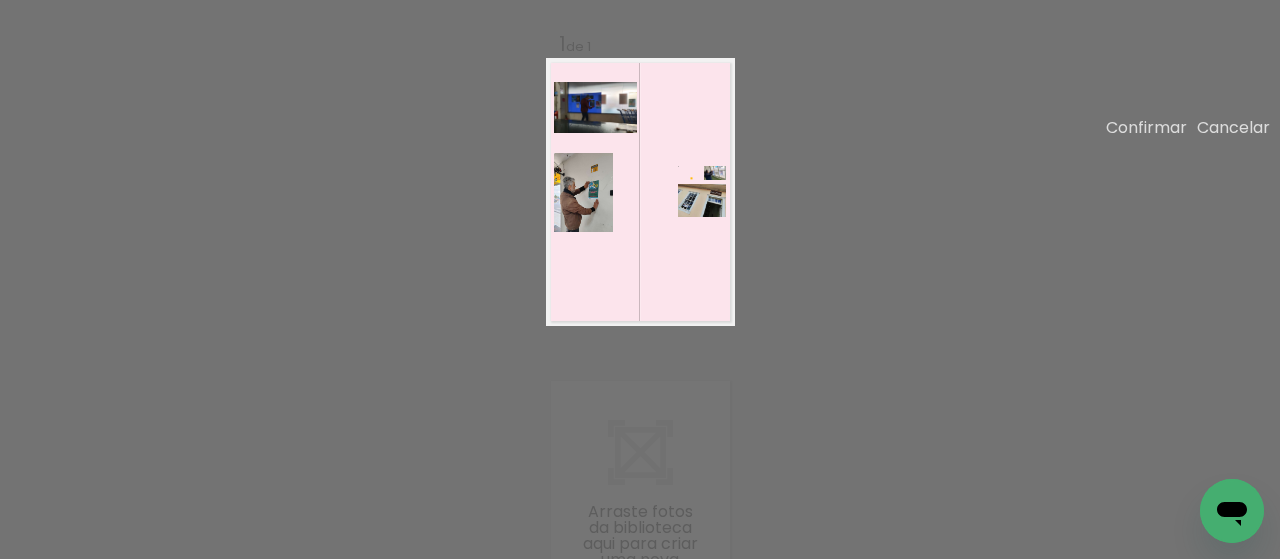 drag, startPoint x: 678, startPoint y: 243, endPoint x: 695, endPoint y: 257, distance: 22.022715 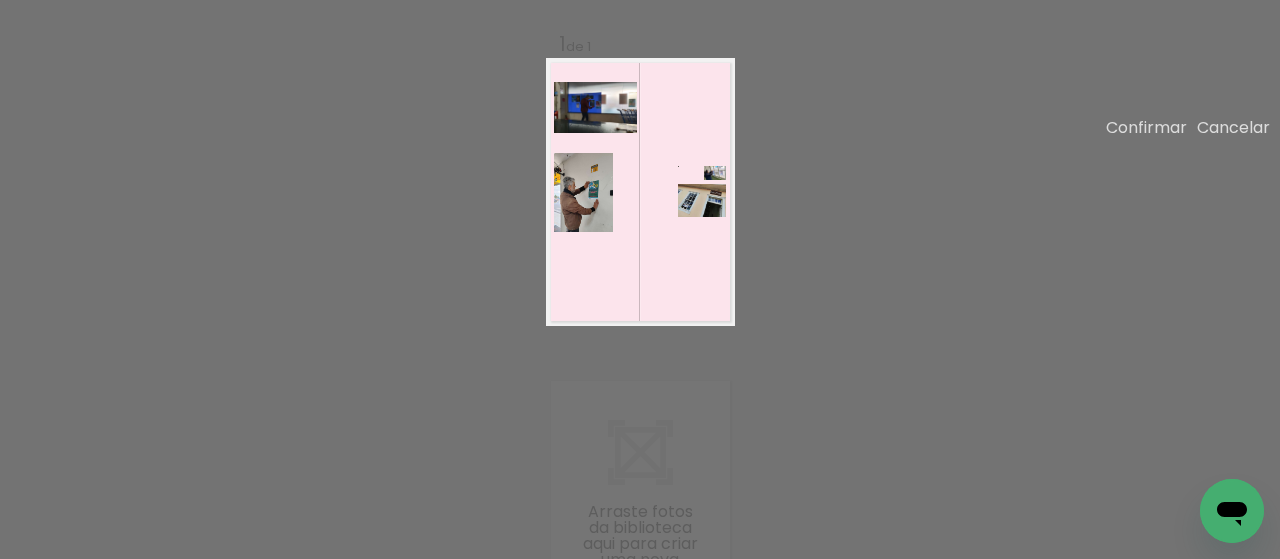 click at bounding box center (640, 192) 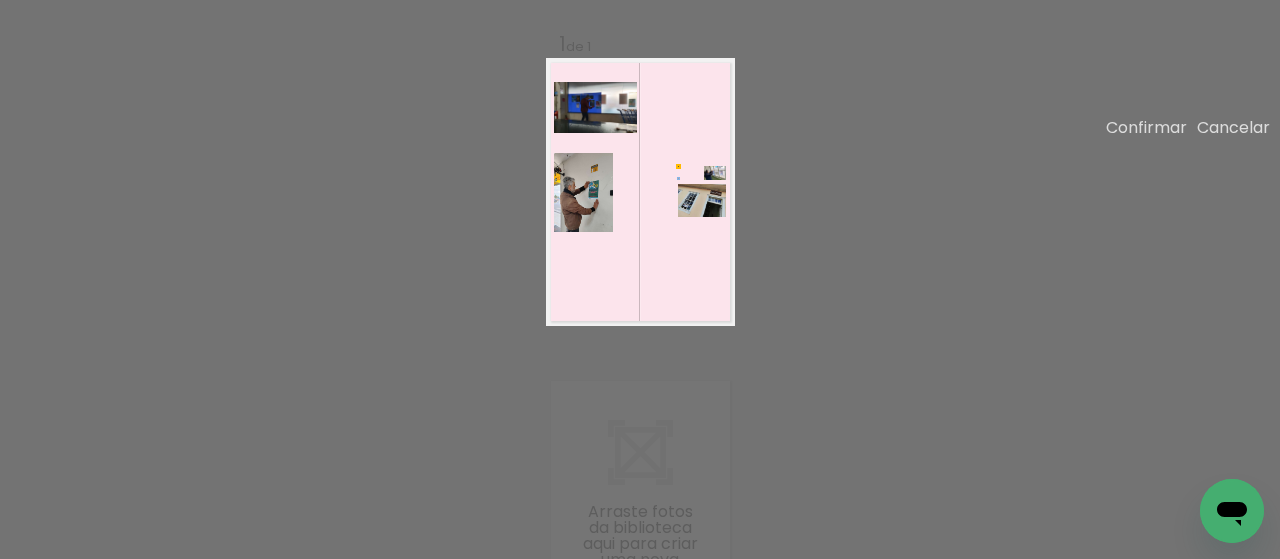click at bounding box center (678, 166) 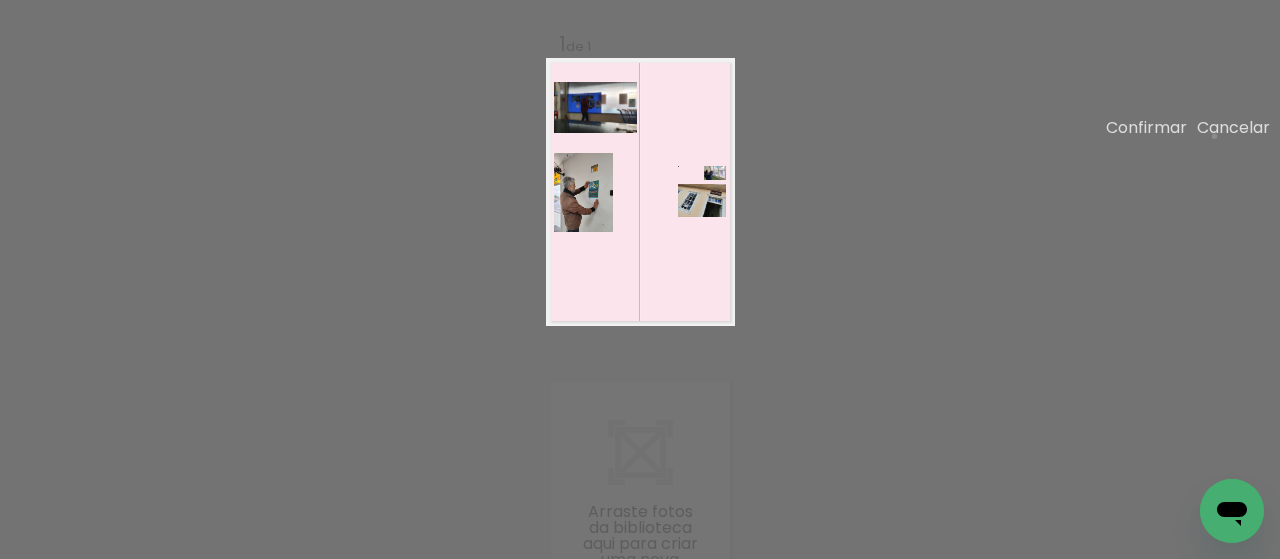 click on "Cancelar" at bounding box center (1233, 127) 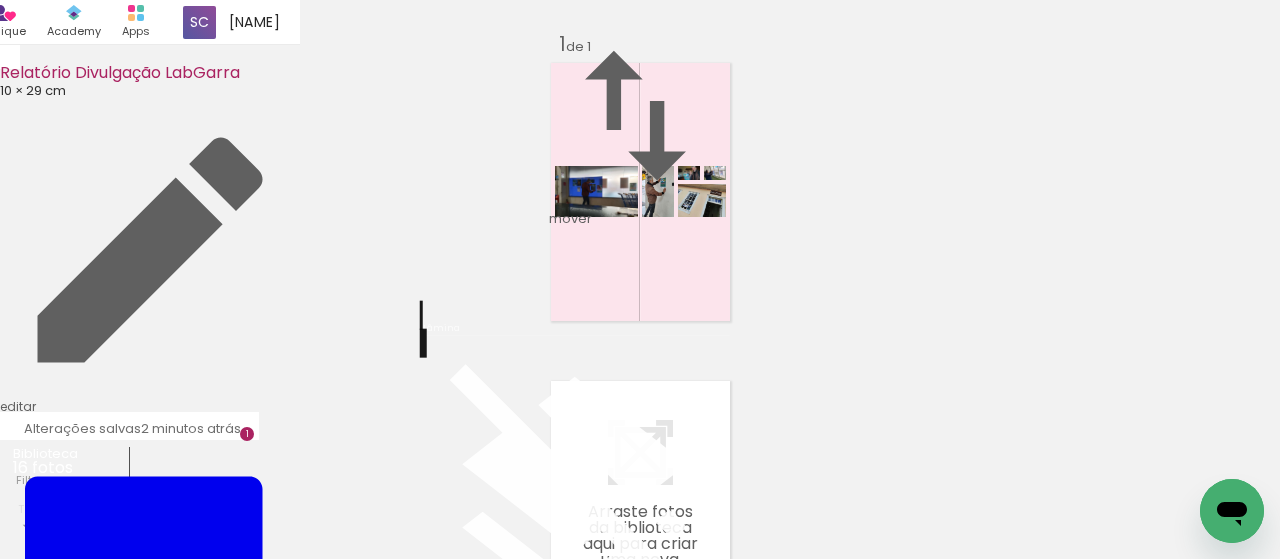 click at bounding box center (640, 192) 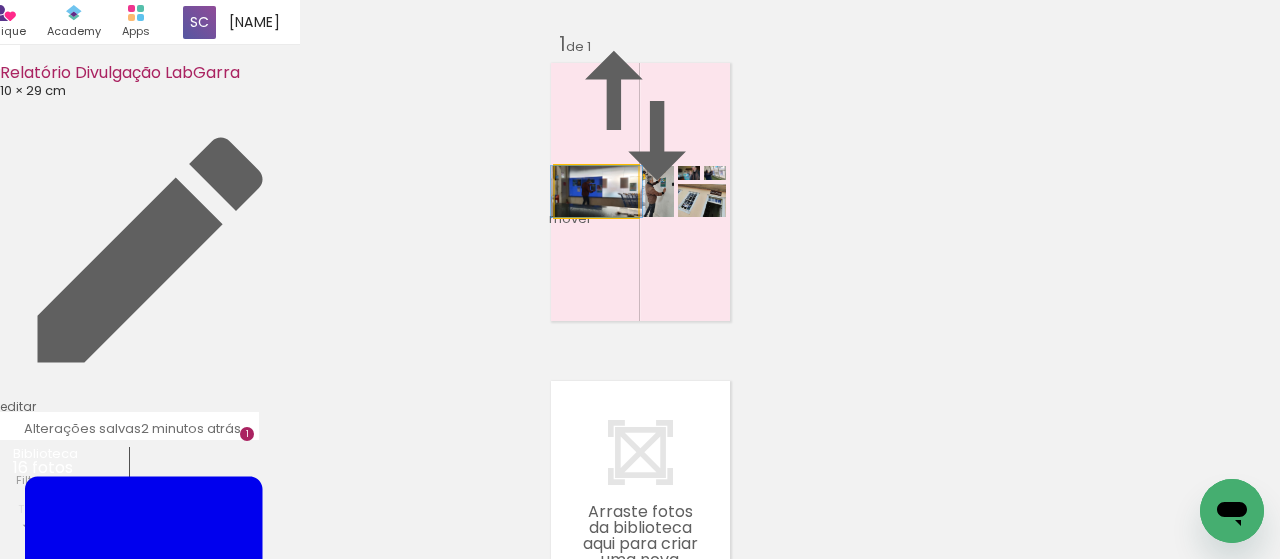 click 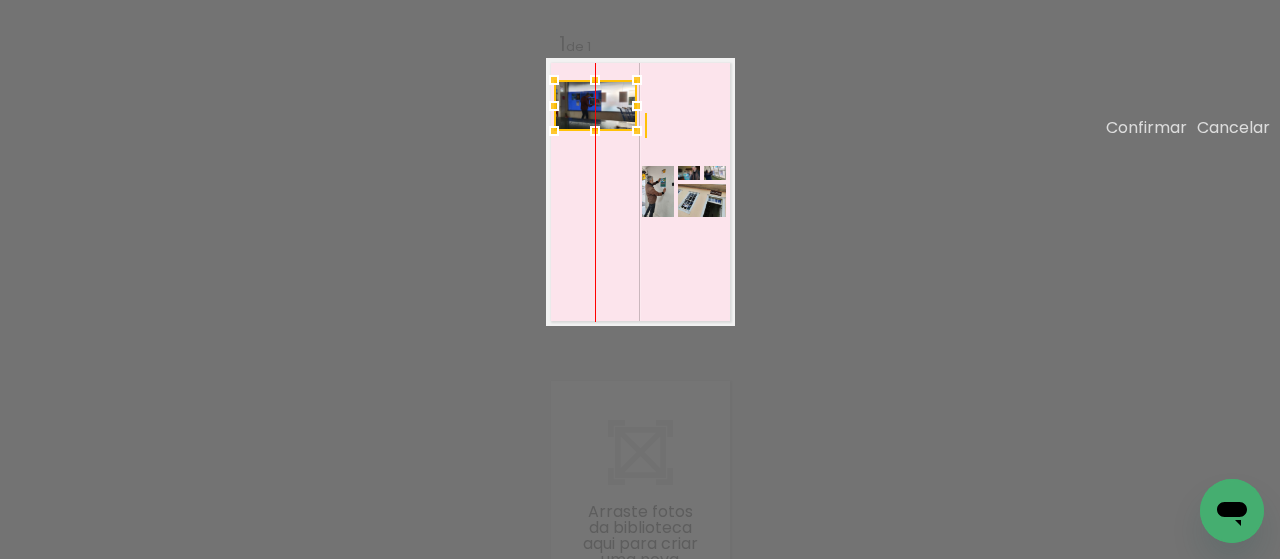 drag, startPoint x: 609, startPoint y: 263, endPoint x: 607, endPoint y: 177, distance: 86.023254 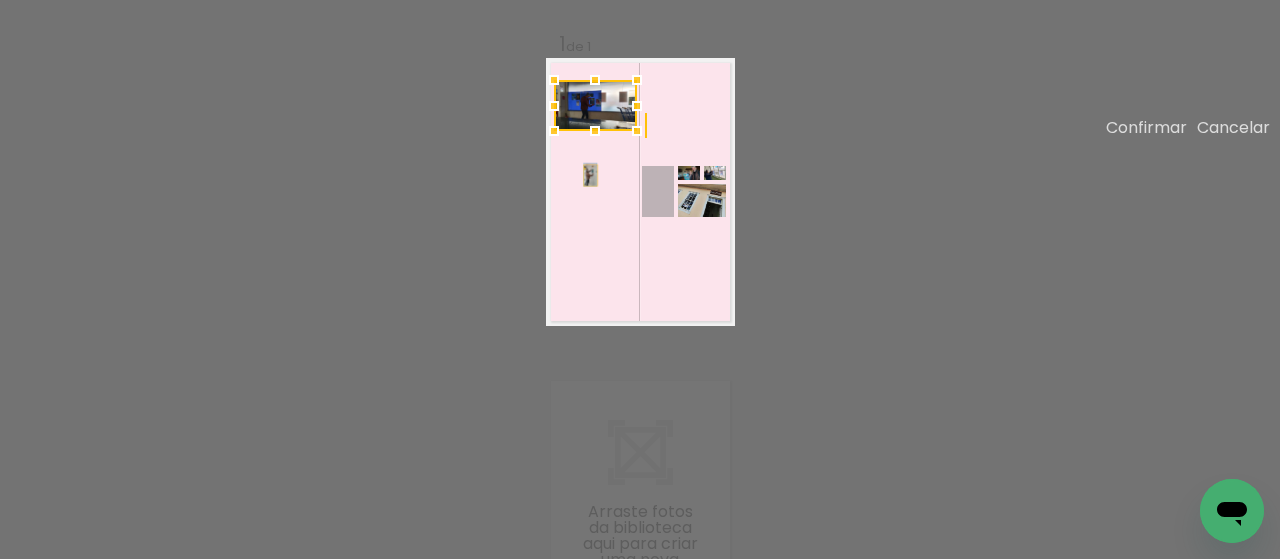 drag, startPoint x: 661, startPoint y: 269, endPoint x: 590, endPoint y: 251, distance: 73.24616 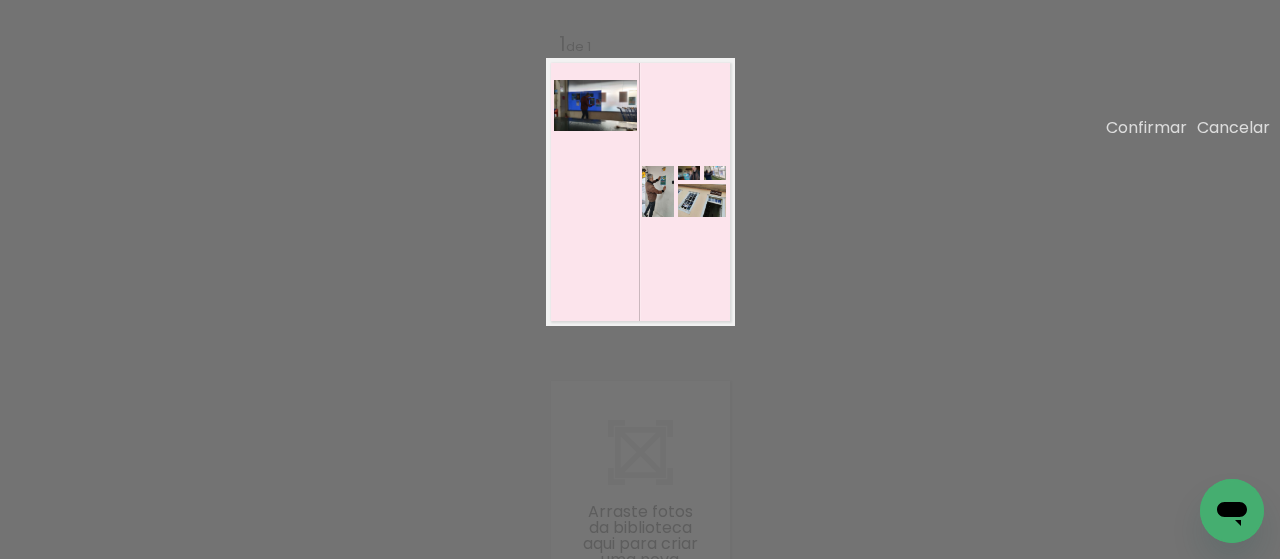 click 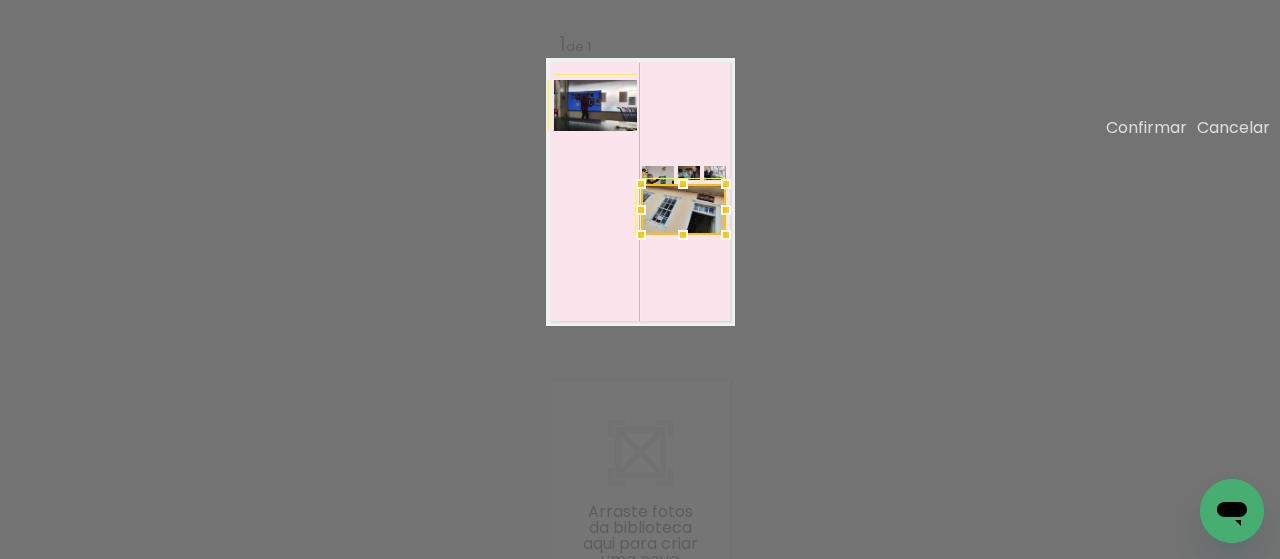 drag, startPoint x: 677, startPoint y: 298, endPoint x: 643, endPoint y: 319, distance: 39.962482 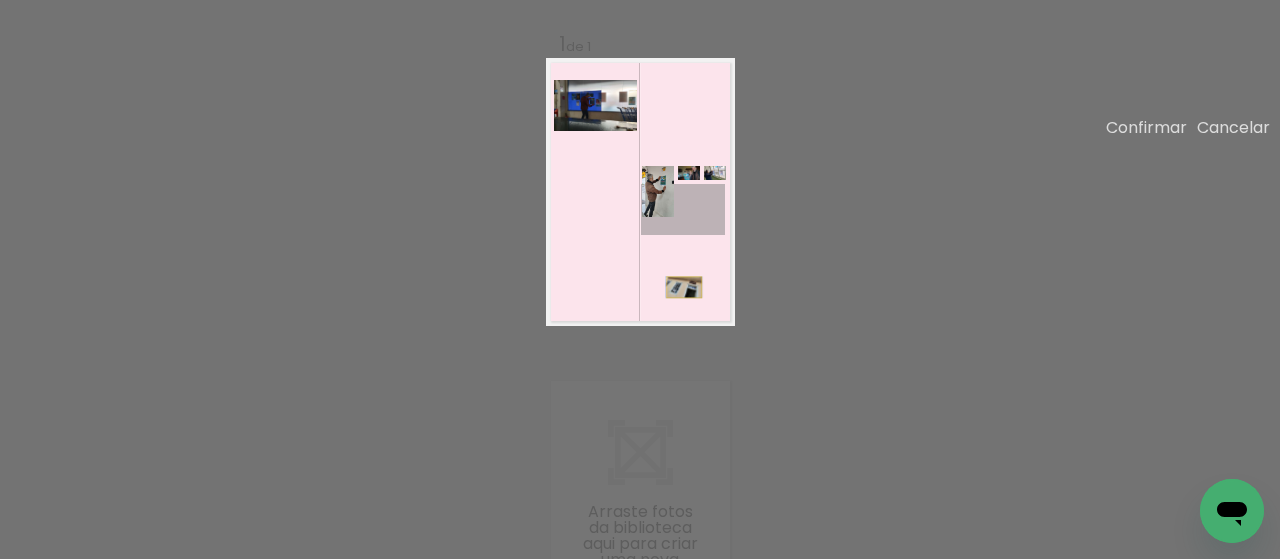 drag, startPoint x: 692, startPoint y: 293, endPoint x: 684, endPoint y: 363, distance: 70.45566 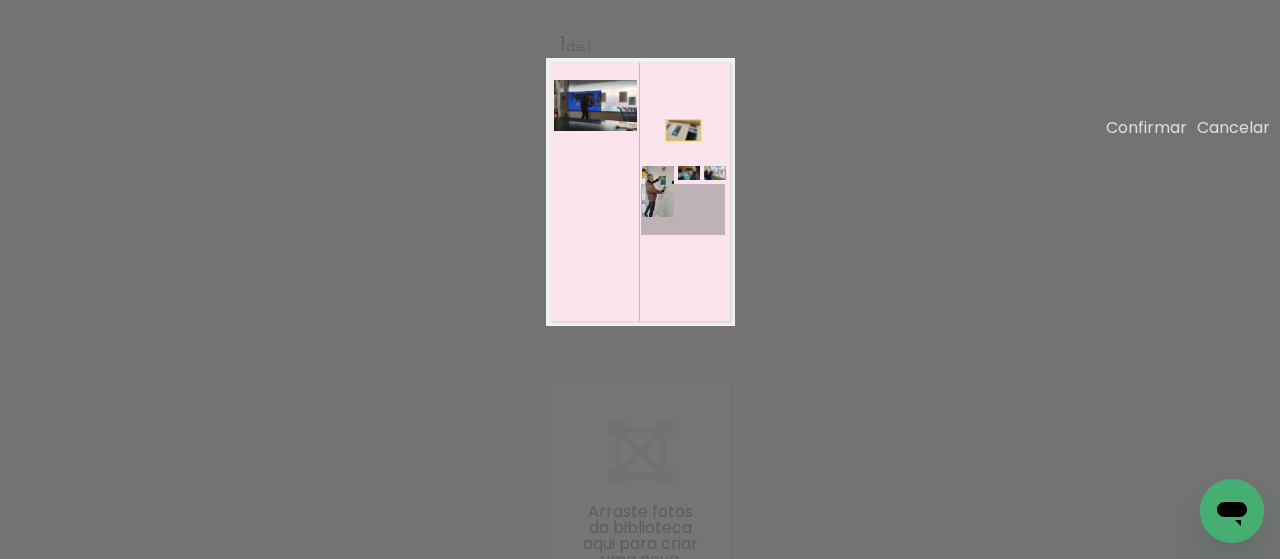 drag, startPoint x: 674, startPoint y: 285, endPoint x: 683, endPoint y: 205, distance: 80.50466 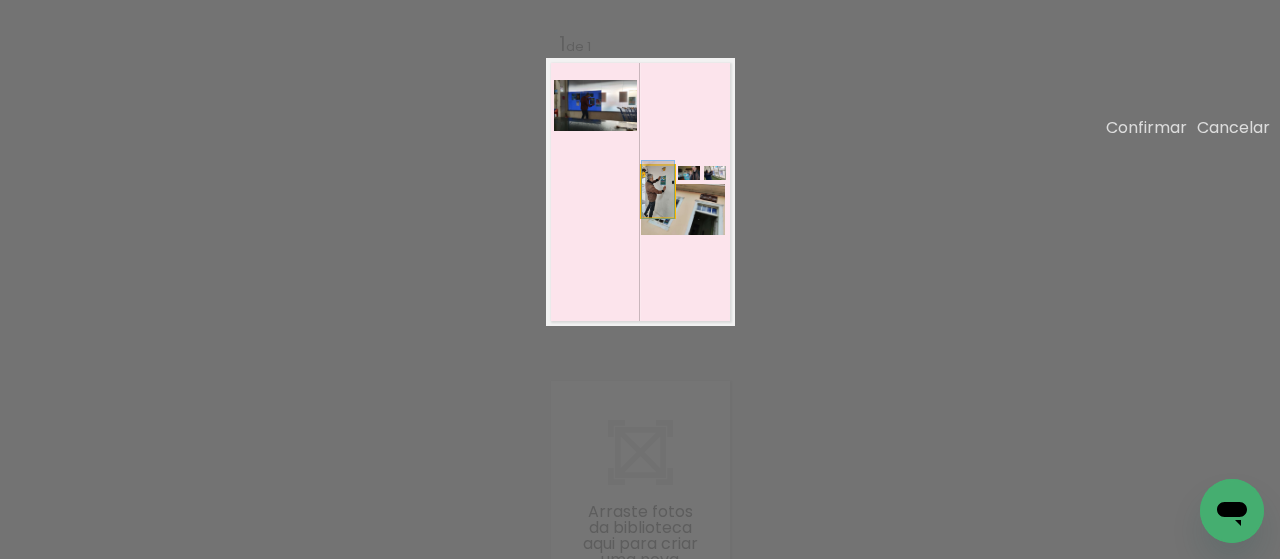 click 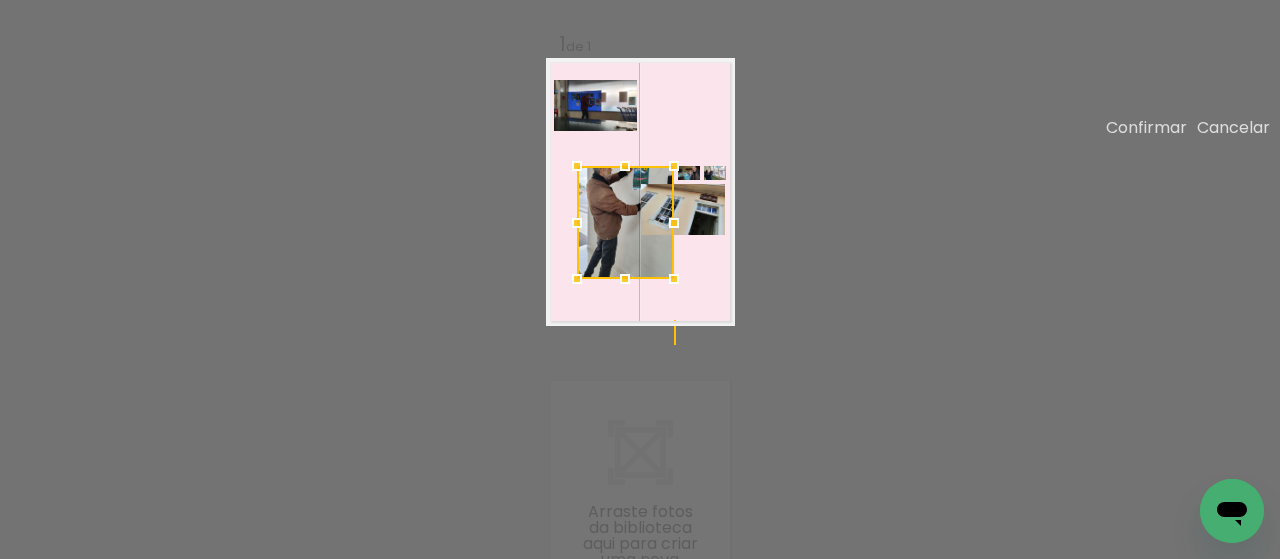 drag, startPoint x: 639, startPoint y: 299, endPoint x: 573, endPoint y: 357, distance: 87.86353 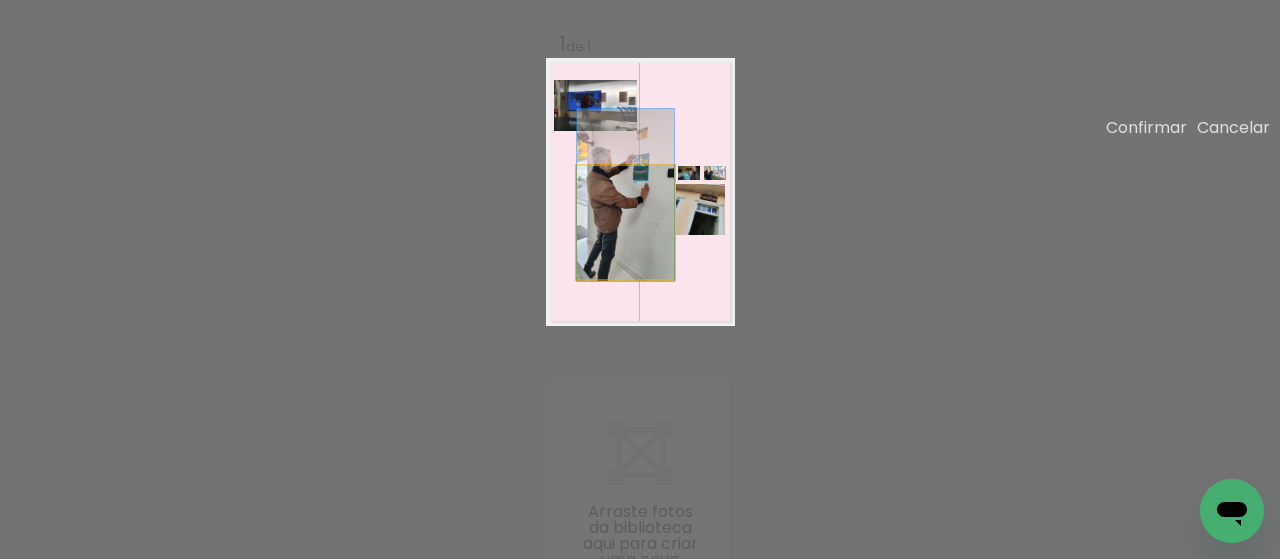 drag, startPoint x: 650, startPoint y: 285, endPoint x: 600, endPoint y: 278, distance: 50.48762 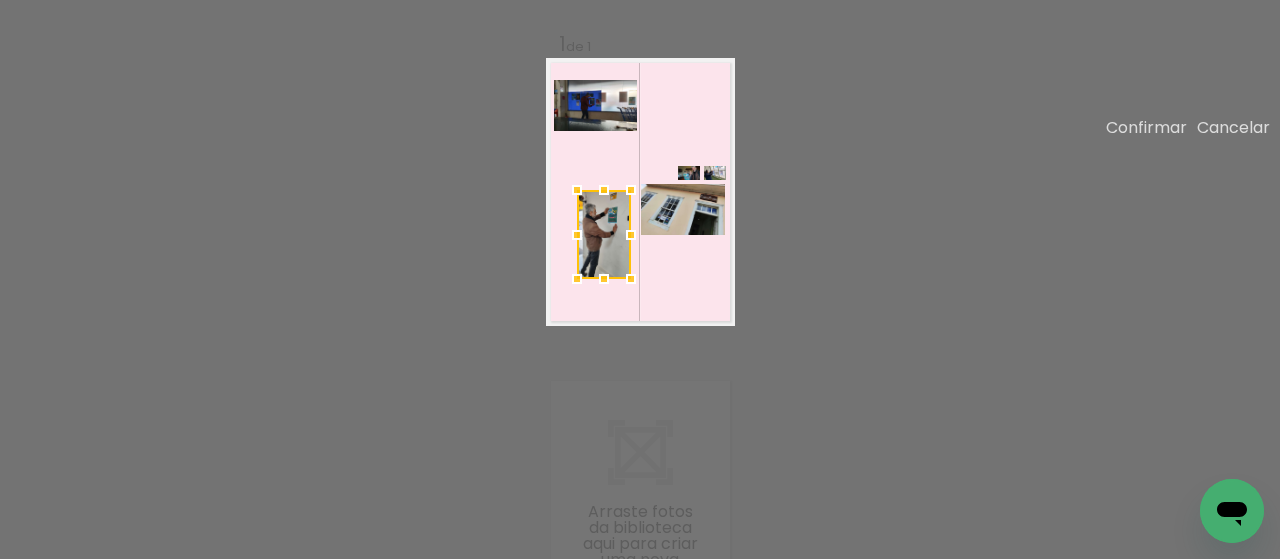 drag, startPoint x: 677, startPoint y: 245, endPoint x: 634, endPoint y: 269, distance: 49.24429 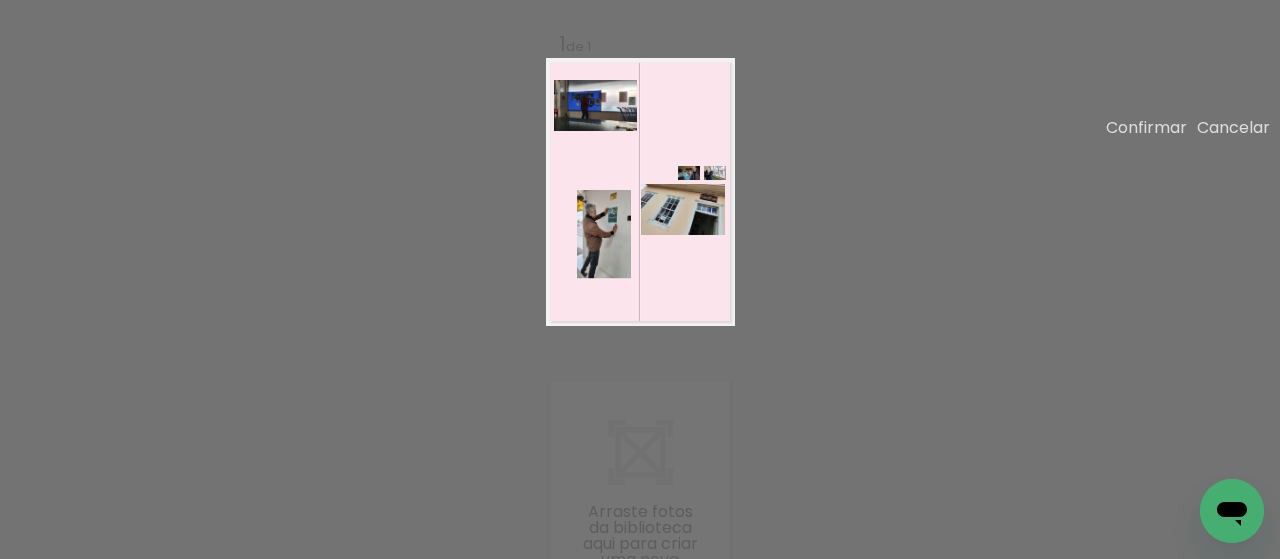 click 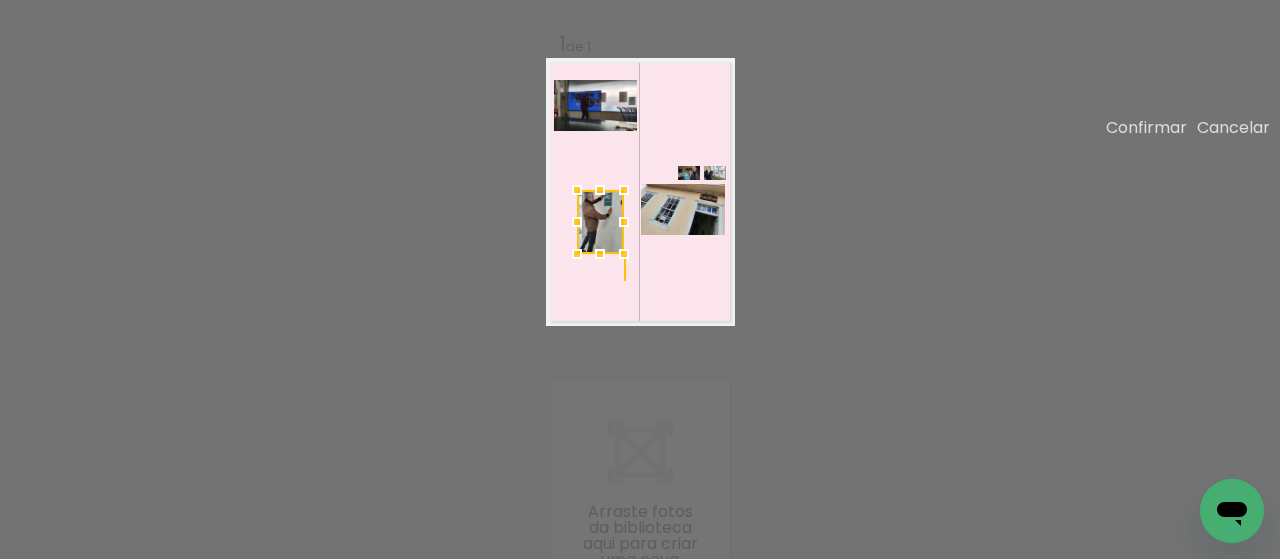 drag, startPoint x: 633, startPoint y: 356, endPoint x: 627, endPoint y: 331, distance: 25.70992 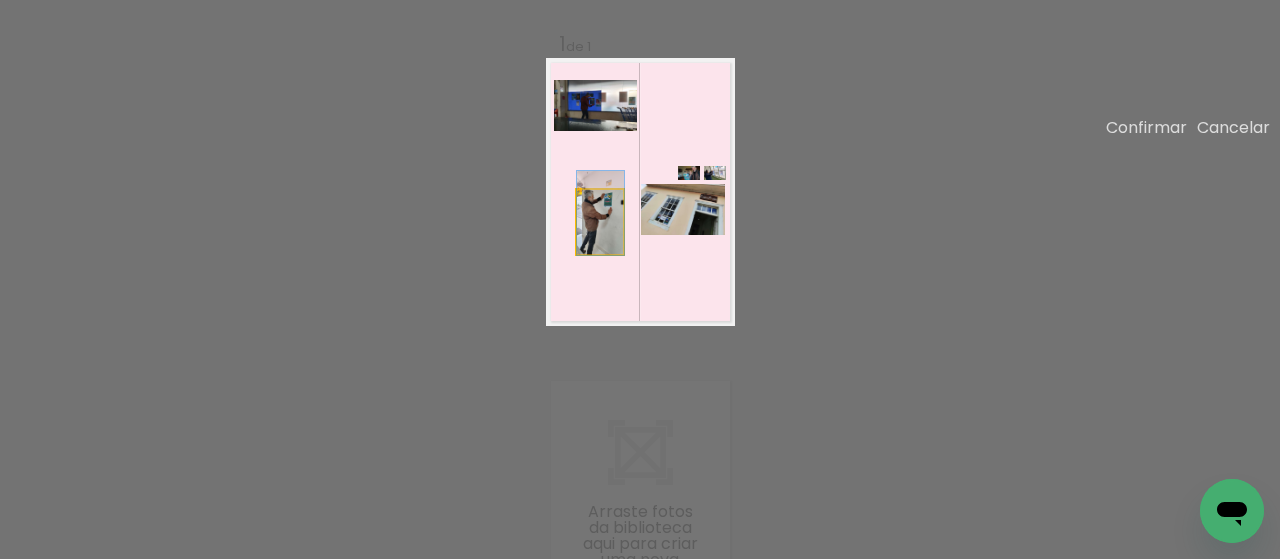 click on "1  de 1" 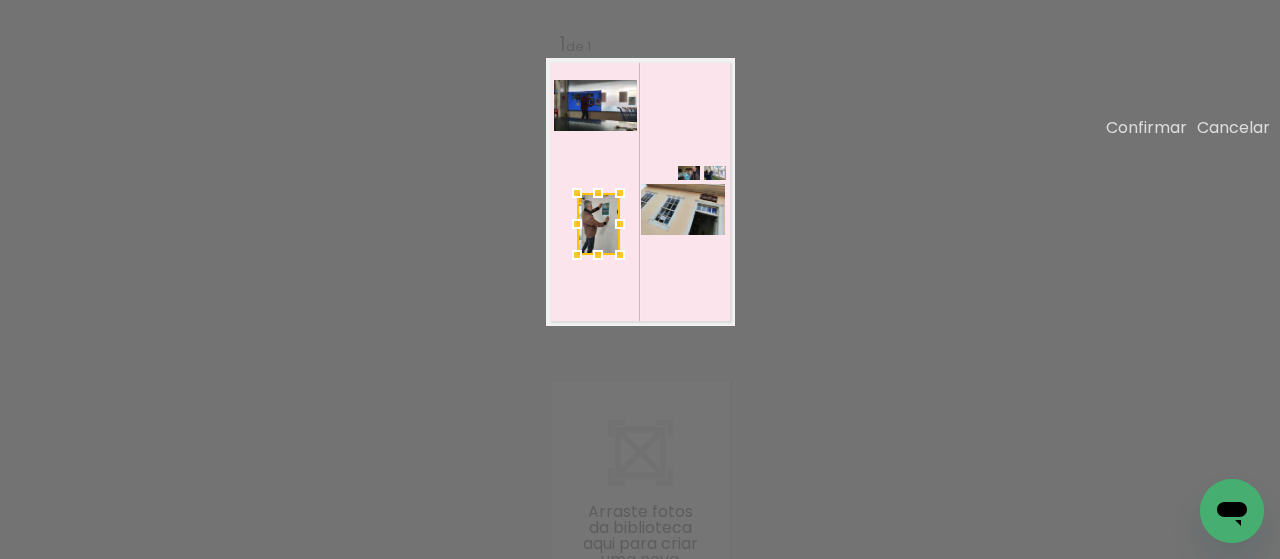 click at bounding box center [620, 193] 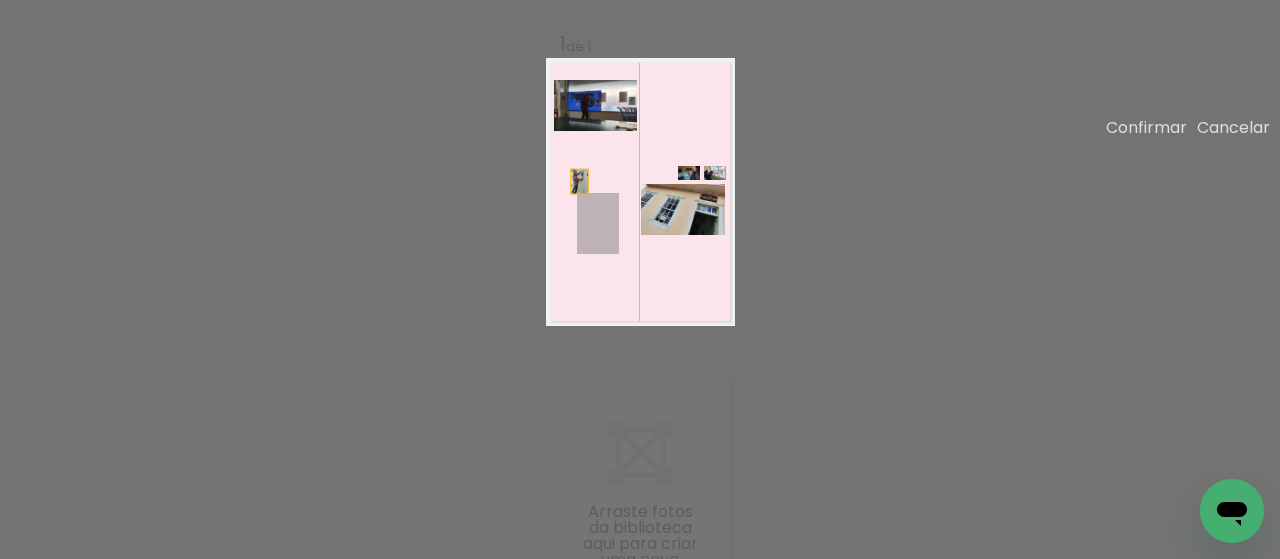 drag, startPoint x: 608, startPoint y: 311, endPoint x: 579, endPoint y: 257, distance: 61.294373 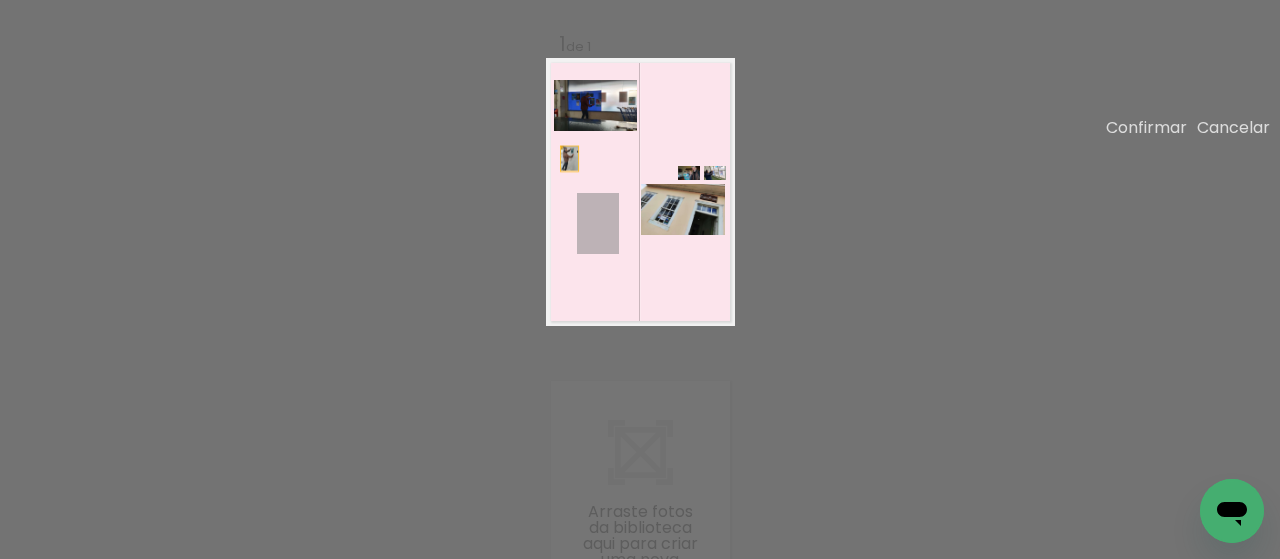 drag, startPoint x: 600, startPoint y: 303, endPoint x: 569, endPoint y: 234, distance: 75.643906 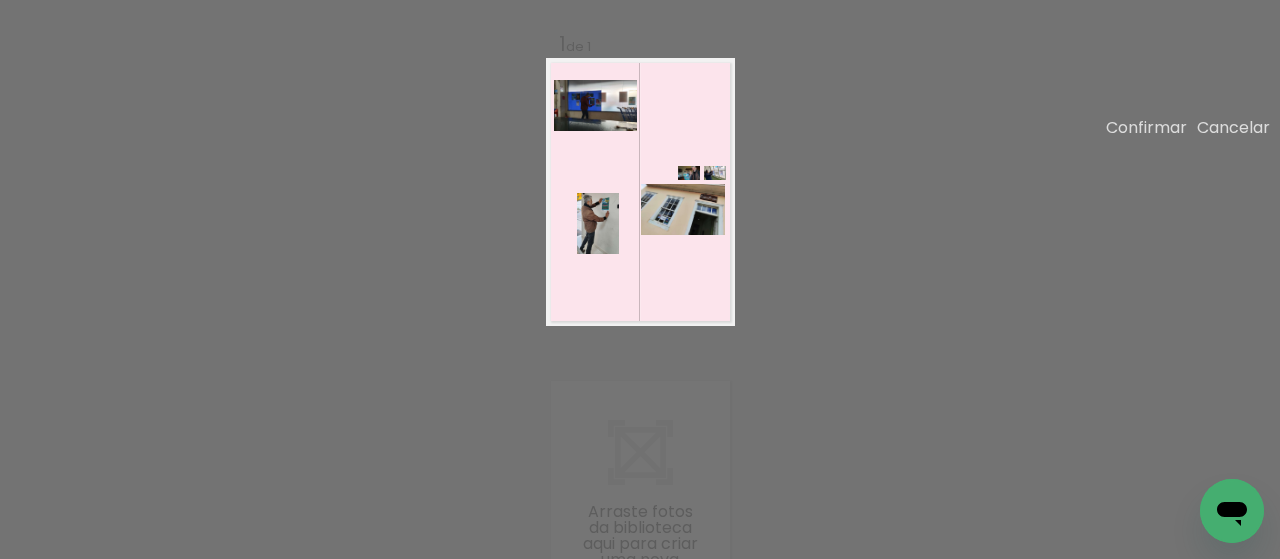 click 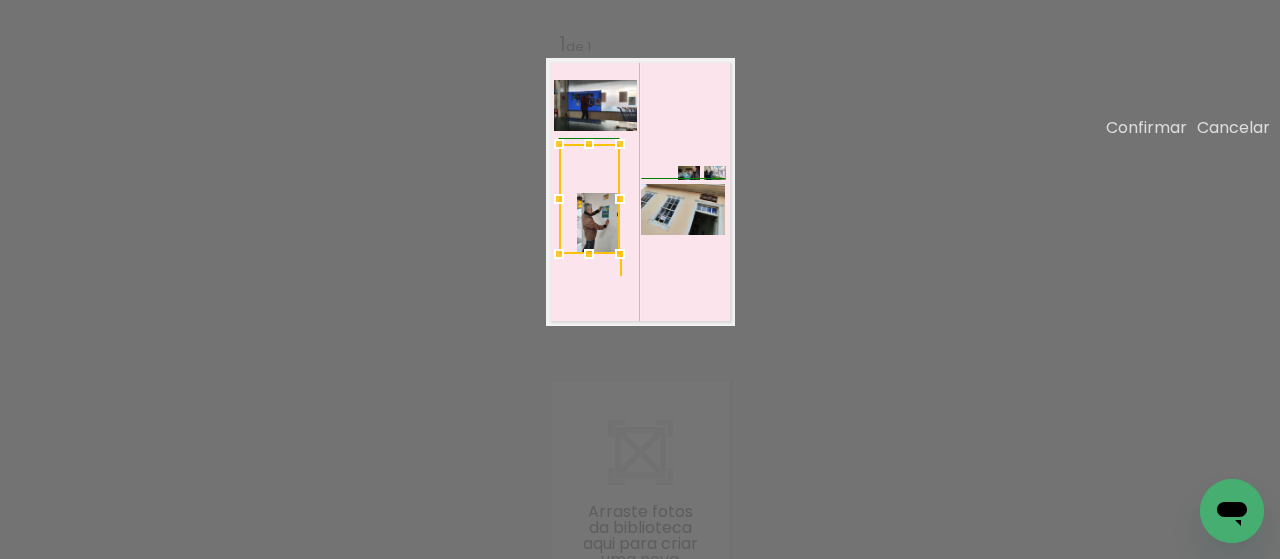 drag, startPoint x: 581, startPoint y: 273, endPoint x: 531, endPoint y: 177, distance: 108.24047 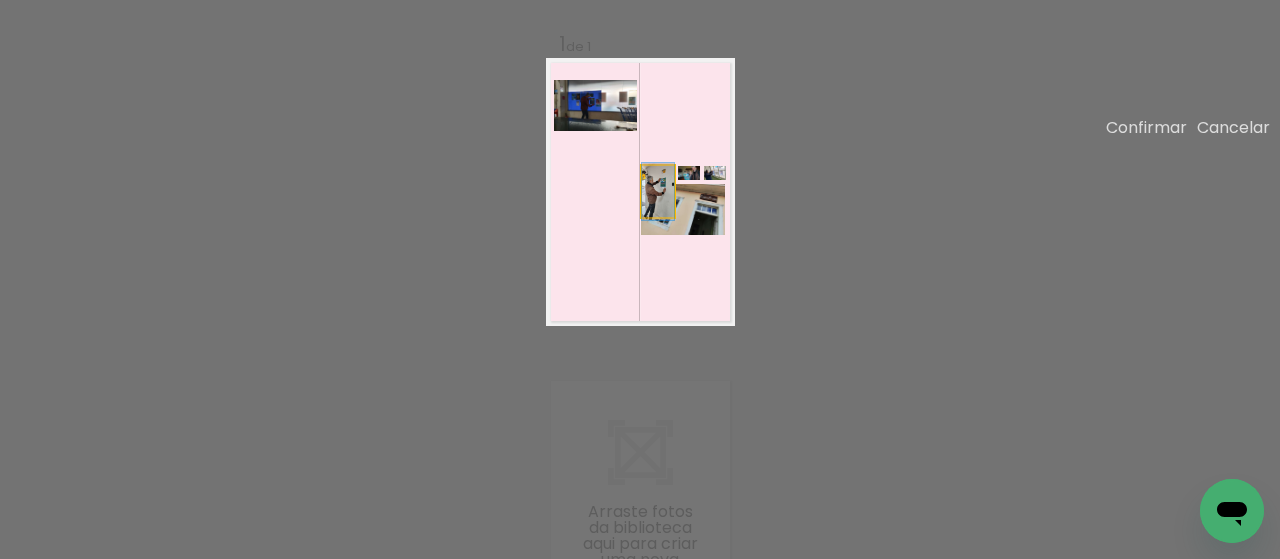 click 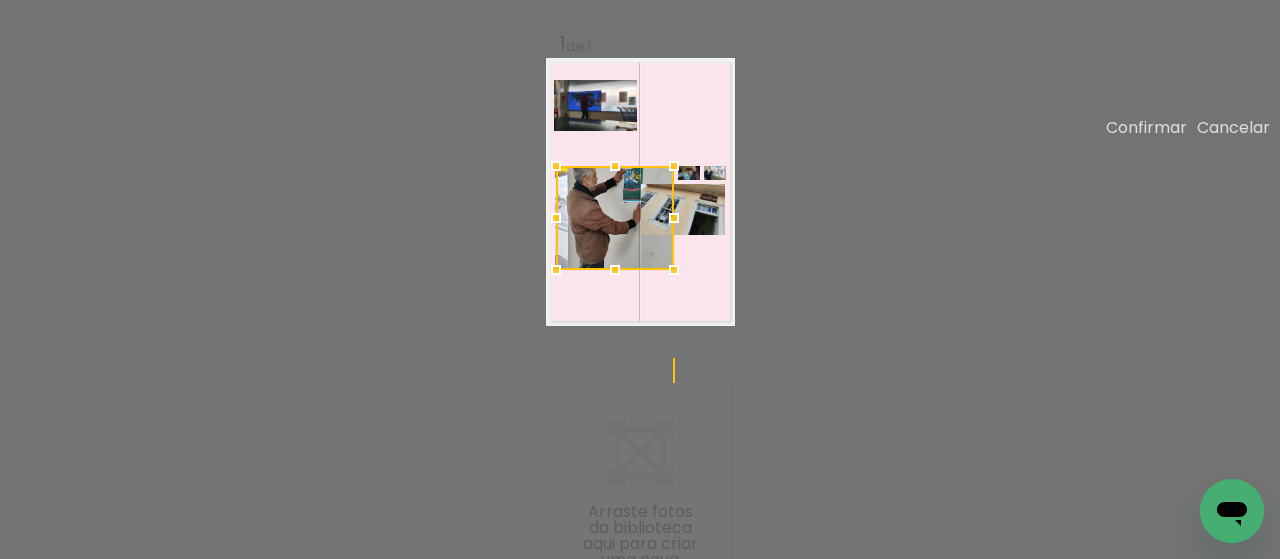 drag, startPoint x: 648, startPoint y: 292, endPoint x: 576, endPoint y: 345, distance: 89.40358 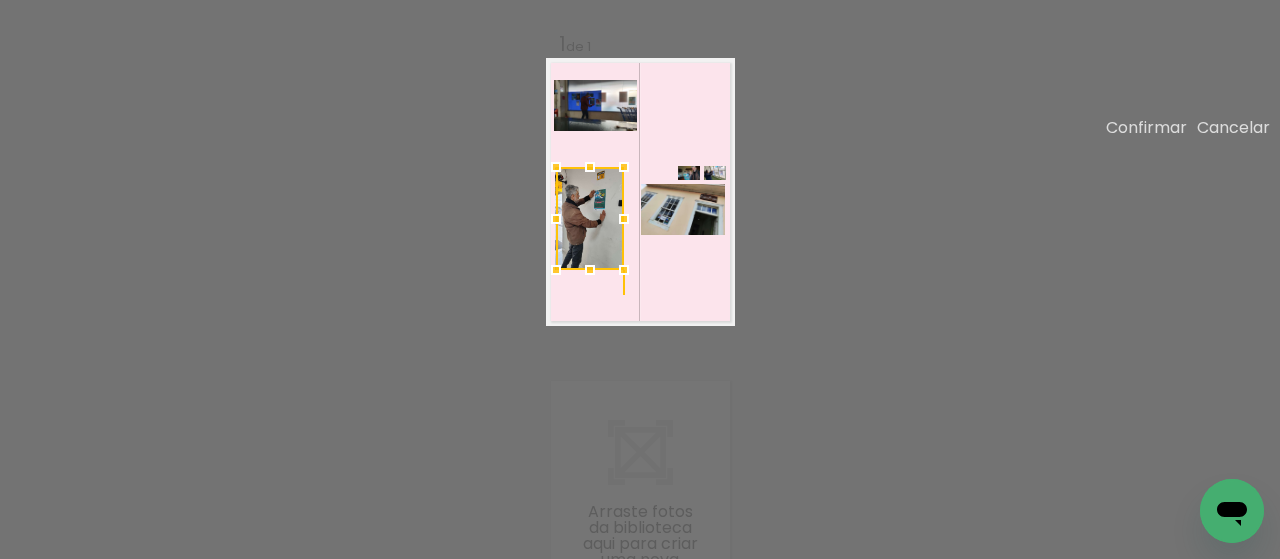 drag, startPoint x: 675, startPoint y: 244, endPoint x: 625, endPoint y: 245, distance: 50.01 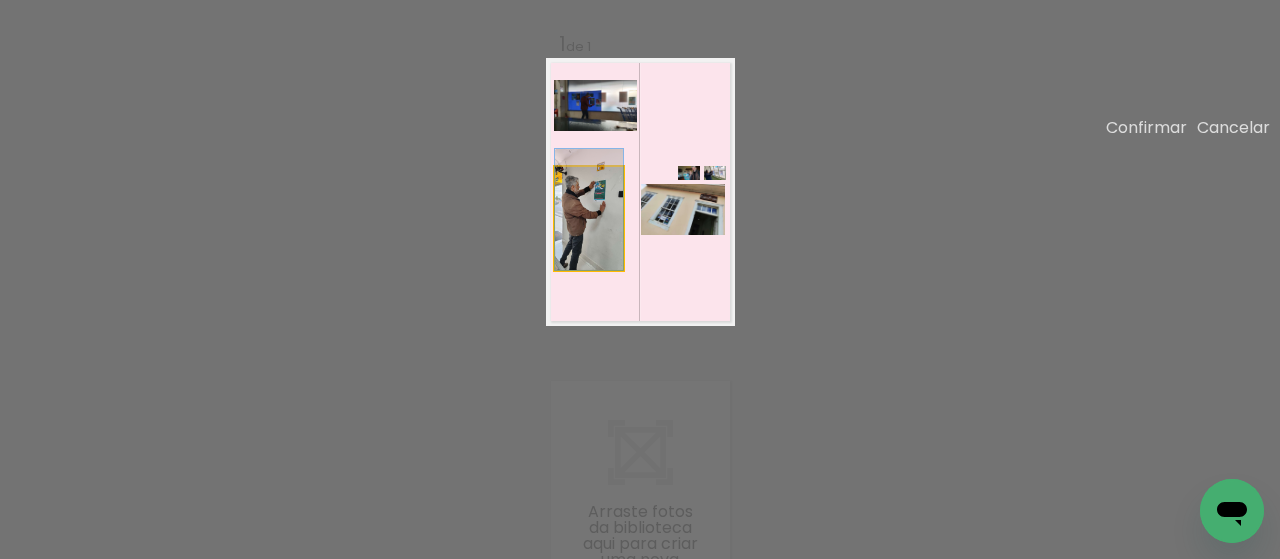 drag, startPoint x: 608, startPoint y: 301, endPoint x: 607, endPoint y: 275, distance: 26.019224 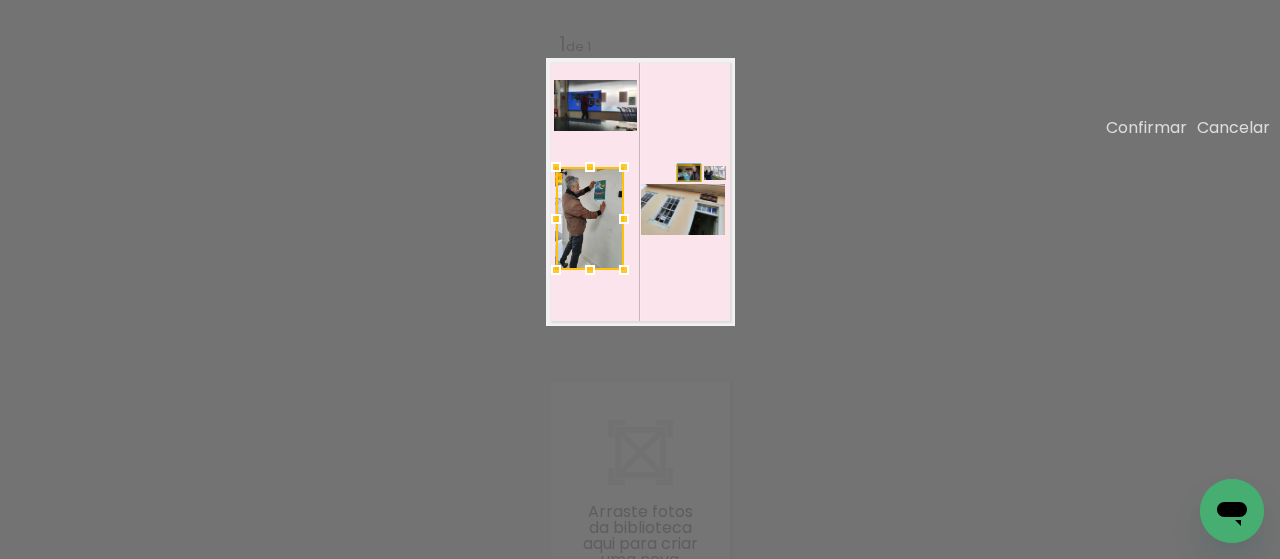 click 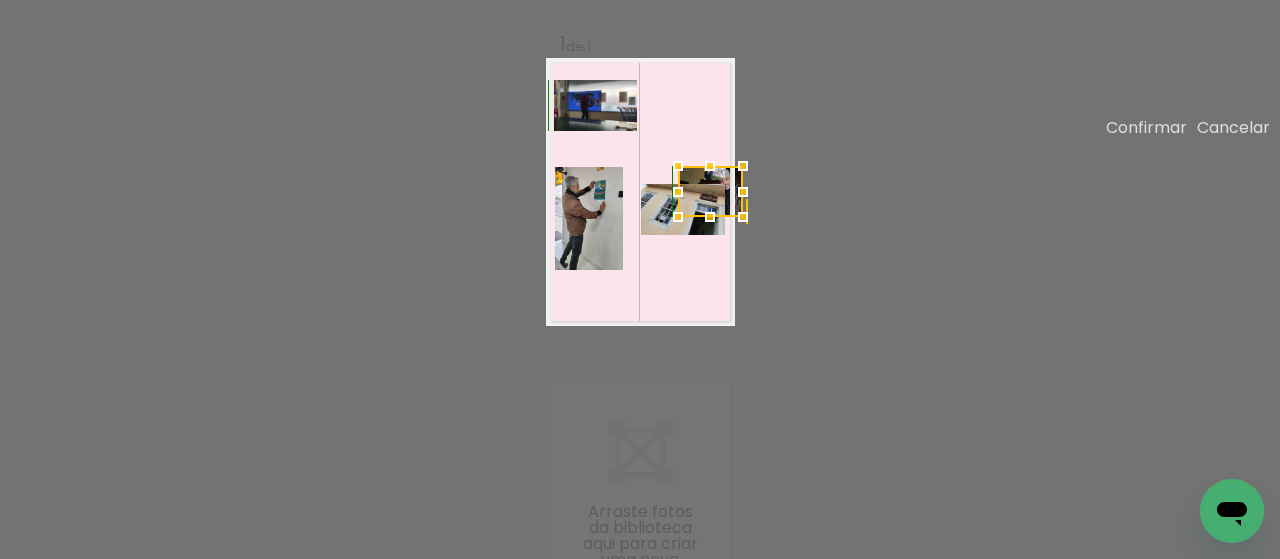drag, startPoint x: 681, startPoint y: 238, endPoint x: 723, endPoint y: 278, distance: 58 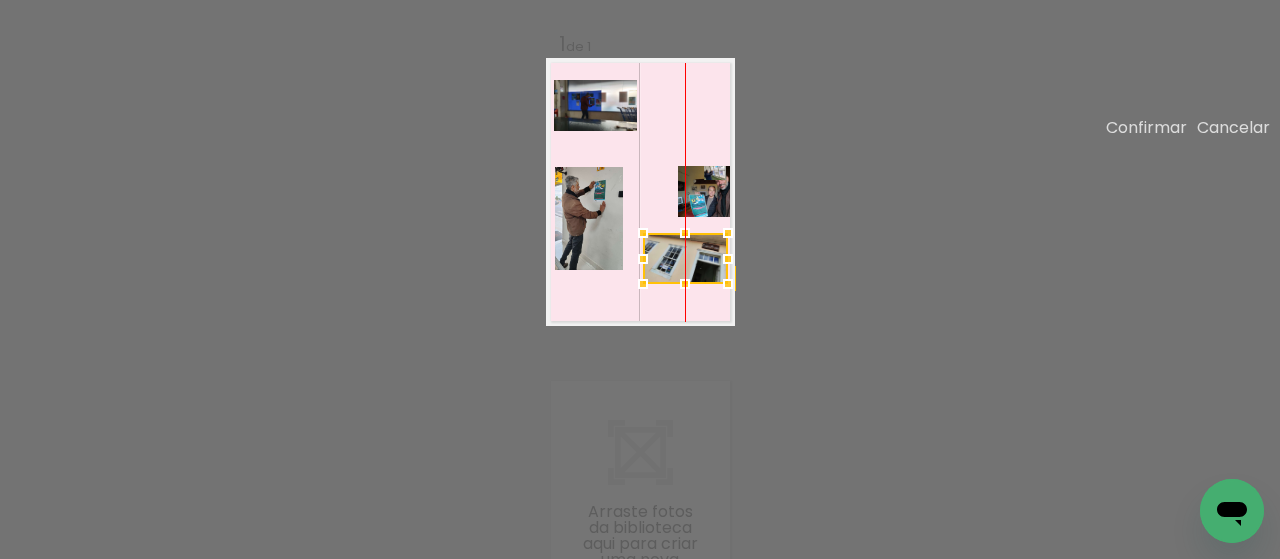drag, startPoint x: 691, startPoint y: 285, endPoint x: 693, endPoint y: 335, distance: 50.039986 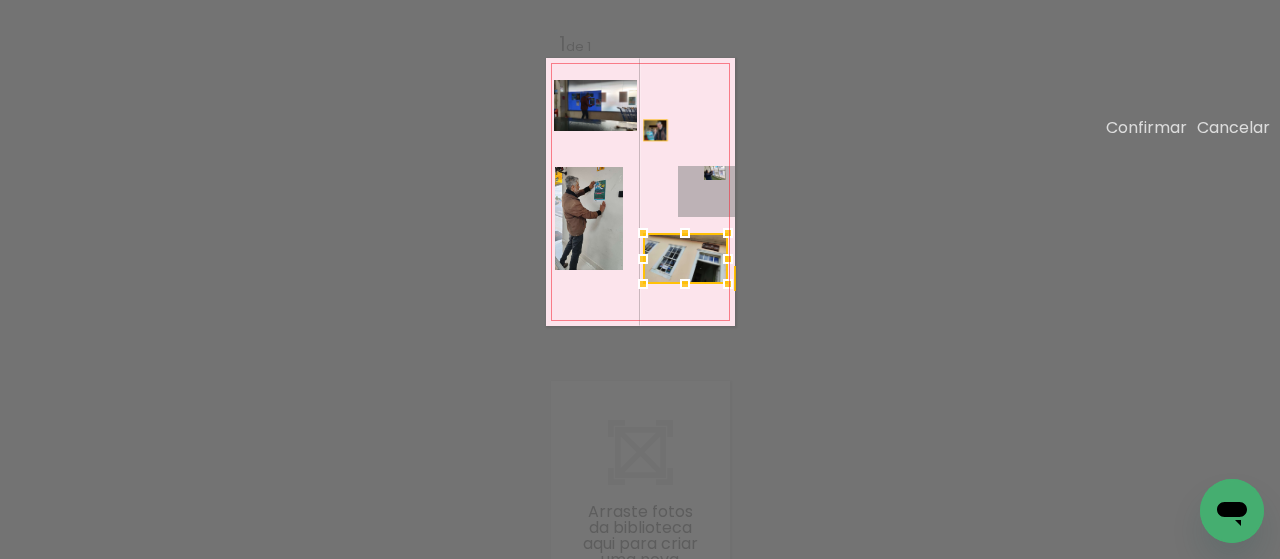 drag, startPoint x: 701, startPoint y: 273, endPoint x: 655, endPoint y: 206, distance: 81.27115 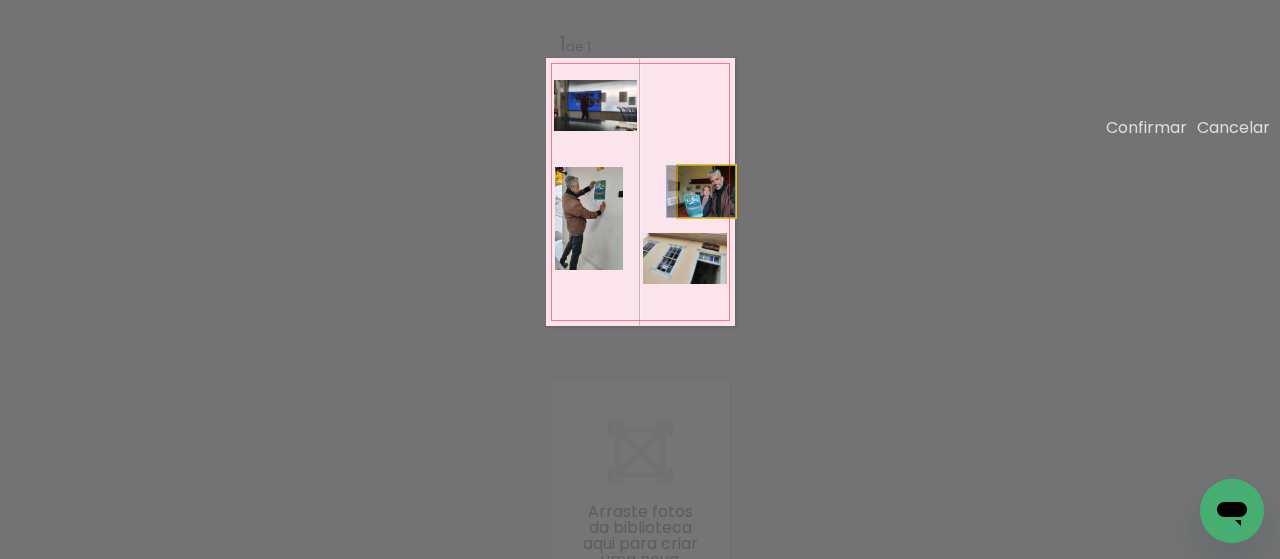 click 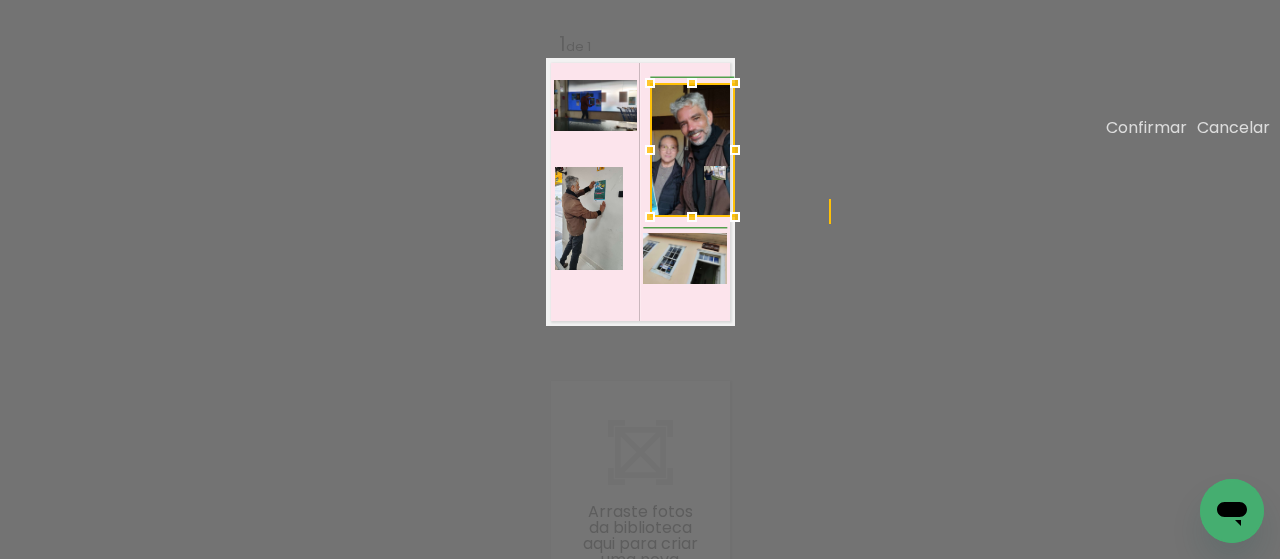 click at bounding box center (650, 83) 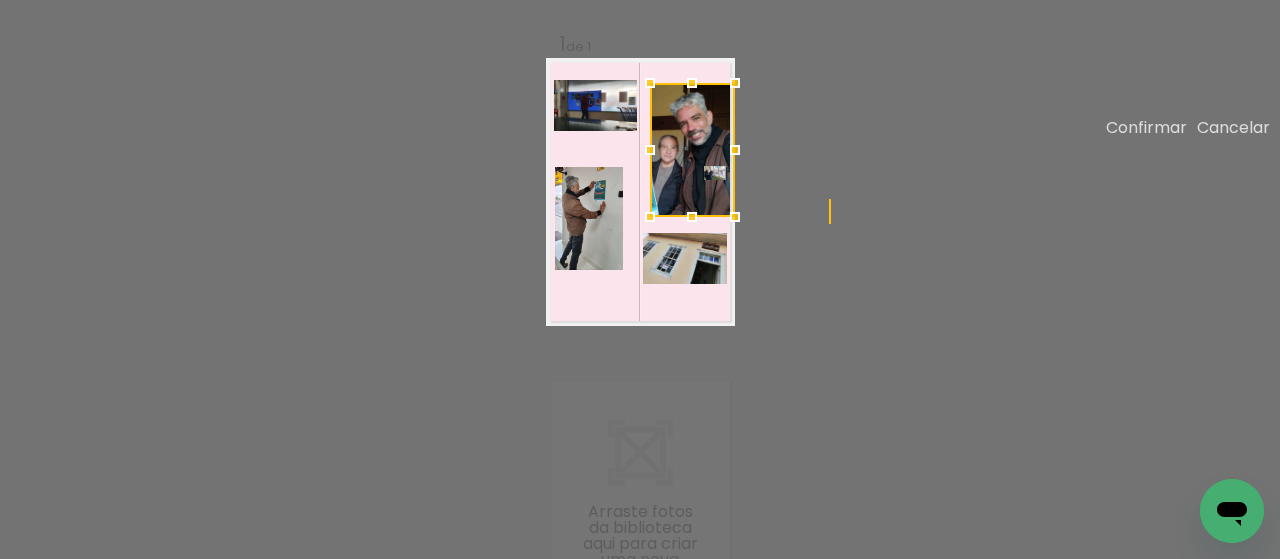 click at bounding box center [650, 150] 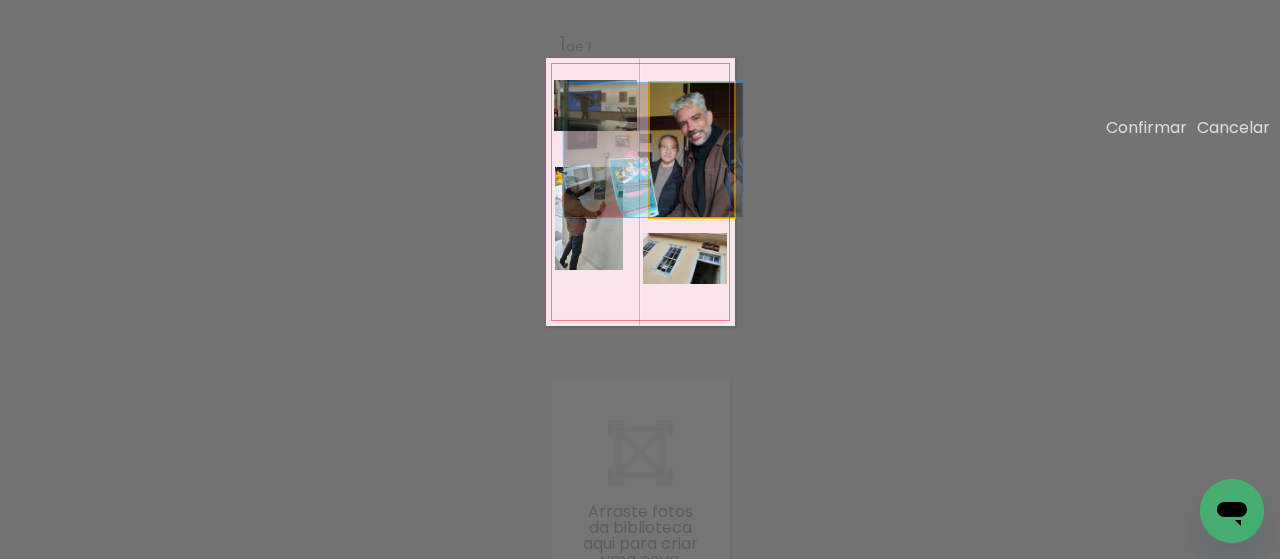 click 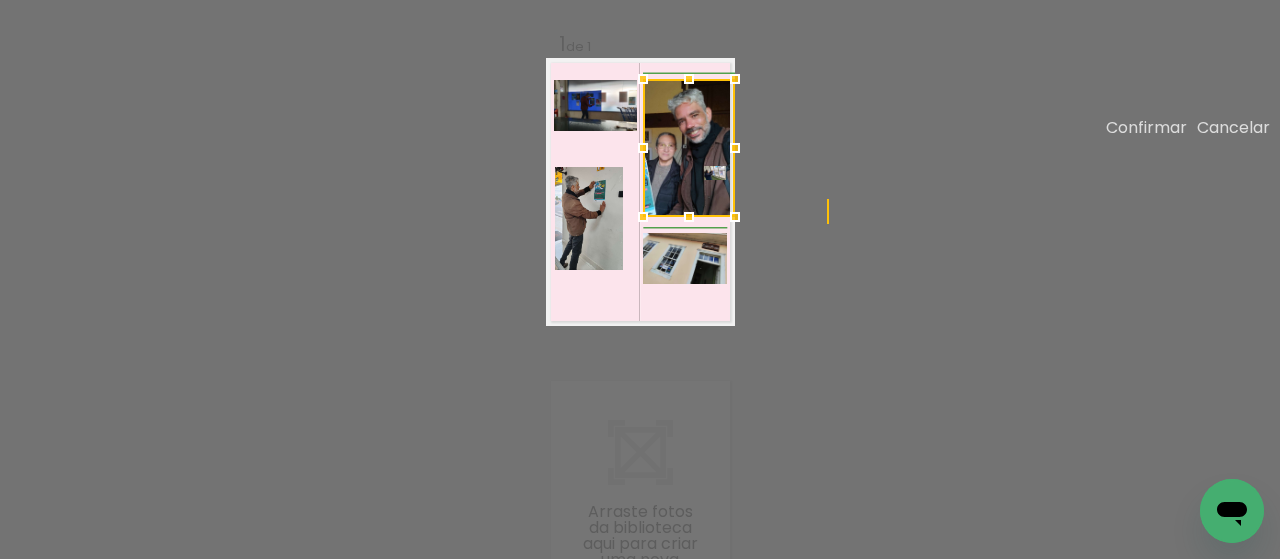 click at bounding box center [643, 79] 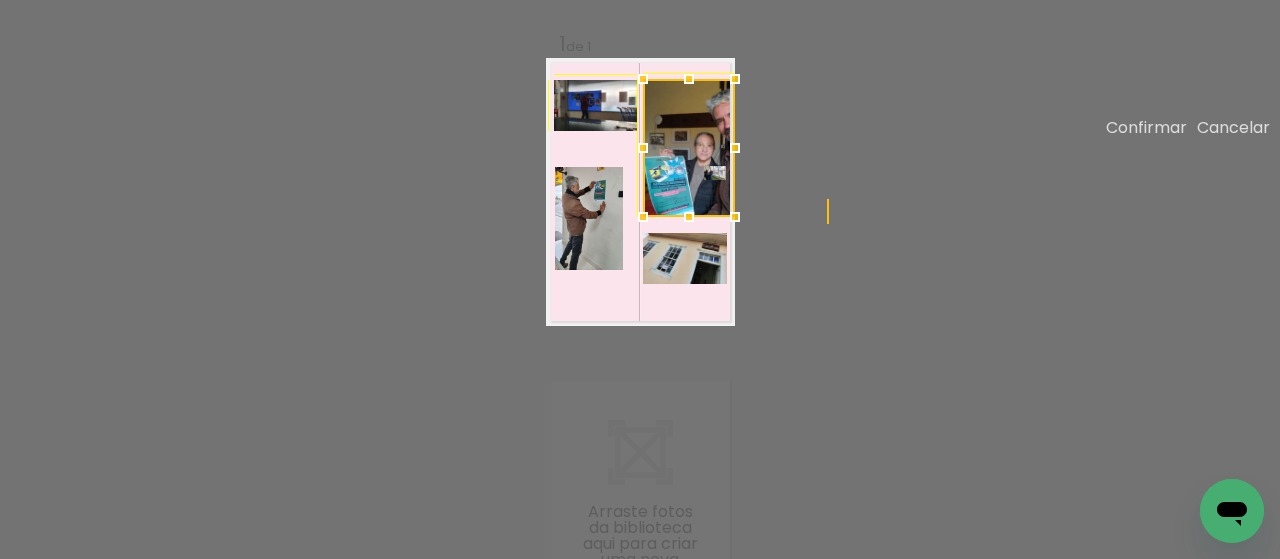 drag, startPoint x: 739, startPoint y: 288, endPoint x: 722, endPoint y: 196, distance: 93.55747 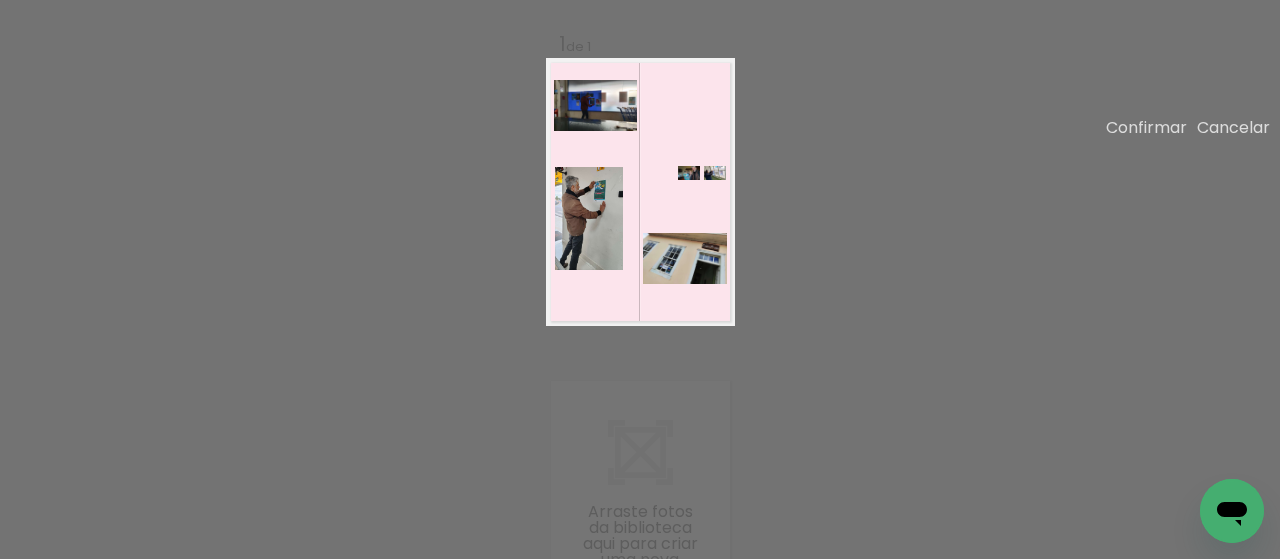 click 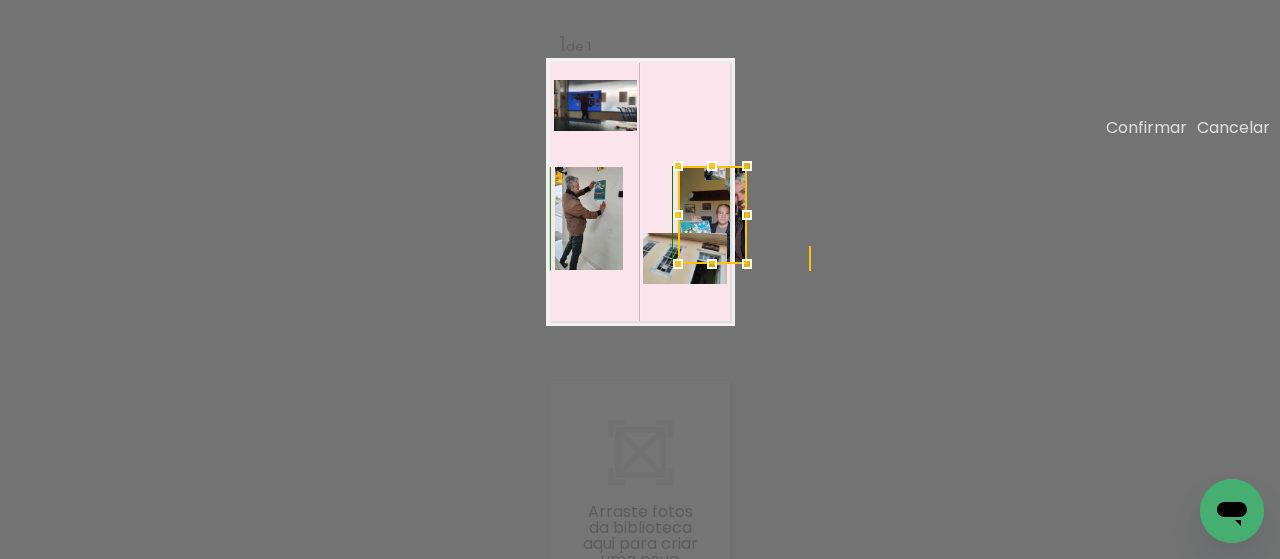 drag, startPoint x: 680, startPoint y: 246, endPoint x: 778, endPoint y: 344, distance: 138.59293 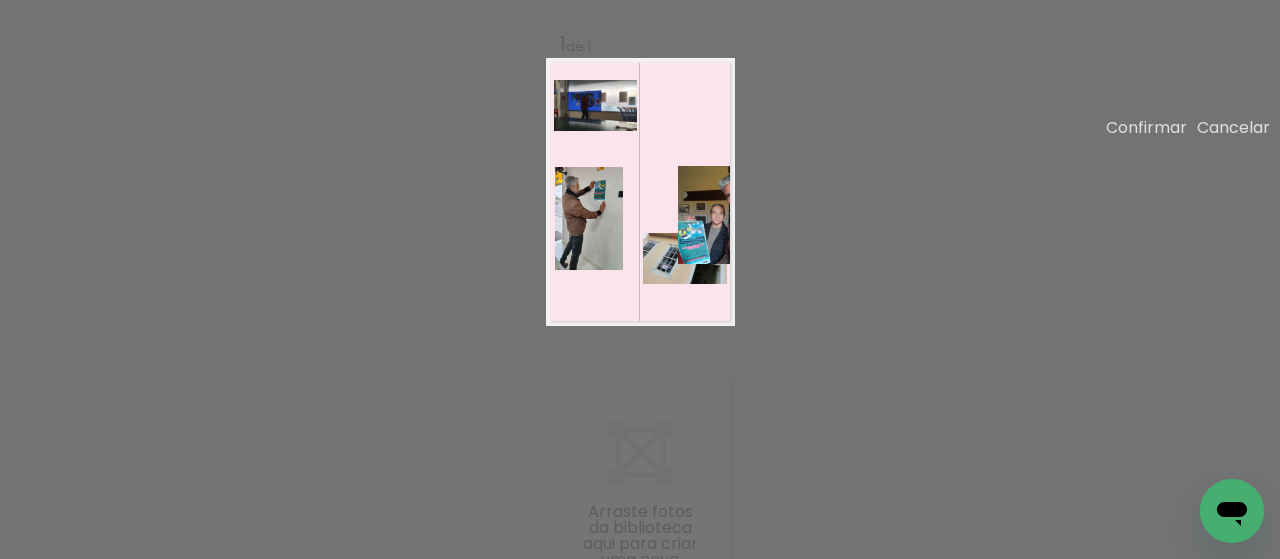 click 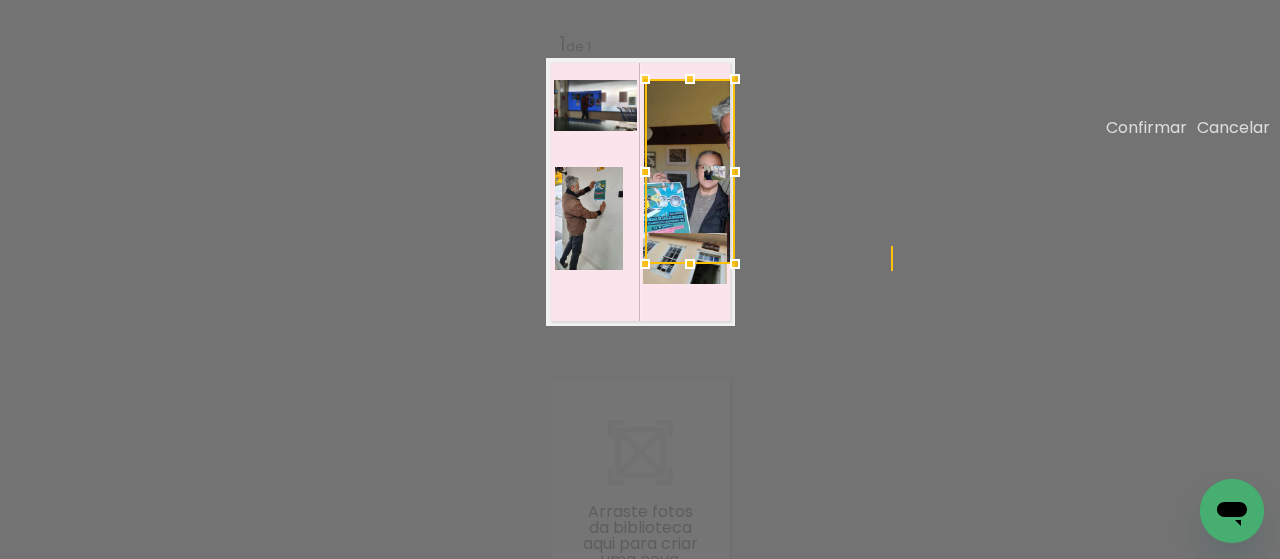 drag, startPoint x: 676, startPoint y: 247, endPoint x: 599, endPoint y: 151, distance: 123.065025 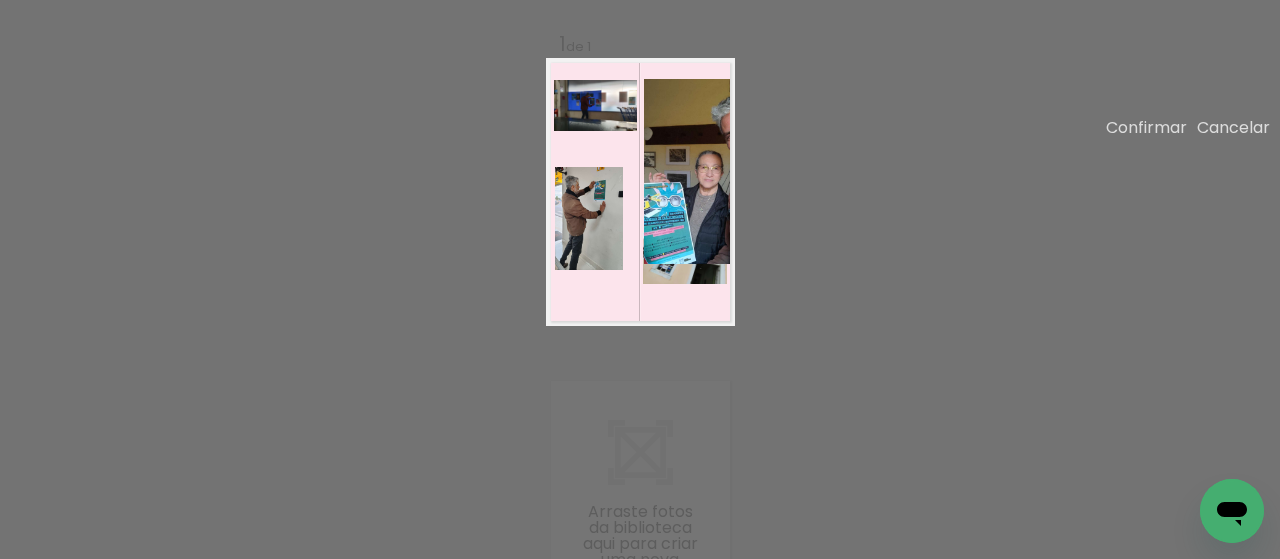 click 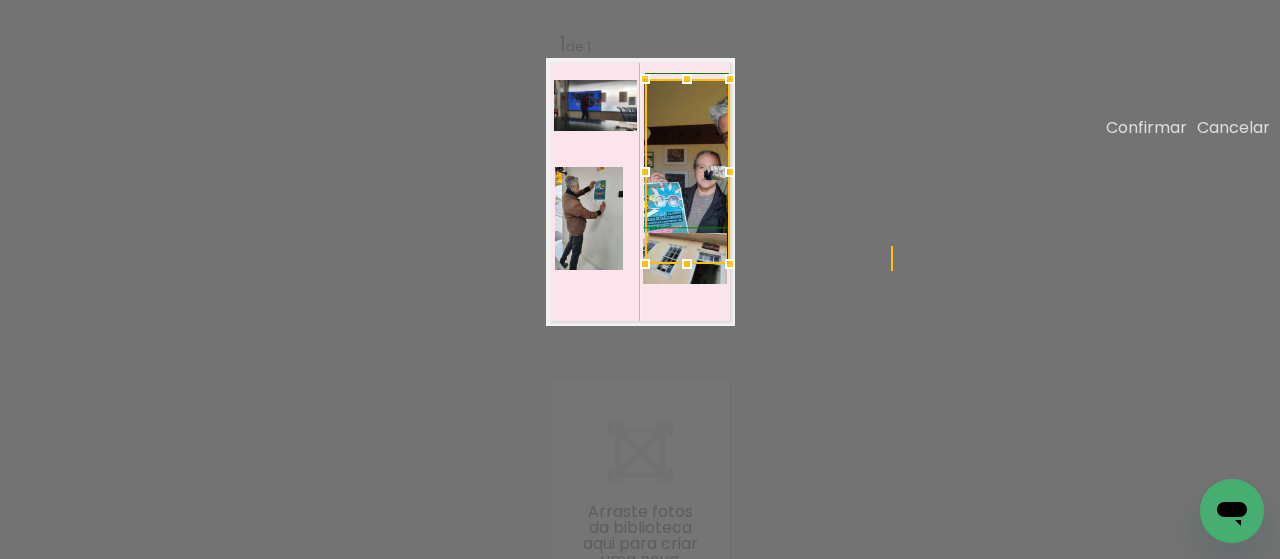 click at bounding box center [730, 172] 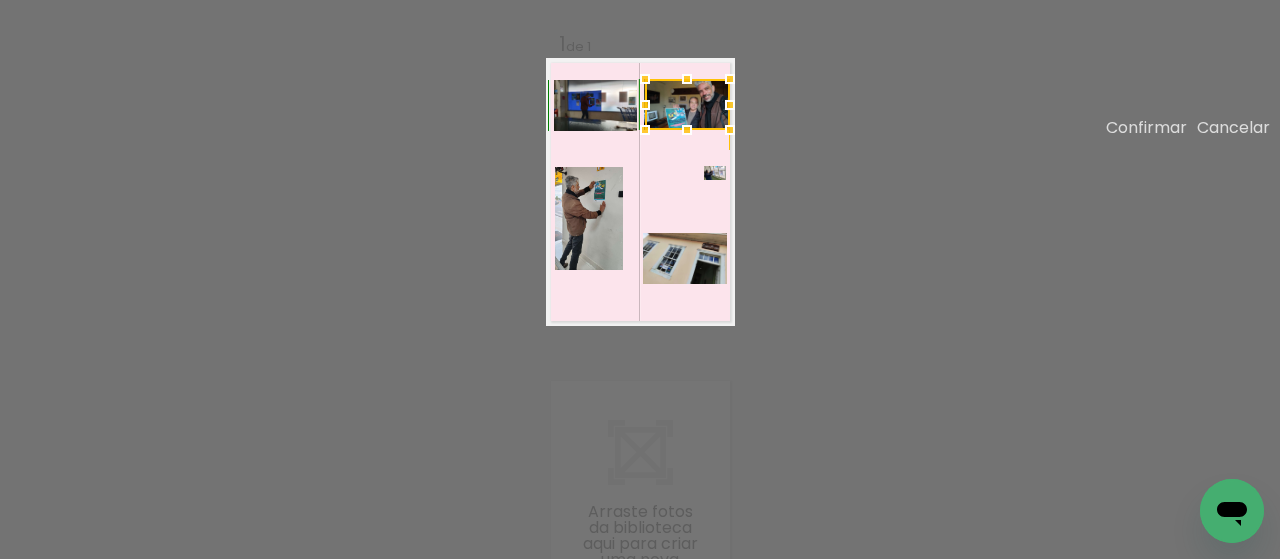 drag, startPoint x: 699, startPoint y: 339, endPoint x: 689, endPoint y: 213, distance: 126.3962 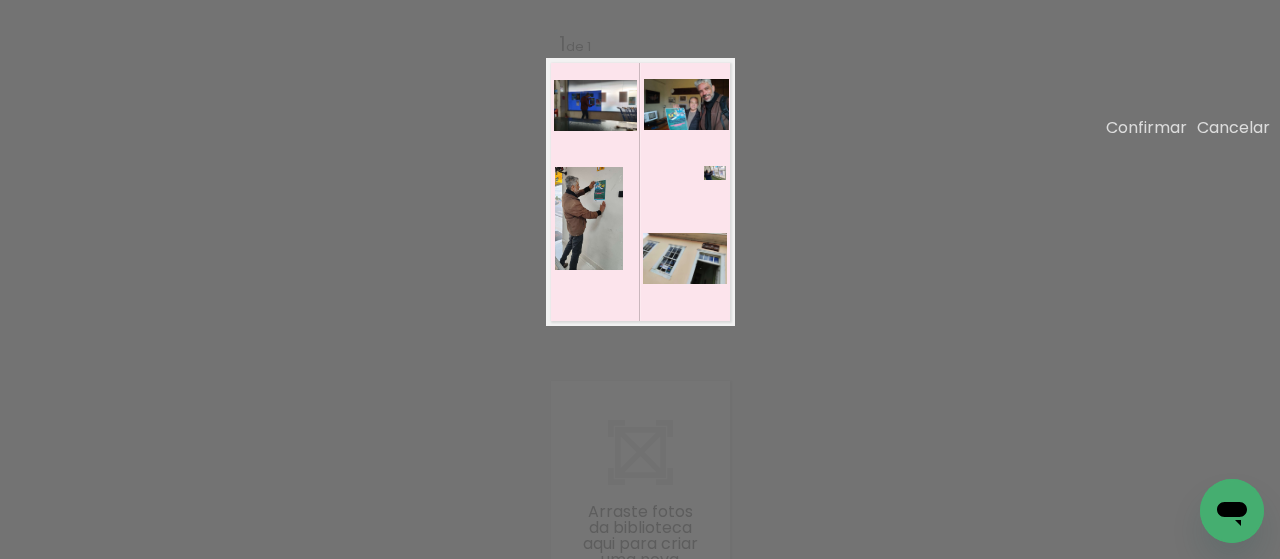 click 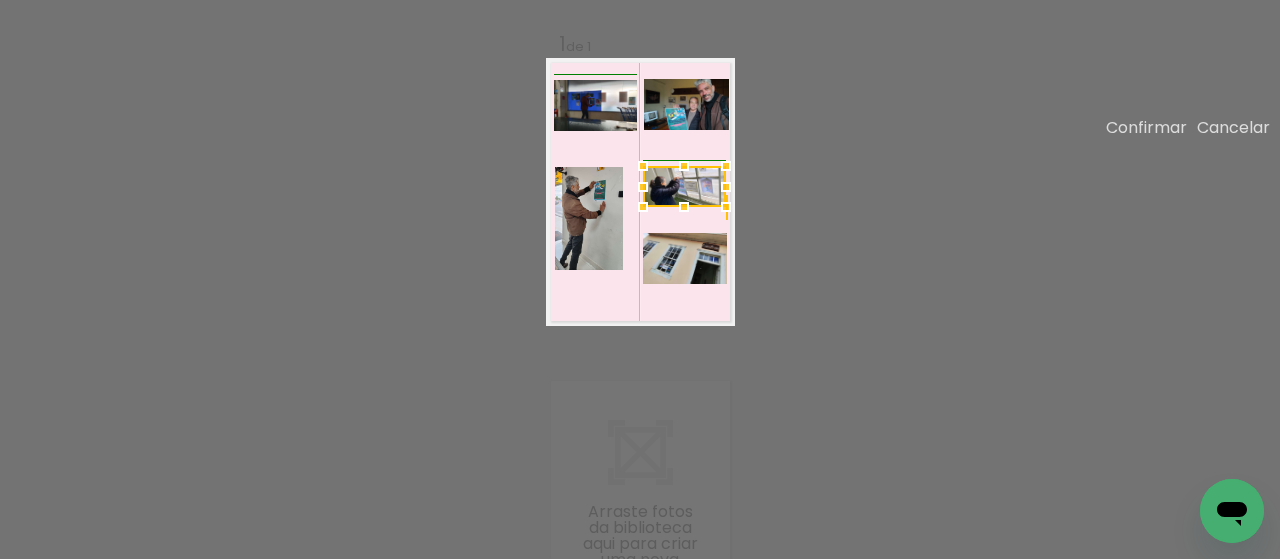 drag, startPoint x: 696, startPoint y: 264, endPoint x: 639, endPoint y: 283, distance: 60.083275 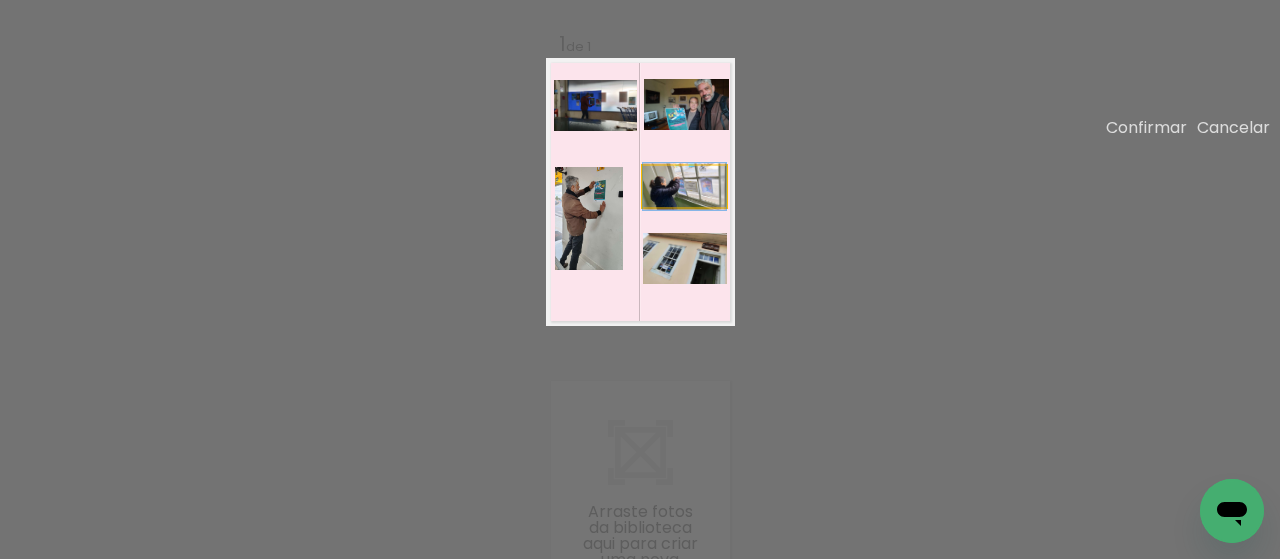 click 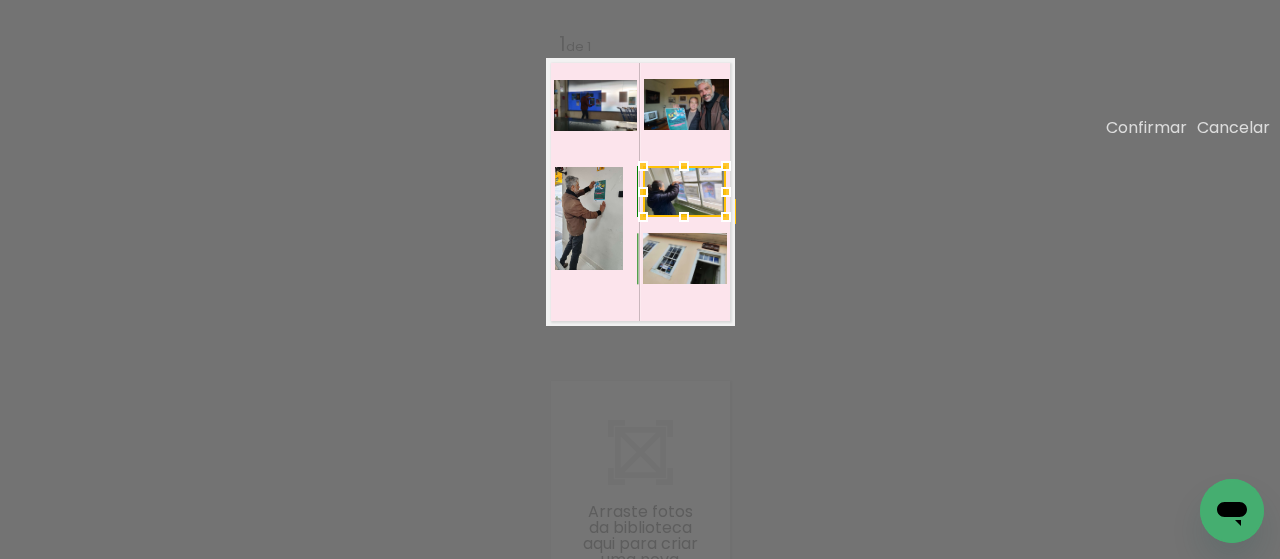 click at bounding box center (684, 217) 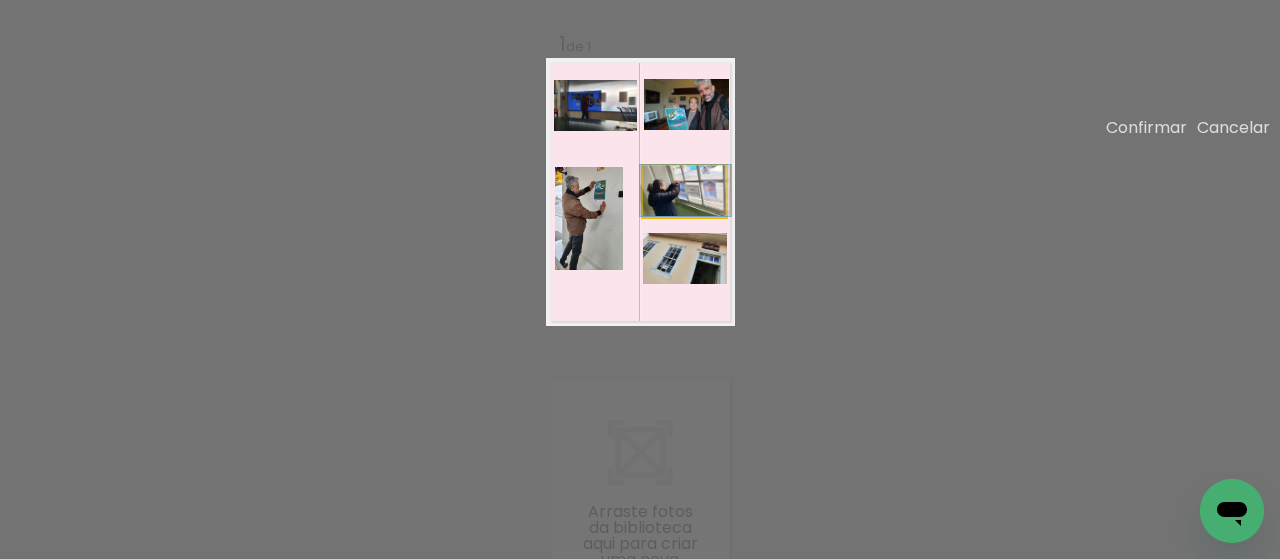 drag, startPoint x: 694, startPoint y: 279, endPoint x: 695, endPoint y: 257, distance: 22.022715 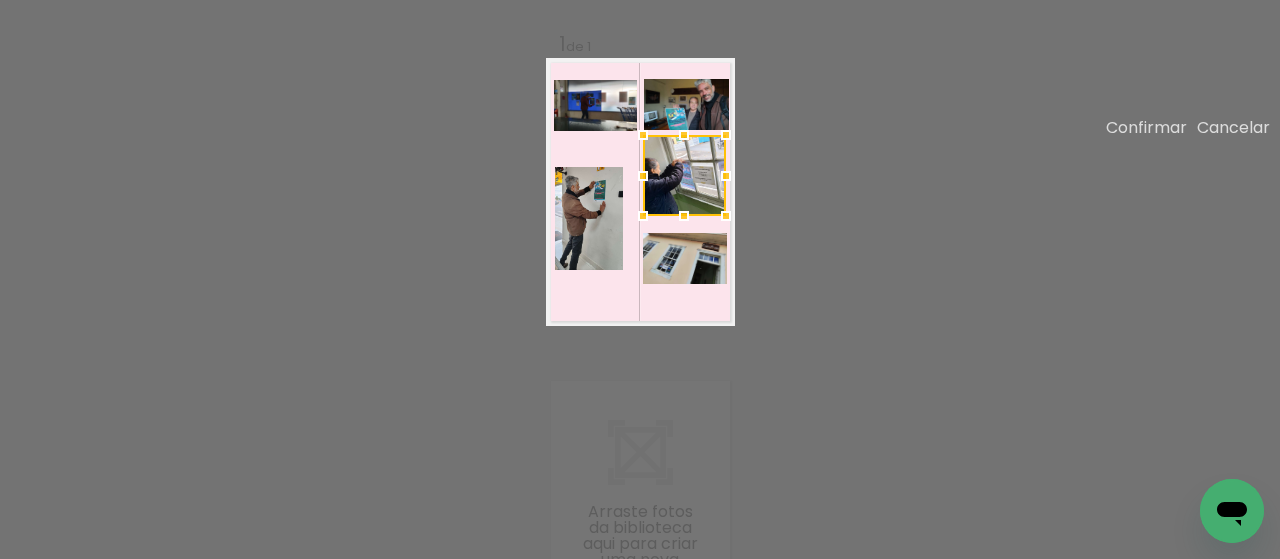 drag, startPoint x: 687, startPoint y: 239, endPoint x: 685, endPoint y: 211, distance: 28.071337 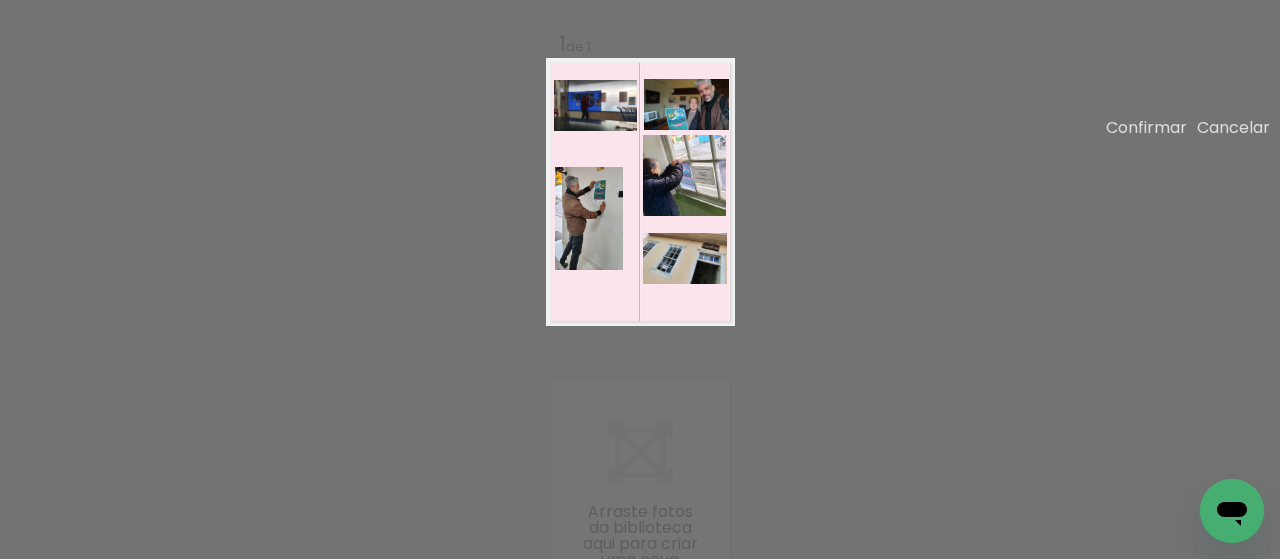 click 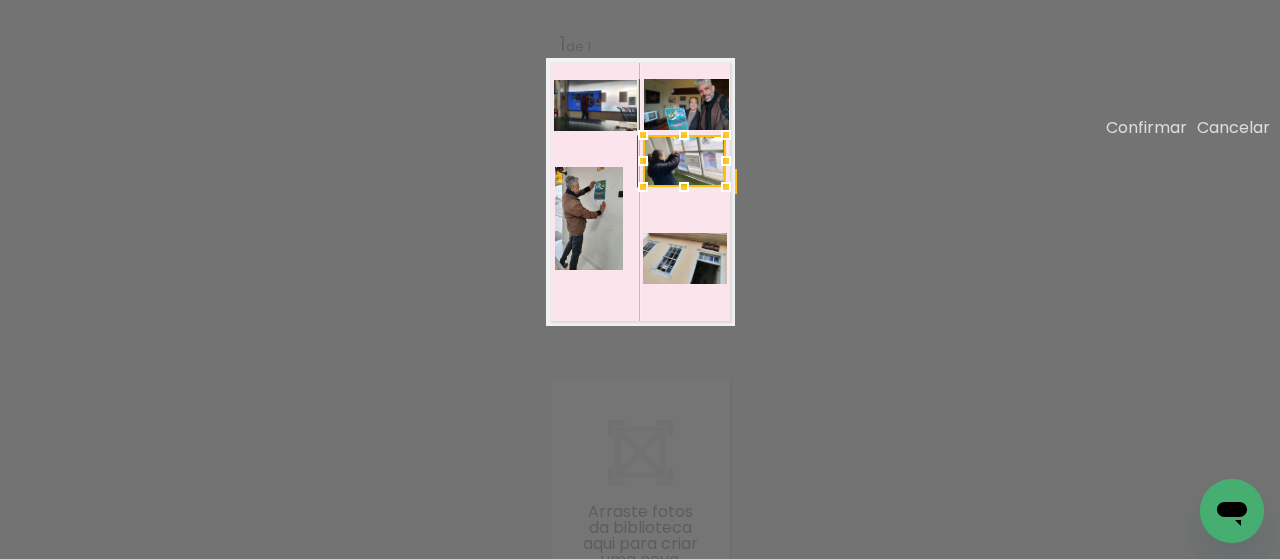 click at bounding box center [684, 187] 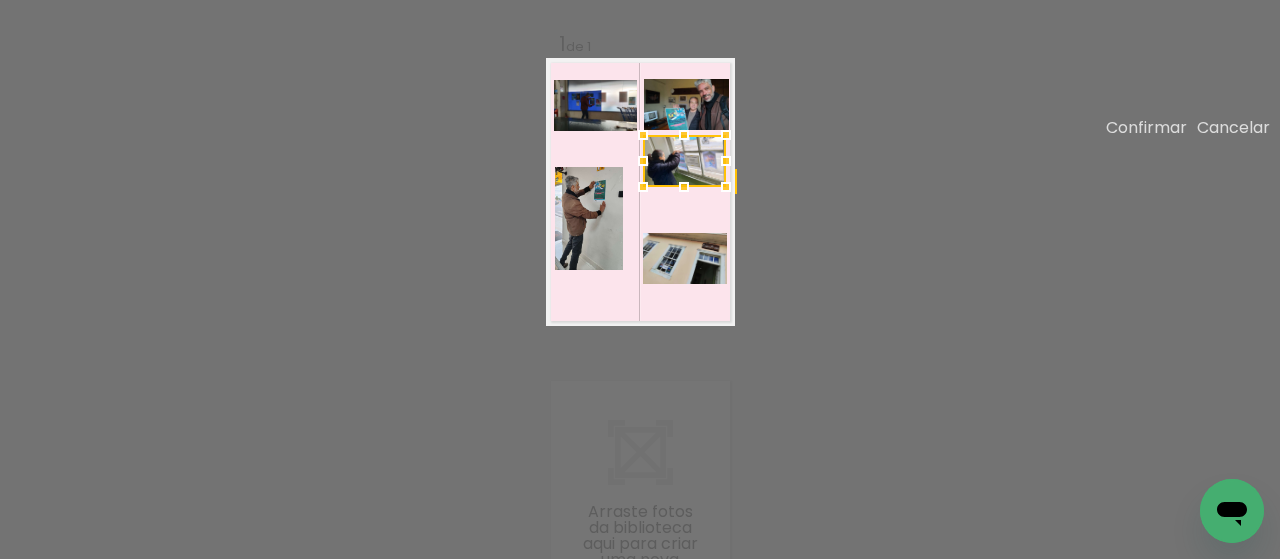 click 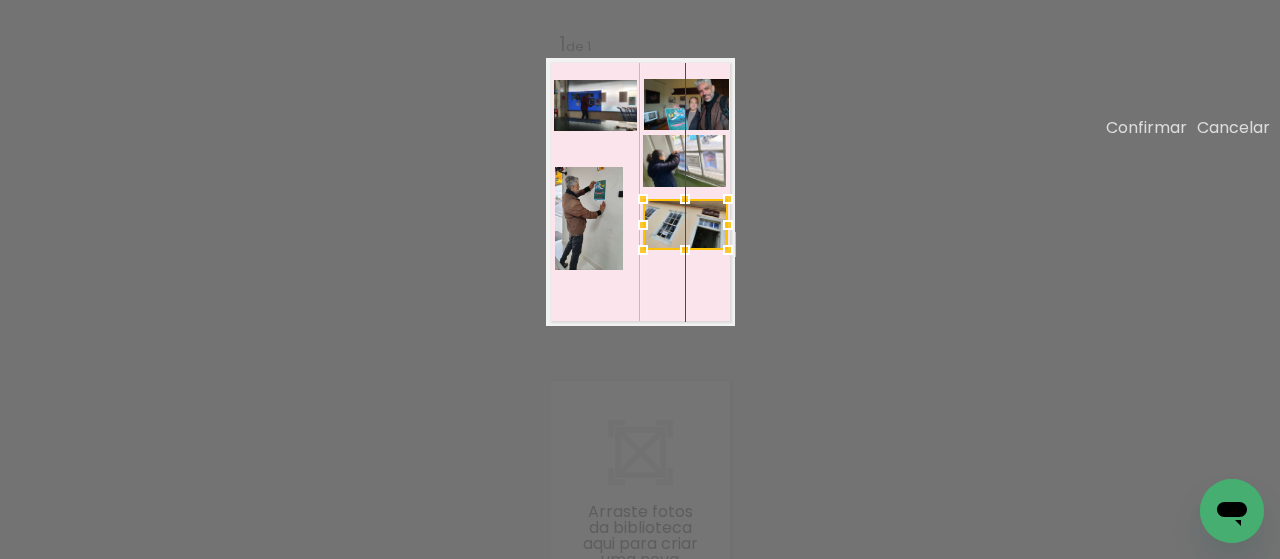 drag, startPoint x: 686, startPoint y: 335, endPoint x: 687, endPoint y: 300, distance: 35.014282 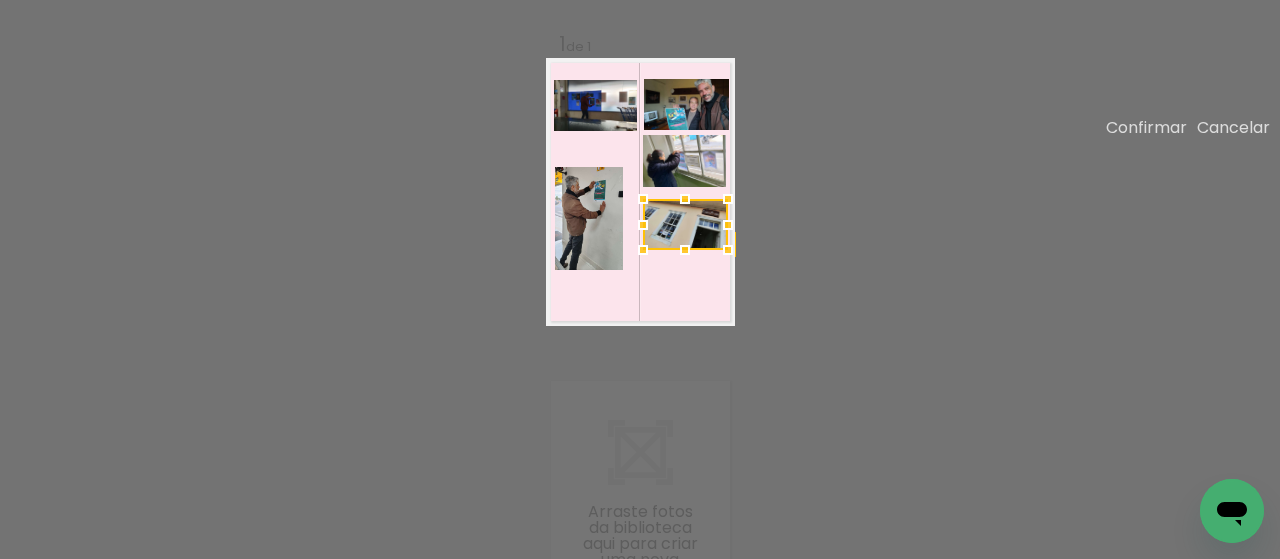 click at bounding box center [640, 192] 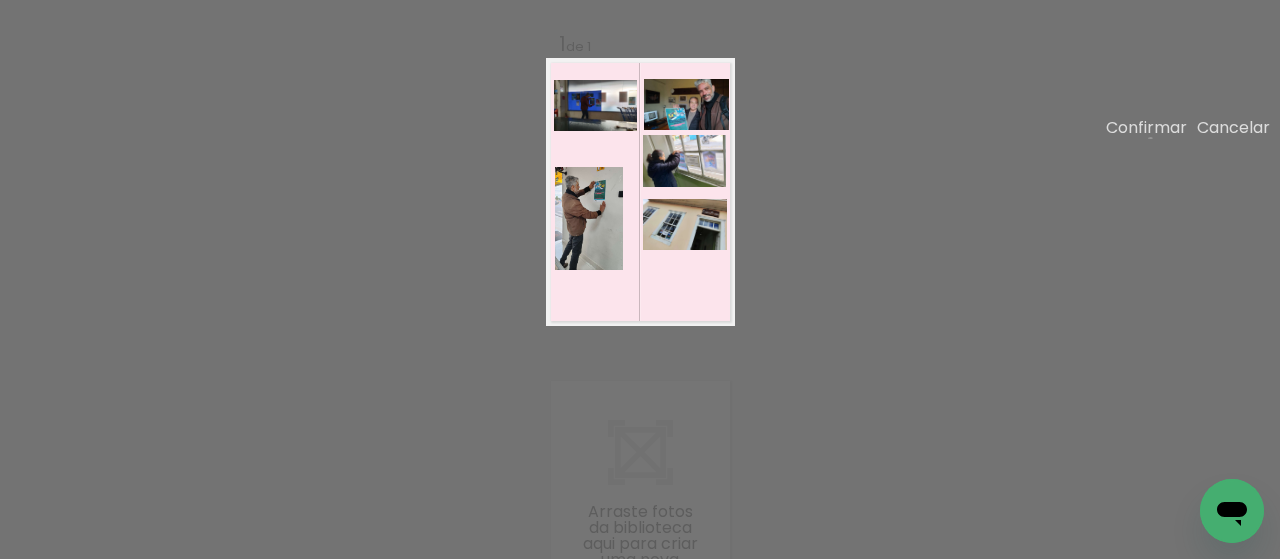 click on "Confirmar" at bounding box center (0, 0) 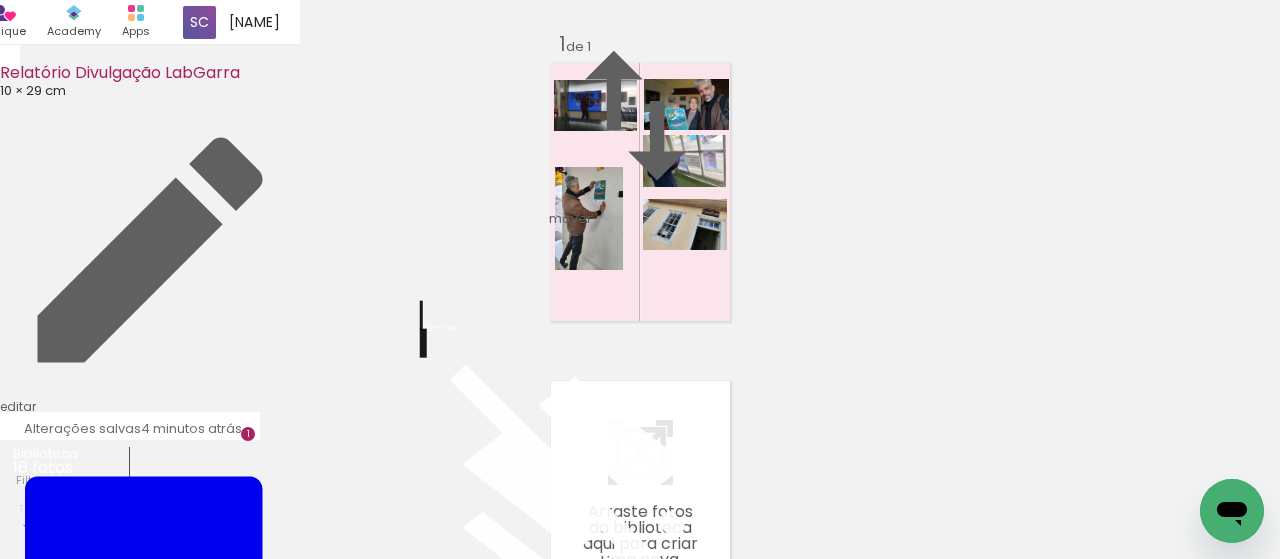 scroll, scrollTop: 157, scrollLeft: 0, axis: vertical 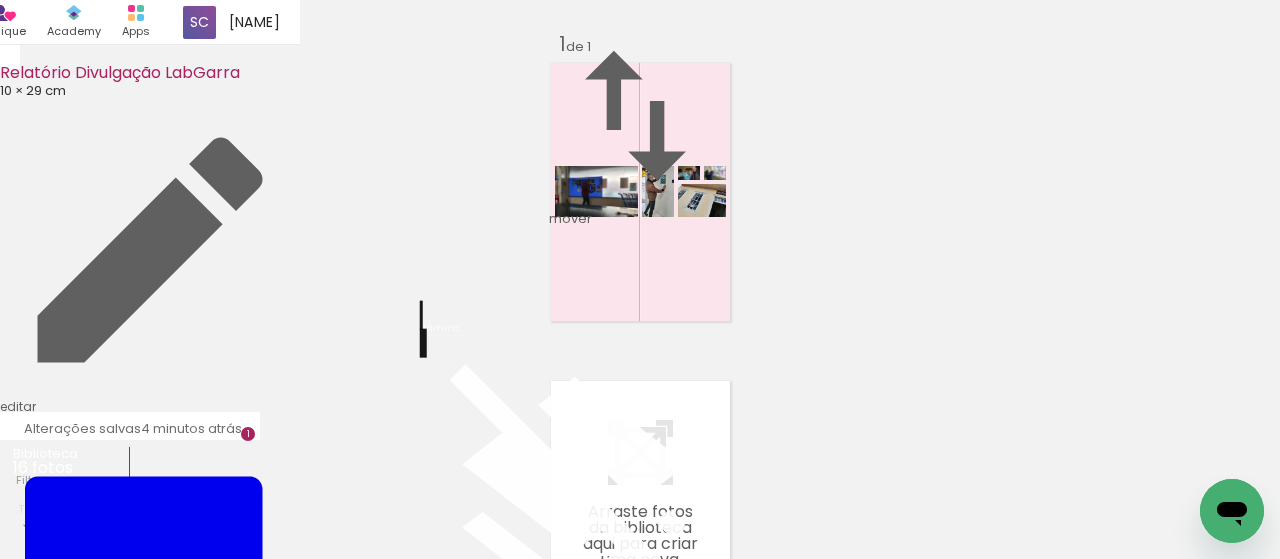 click at bounding box center [575, 1094] 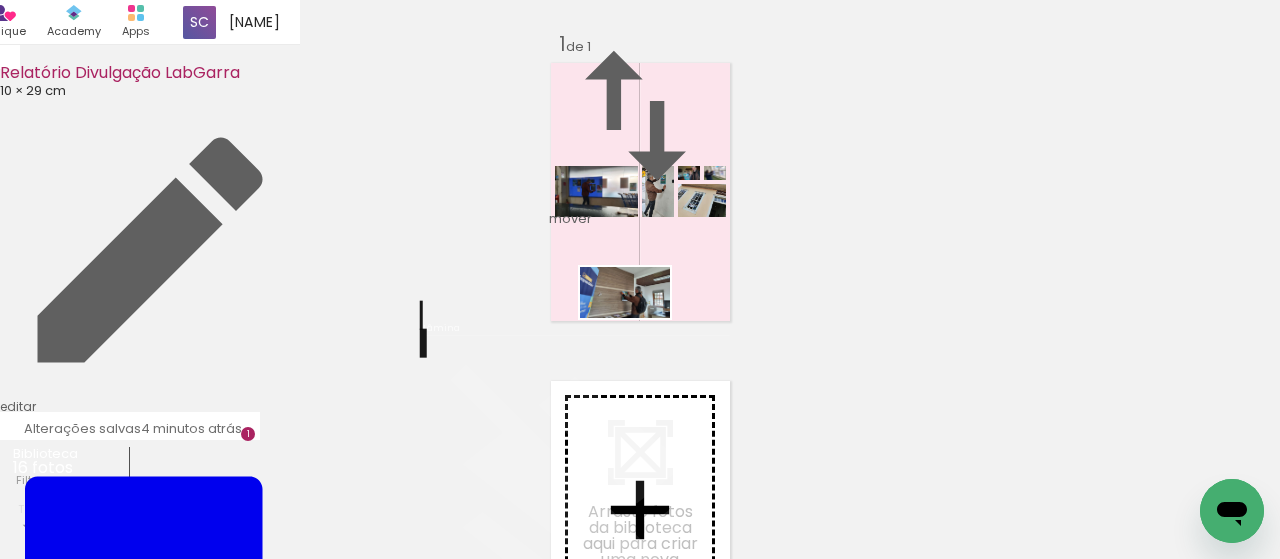 drag, startPoint x: 789, startPoint y: 500, endPoint x: 640, endPoint y: 327, distance: 228.31995 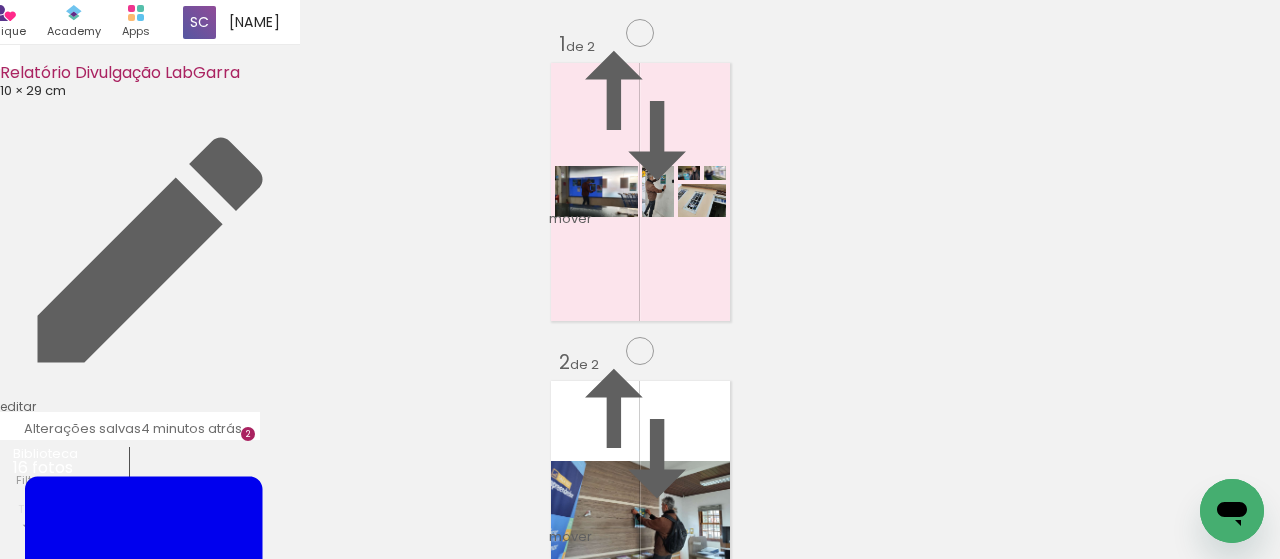 scroll, scrollTop: 343, scrollLeft: 0, axis: vertical 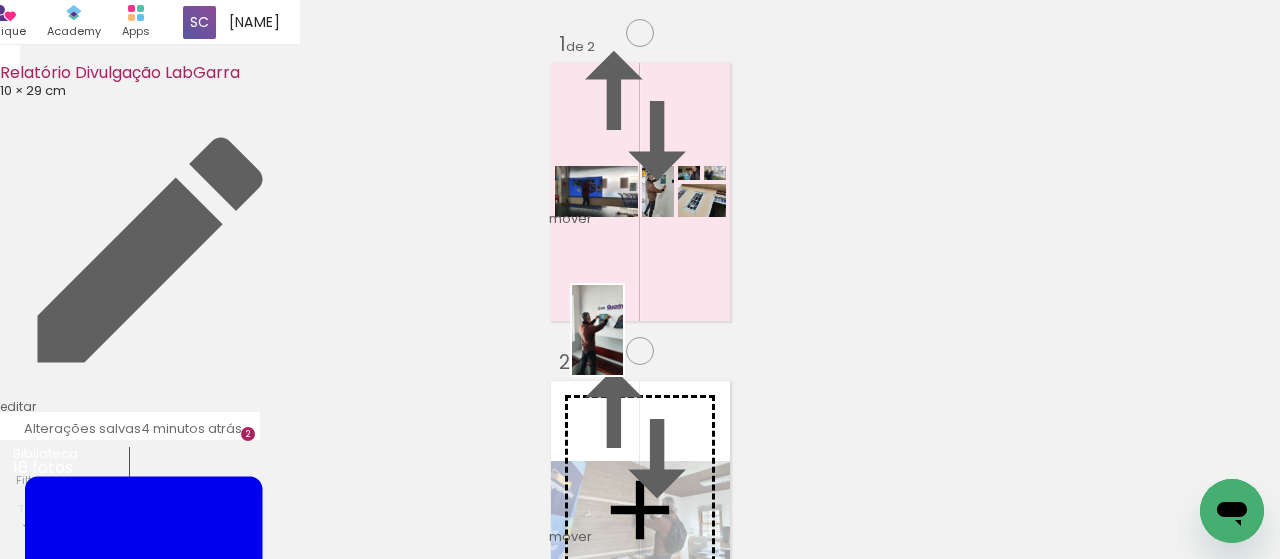drag, startPoint x: 893, startPoint y: 499, endPoint x: 632, endPoint y: 345, distance: 303.0462 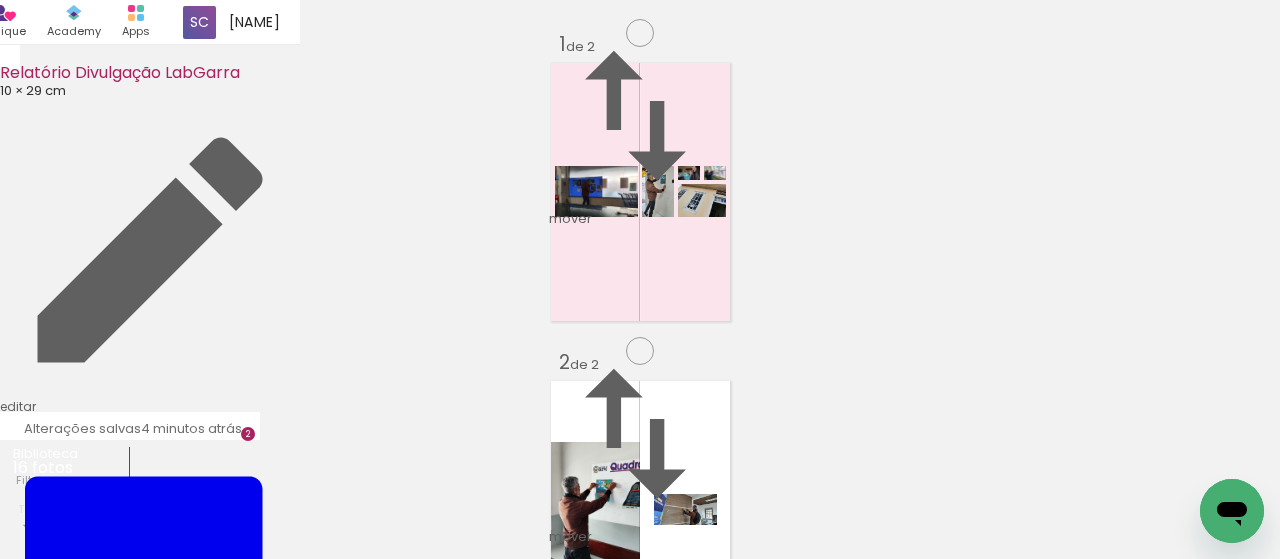 scroll, scrollTop: 475, scrollLeft: 0, axis: vertical 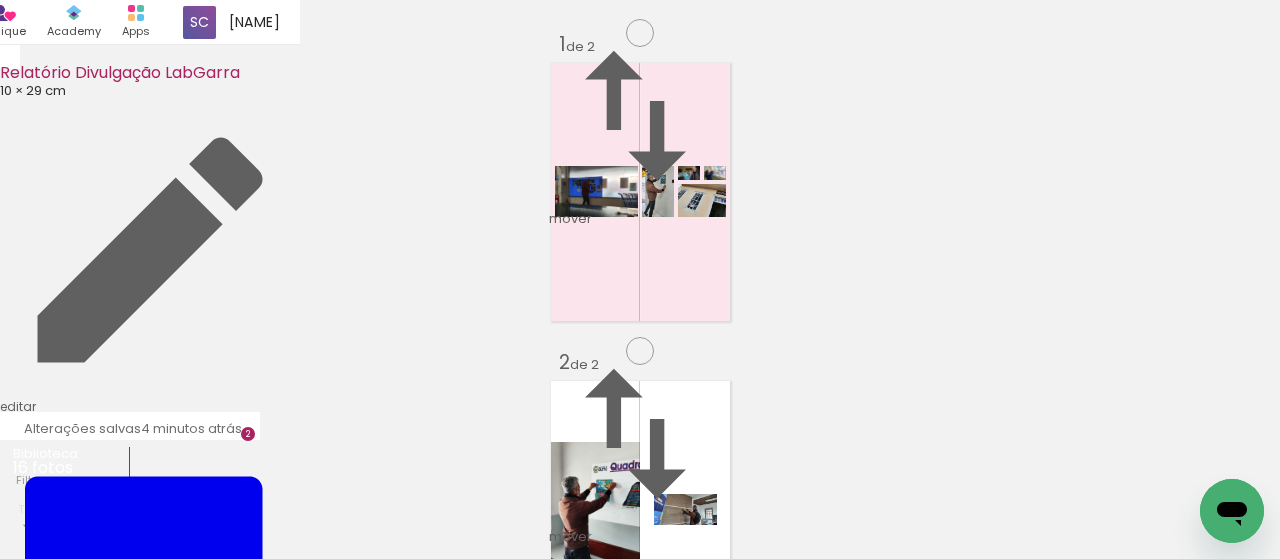 click at bounding box center (575, 1412) 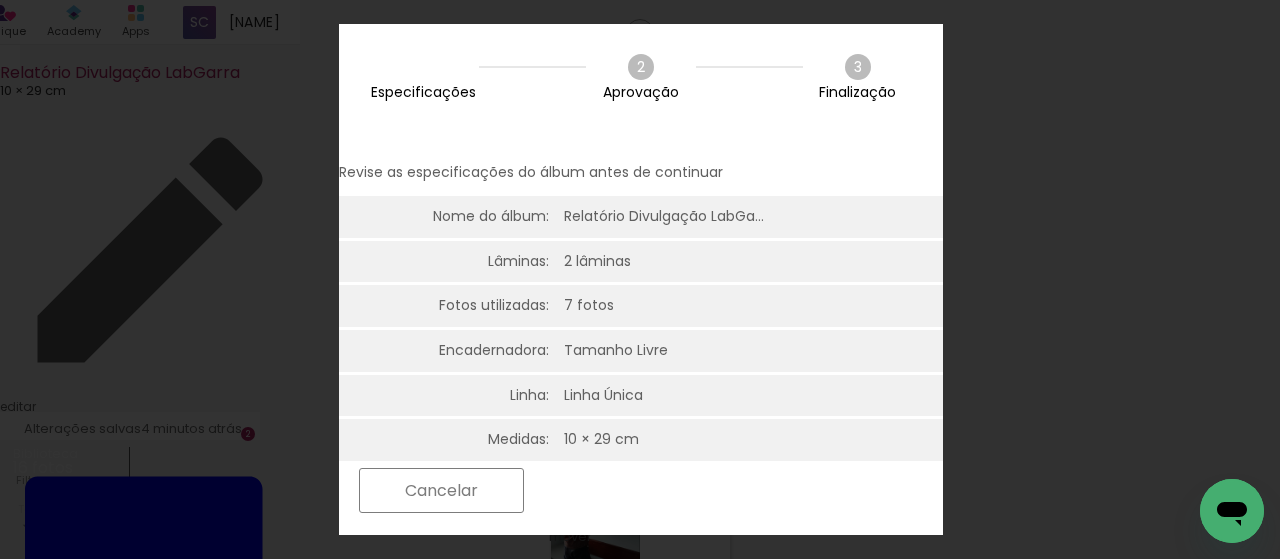 click on "Próximo" at bounding box center [0, 0] 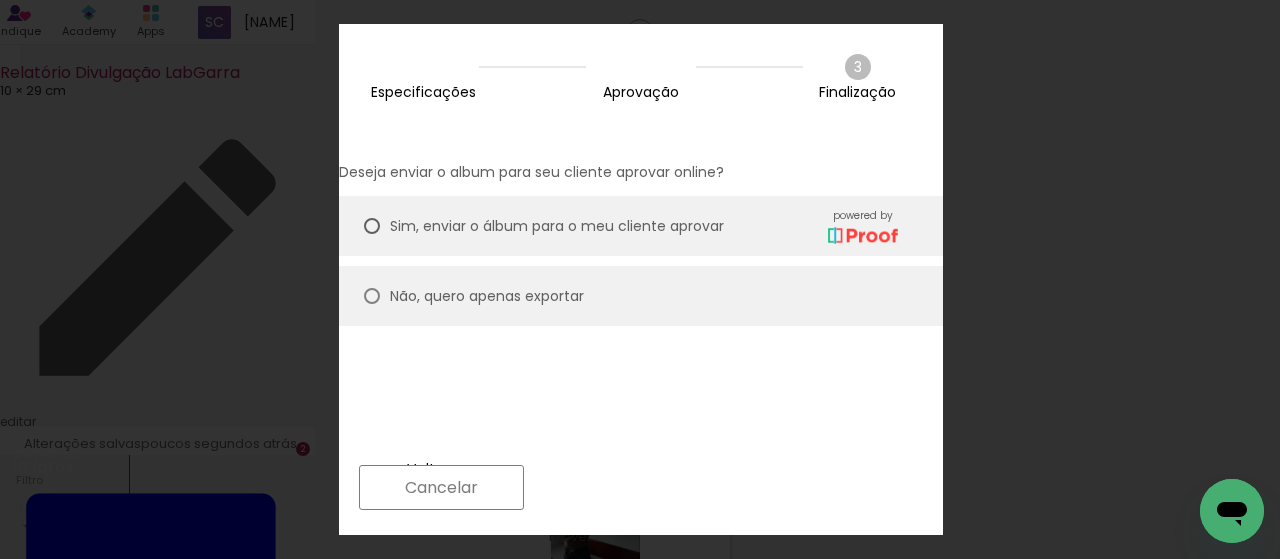 click on "Voltar" at bounding box center [429, 469] 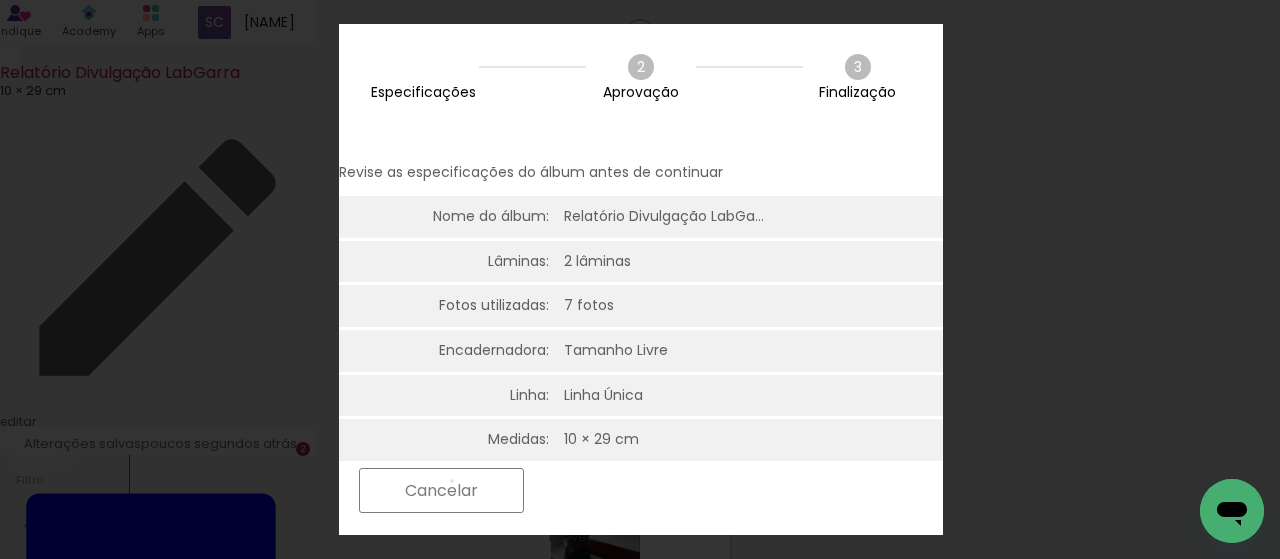 click on "Cancelar" at bounding box center (0, 0) 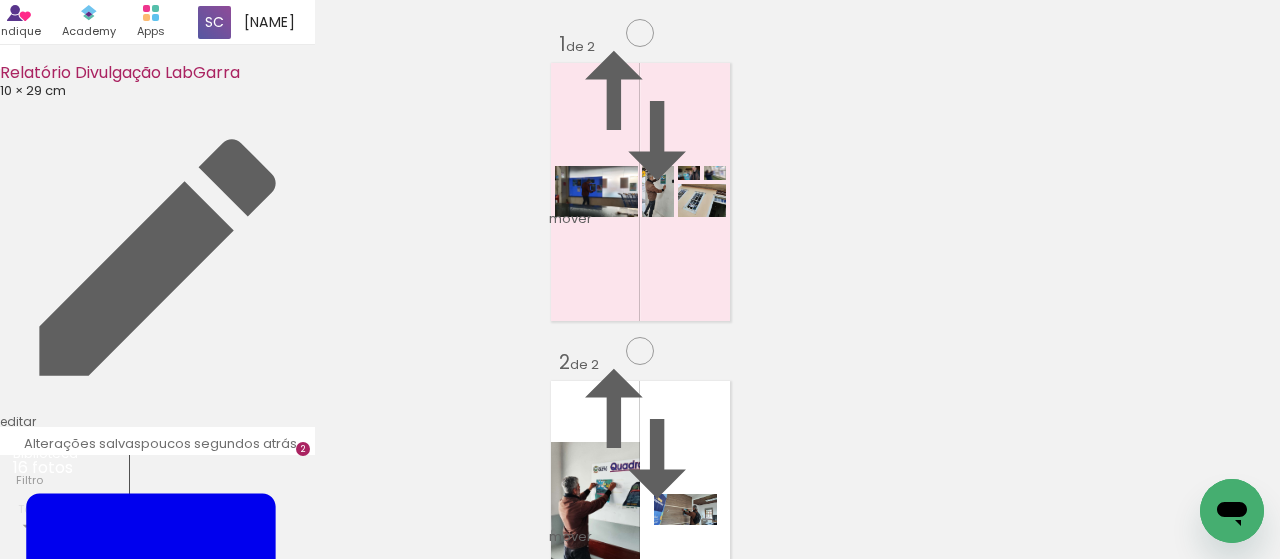 click 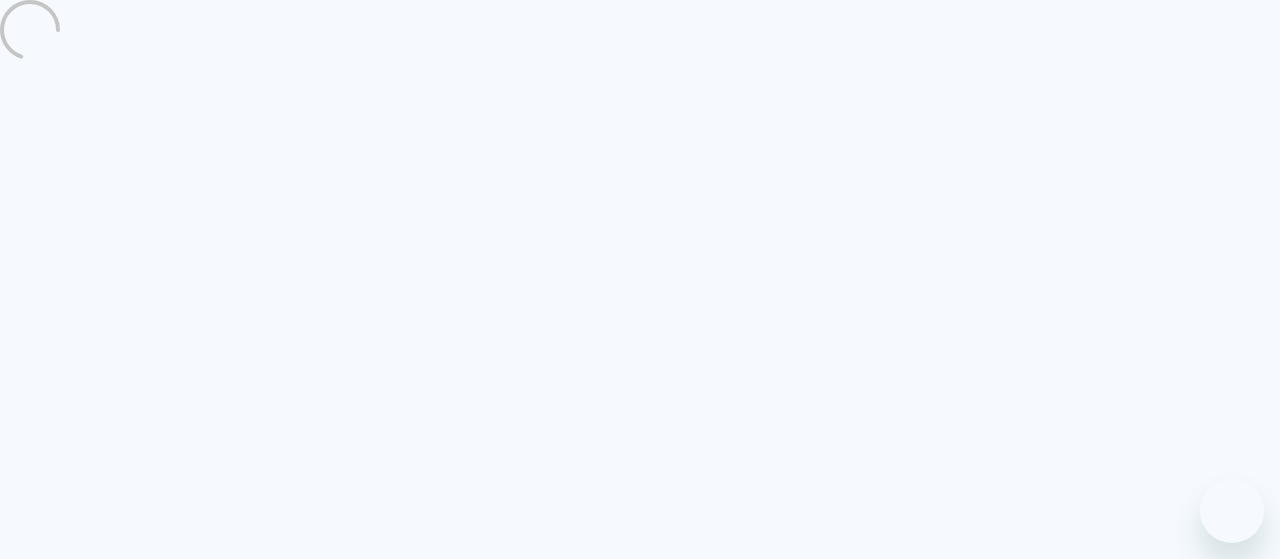 scroll, scrollTop: 0, scrollLeft: 0, axis: both 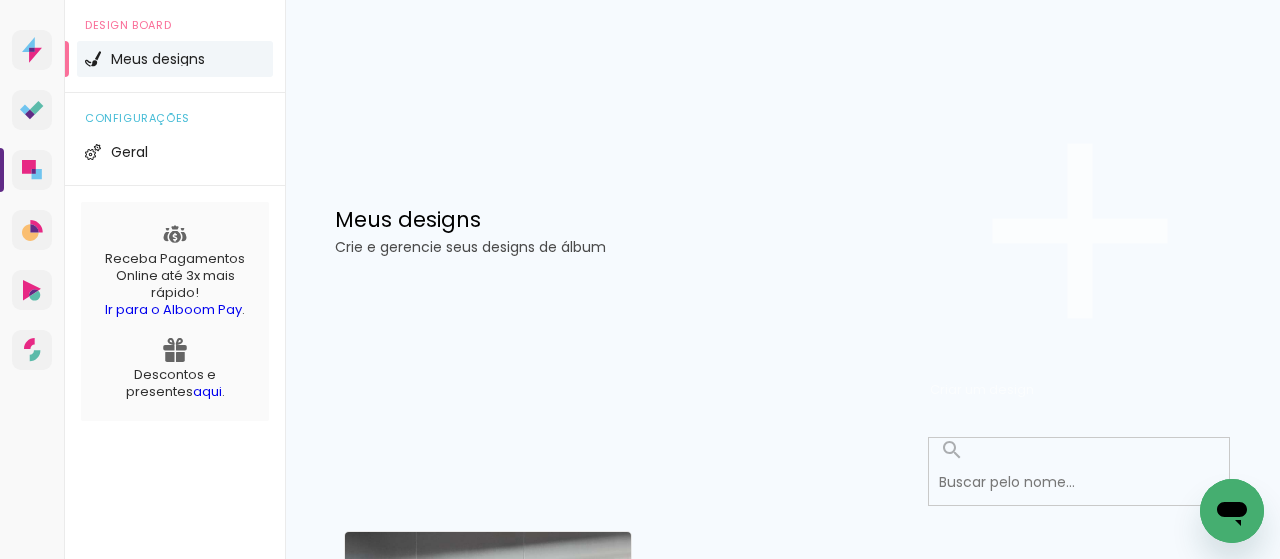 click on "Criar um design" 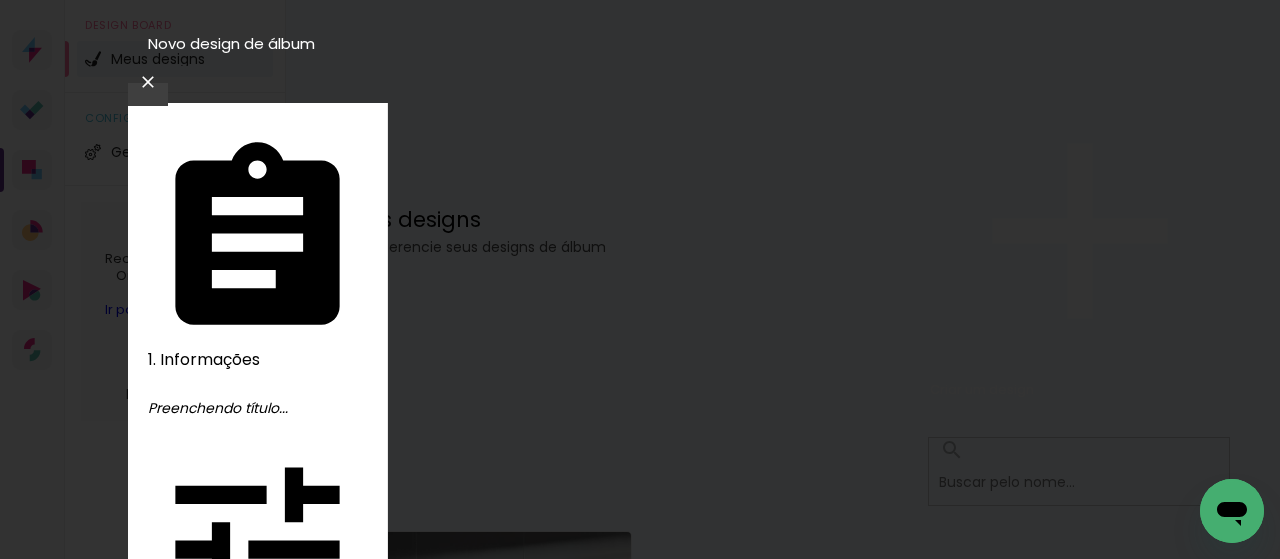 click at bounding box center (640, 1743) 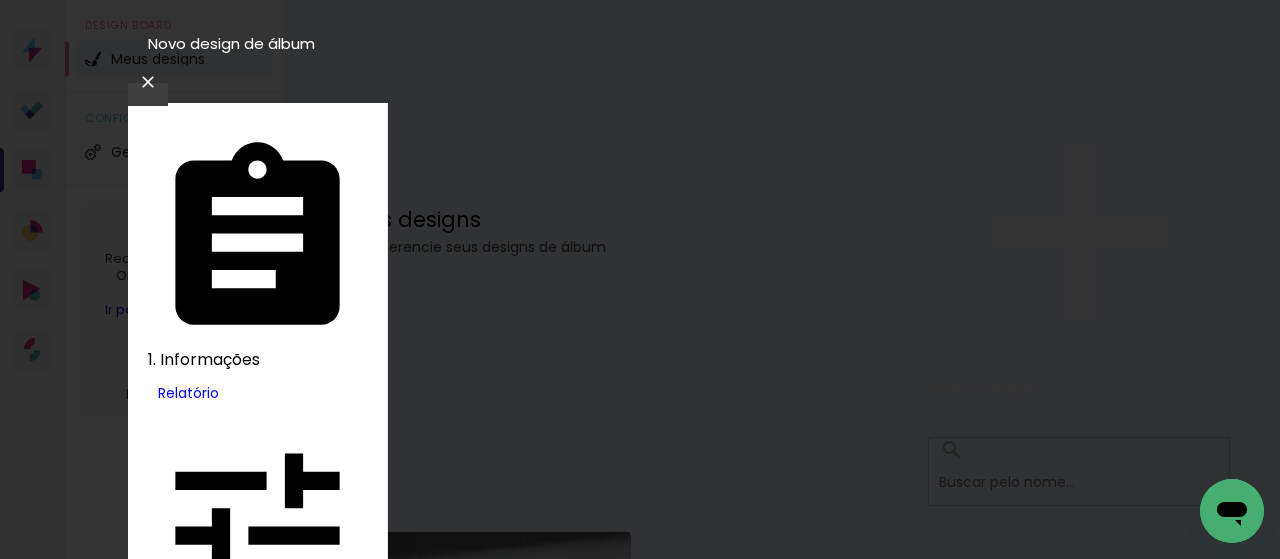 click on "Tamanho Livre" at bounding box center [0, 0] 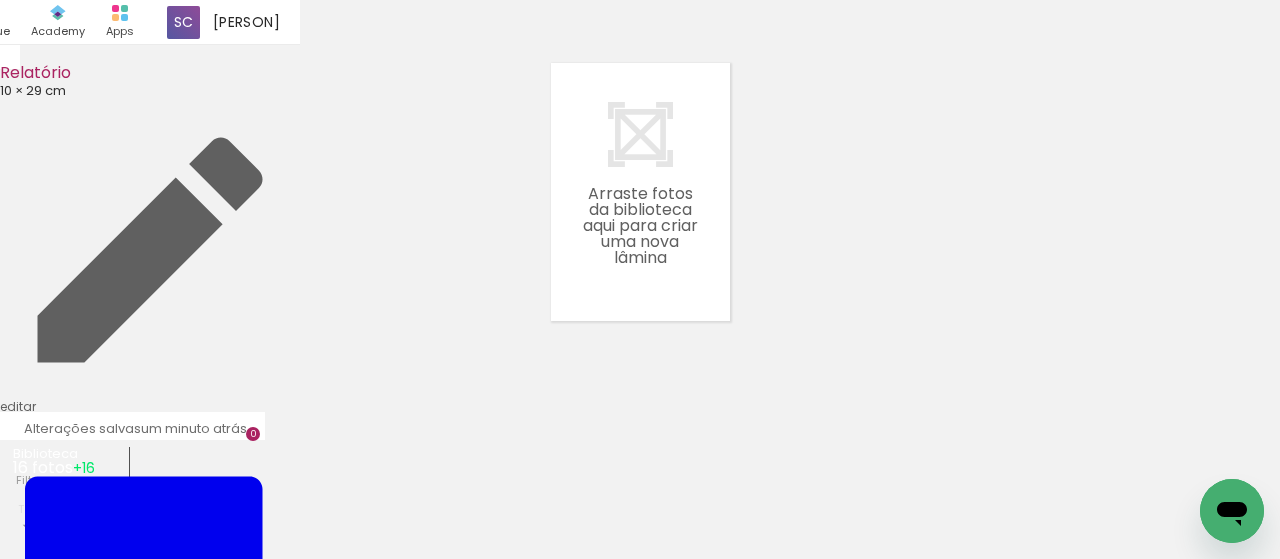 scroll, scrollTop: 25, scrollLeft: 0, axis: vertical 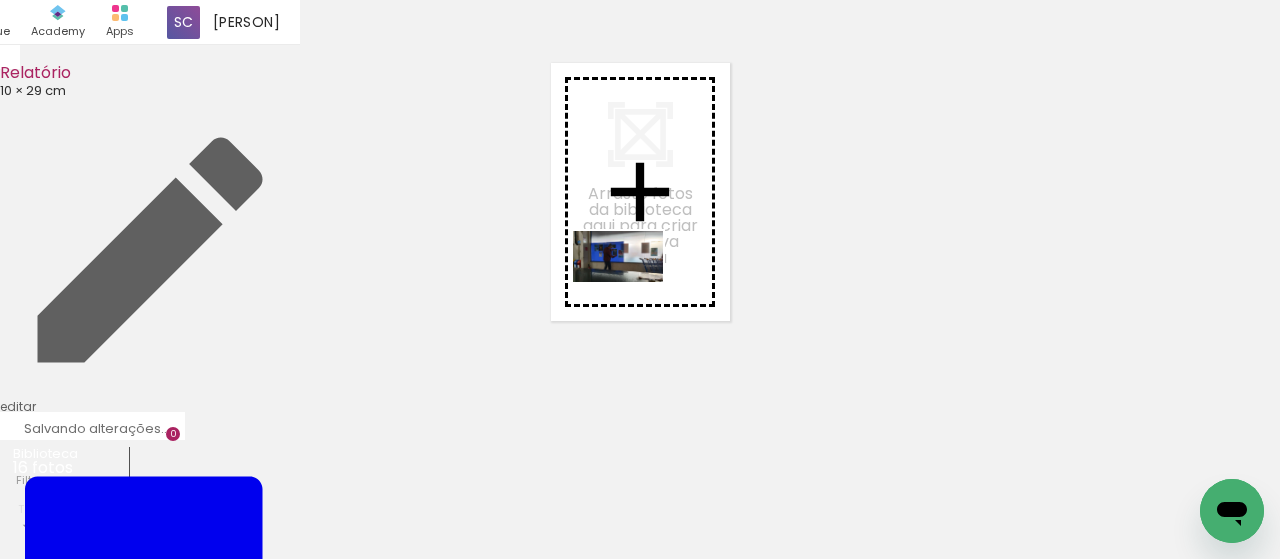 drag, startPoint x: 227, startPoint y: 502, endPoint x: 638, endPoint y: 285, distance: 464.76877 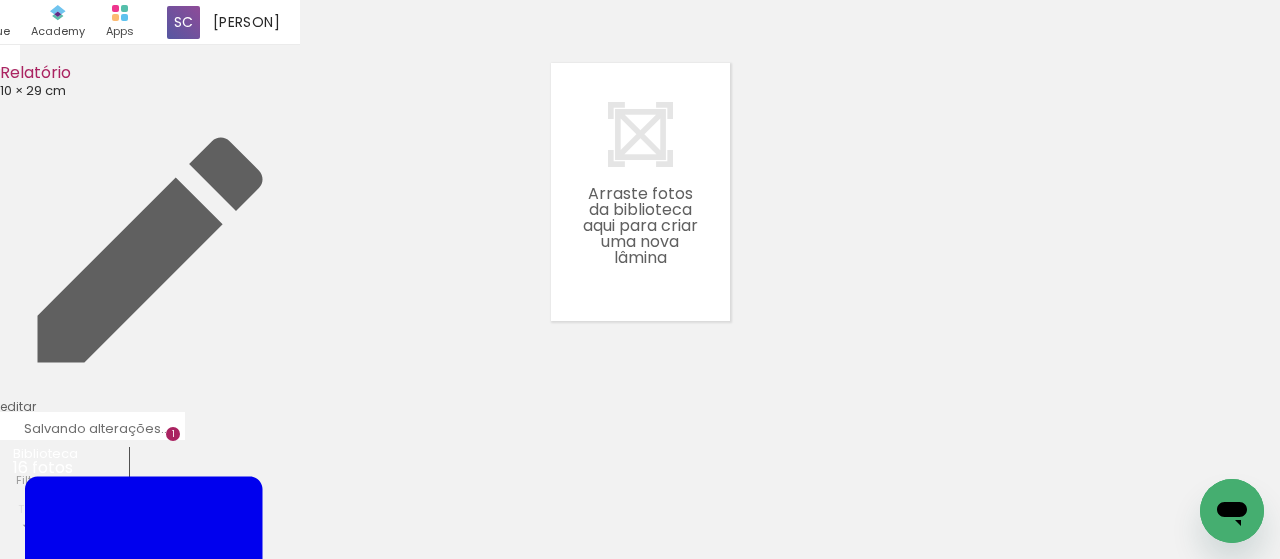scroll, scrollTop: 25, scrollLeft: 0, axis: vertical 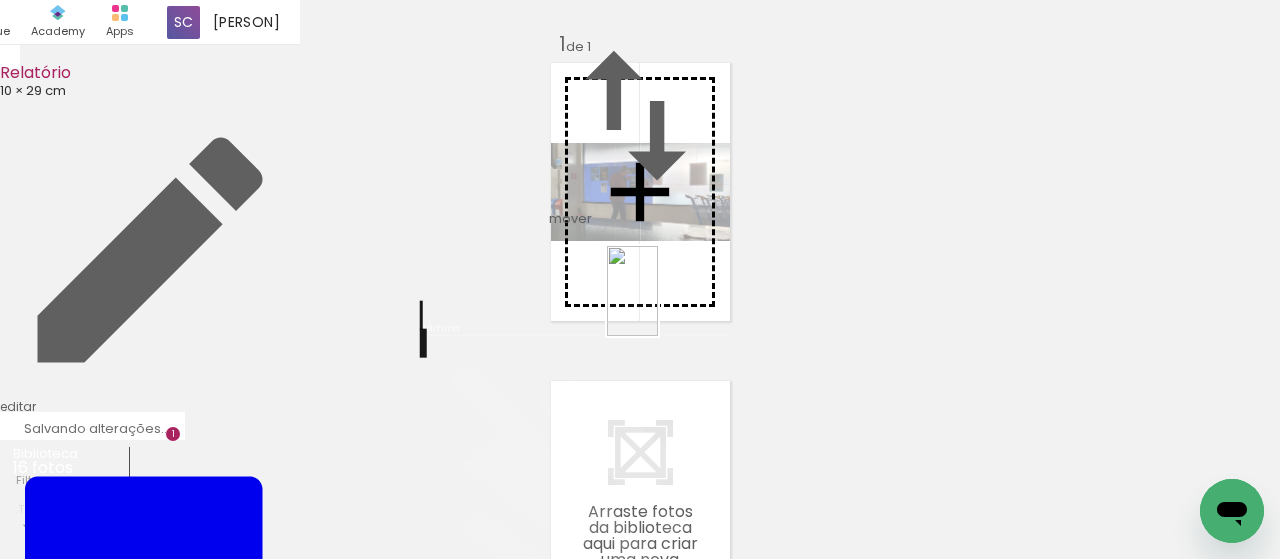 drag, startPoint x: 319, startPoint y: 487, endPoint x: 667, endPoint y: 306, distance: 392.2563 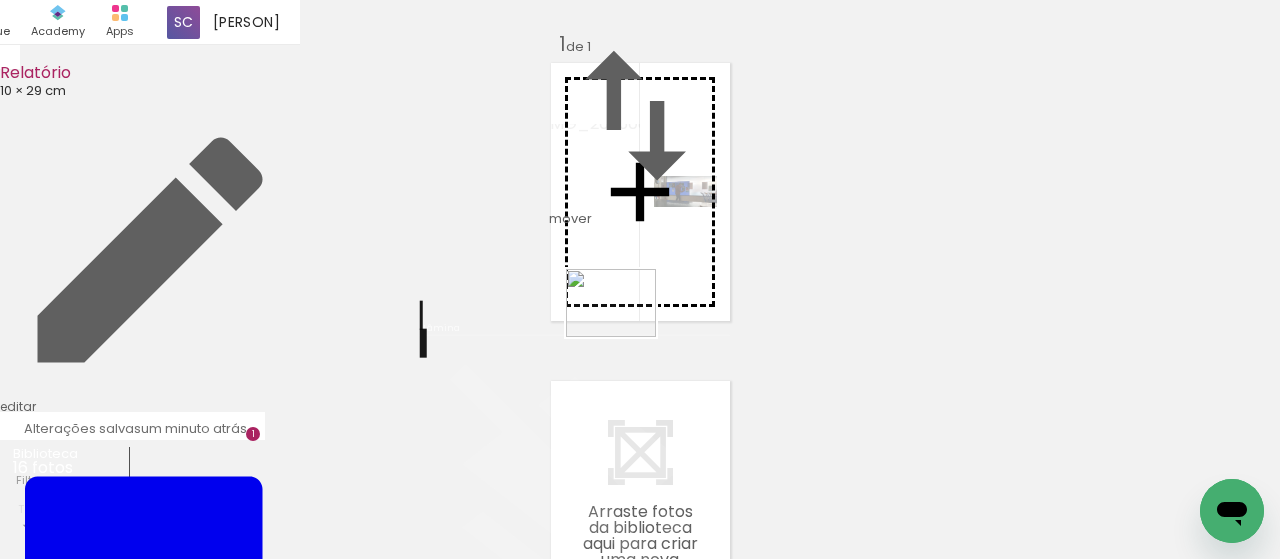 drag, startPoint x: 442, startPoint y: 500, endPoint x: 626, endPoint y: 329, distance: 251.19116 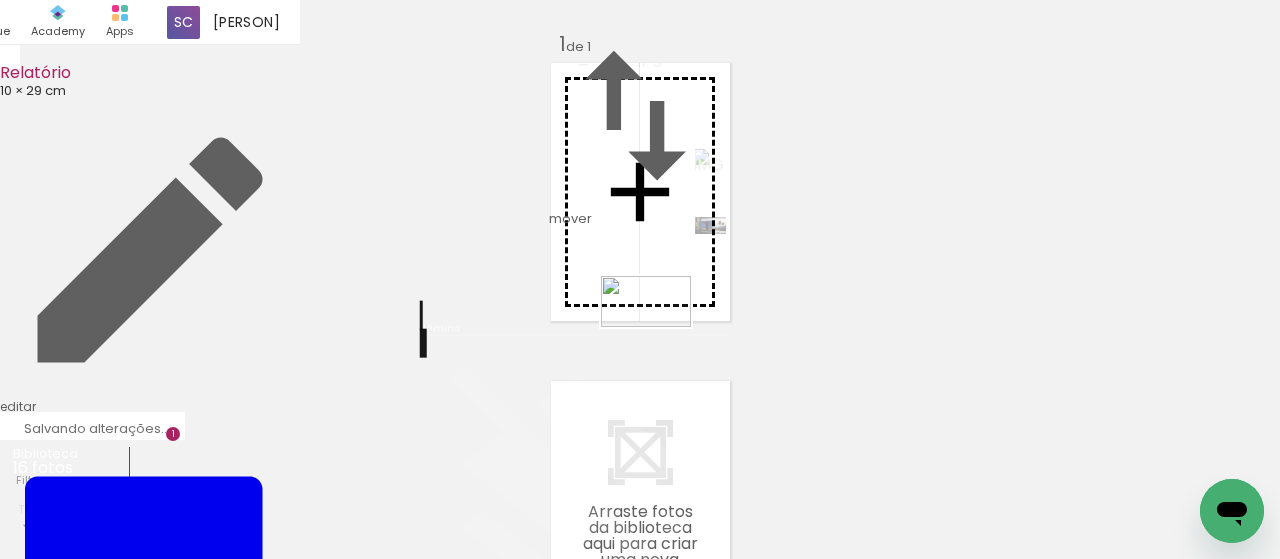 drag, startPoint x: 548, startPoint y: 509, endPoint x: 661, endPoint y: 336, distance: 206.63495 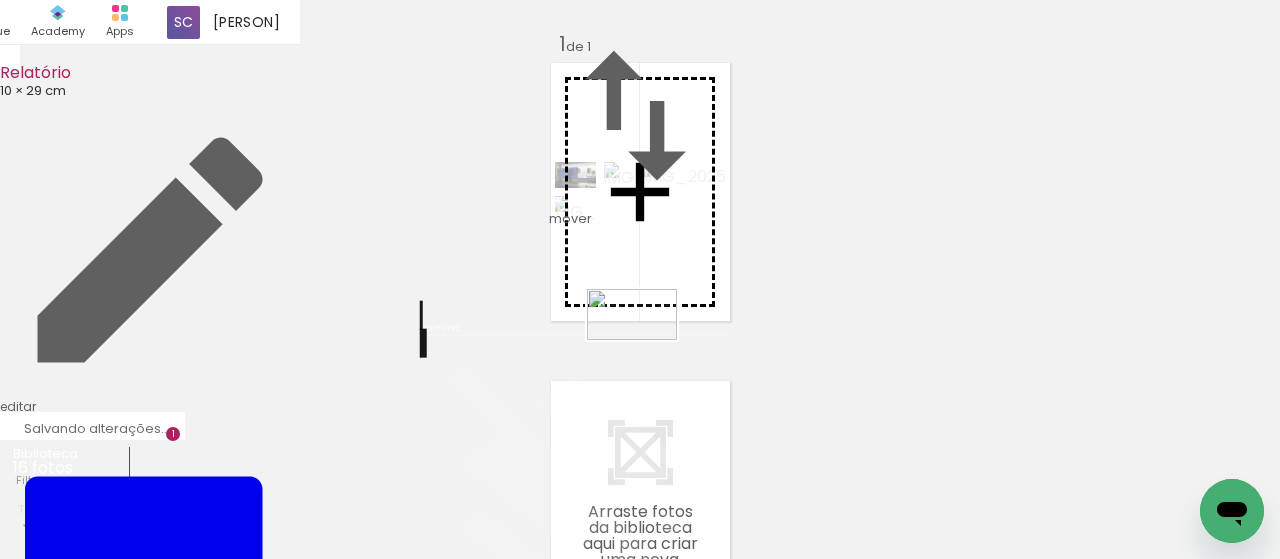 drag, startPoint x: 643, startPoint y: 504, endPoint x: 647, endPoint y: 349, distance: 155.0516 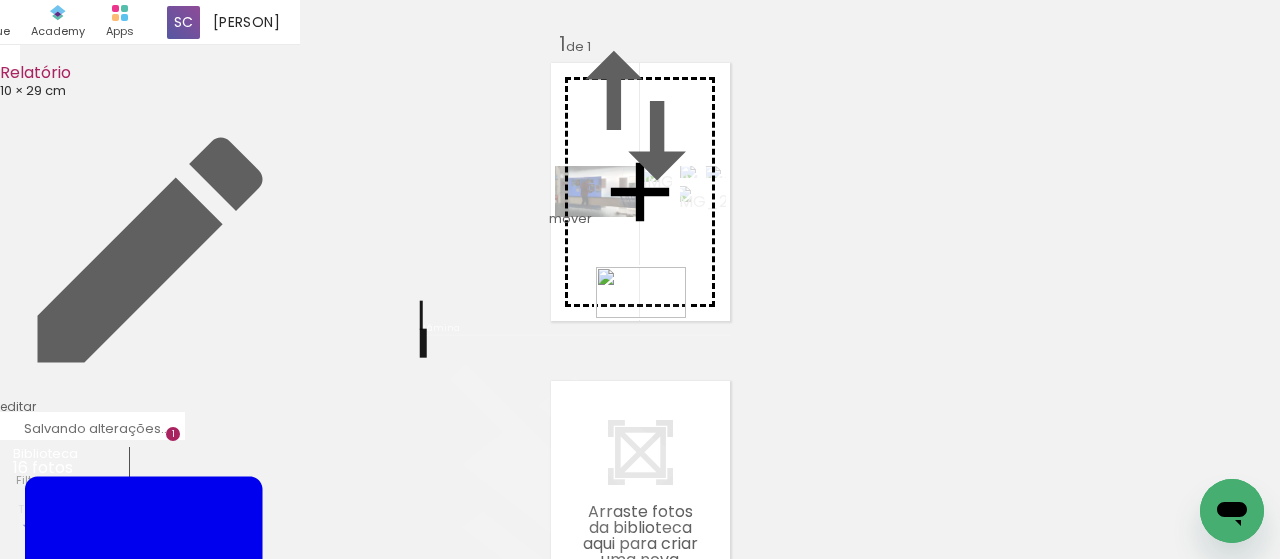 drag, startPoint x: 787, startPoint y: 505, endPoint x: 656, endPoint y: 327, distance: 221.00905 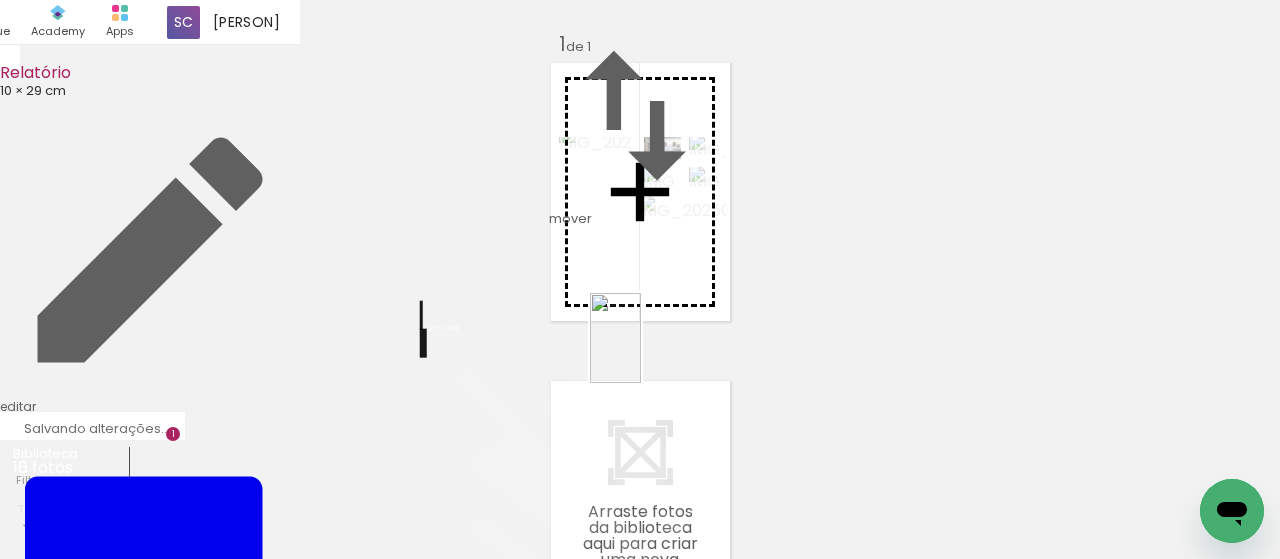 drag, startPoint x: 879, startPoint y: 498, endPoint x: 650, endPoint y: 353, distance: 271.0461 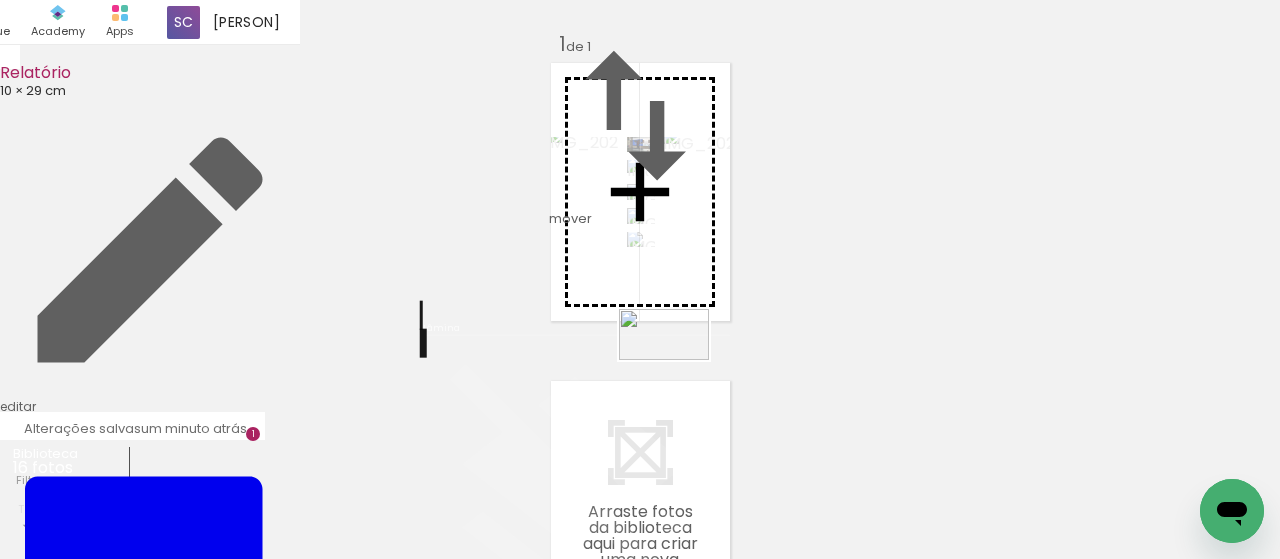 drag, startPoint x: 1011, startPoint y: 504, endPoint x: 679, endPoint y: 369, distance: 358.39783 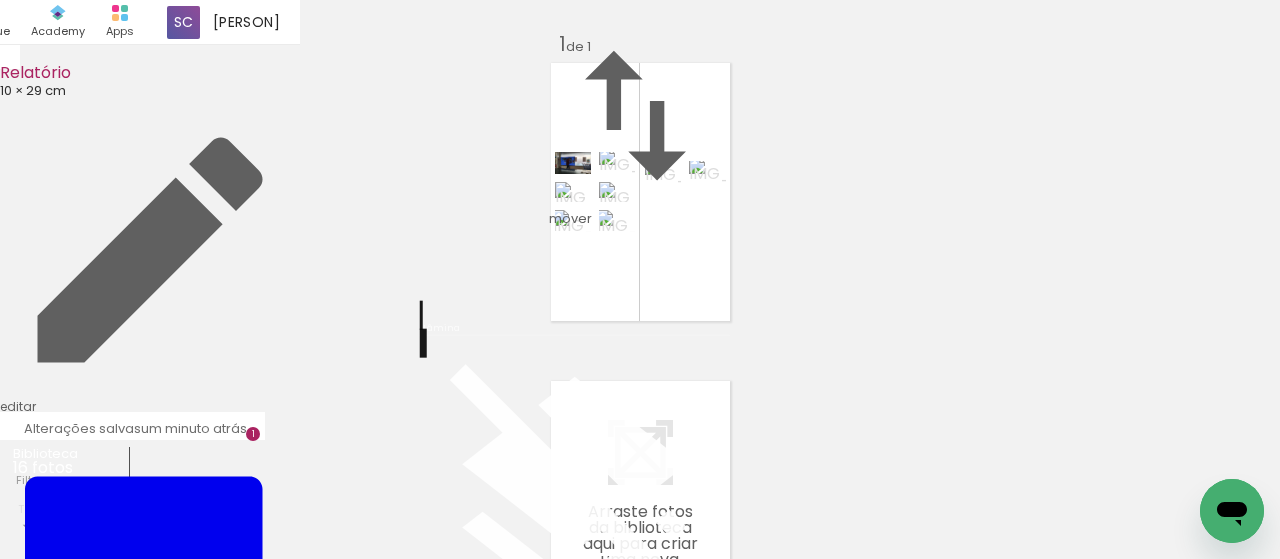 click at bounding box center (583, 1093) 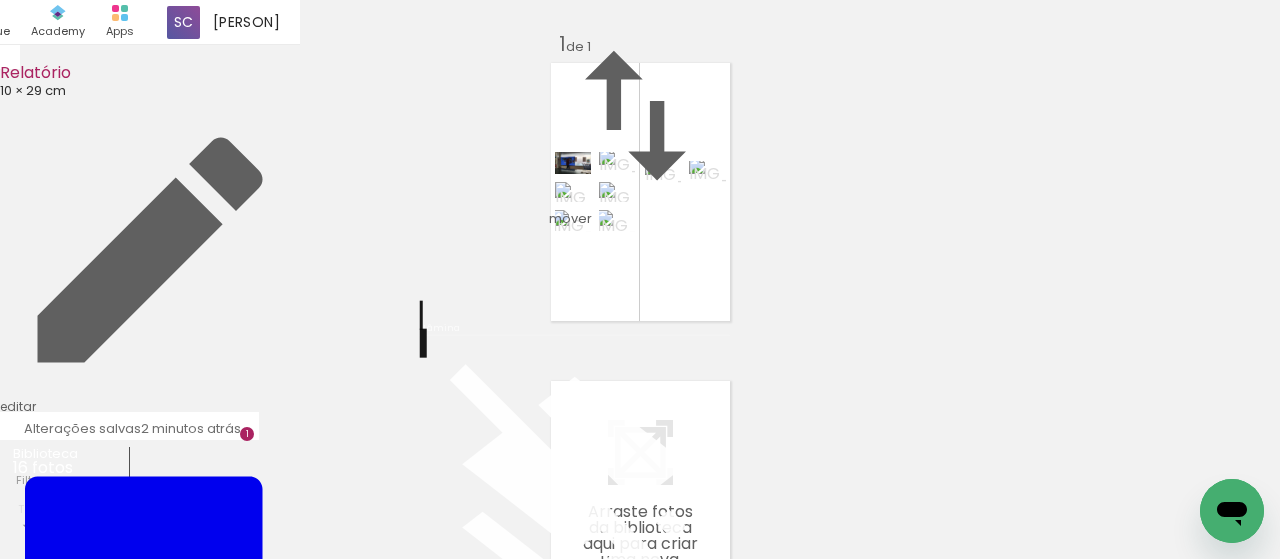 click at bounding box center [583, 1093] 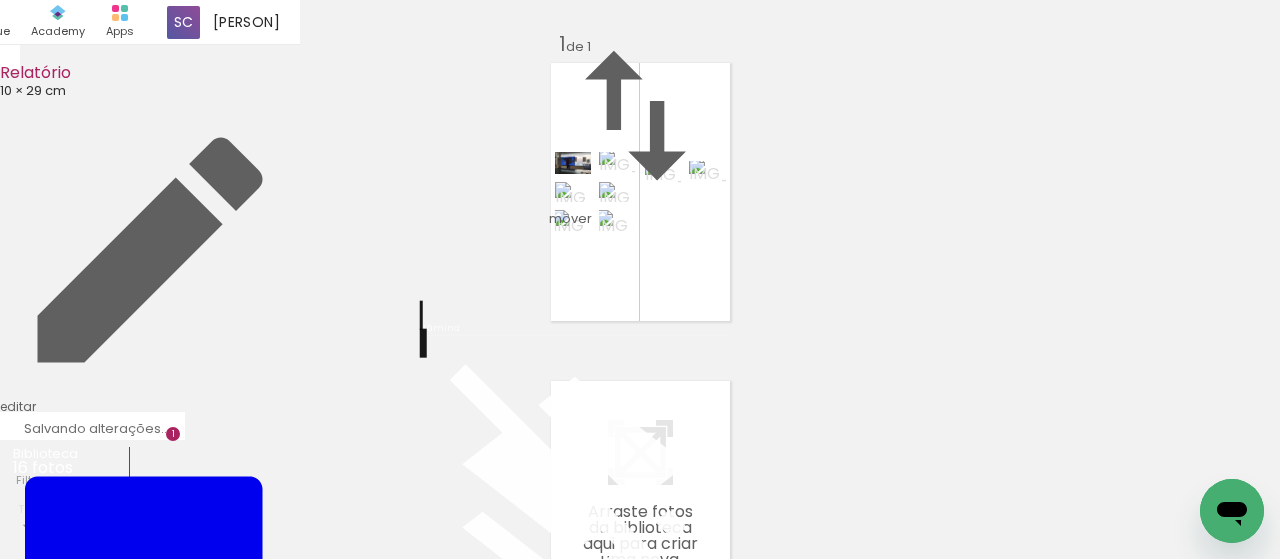 click at bounding box center [583, 1093] 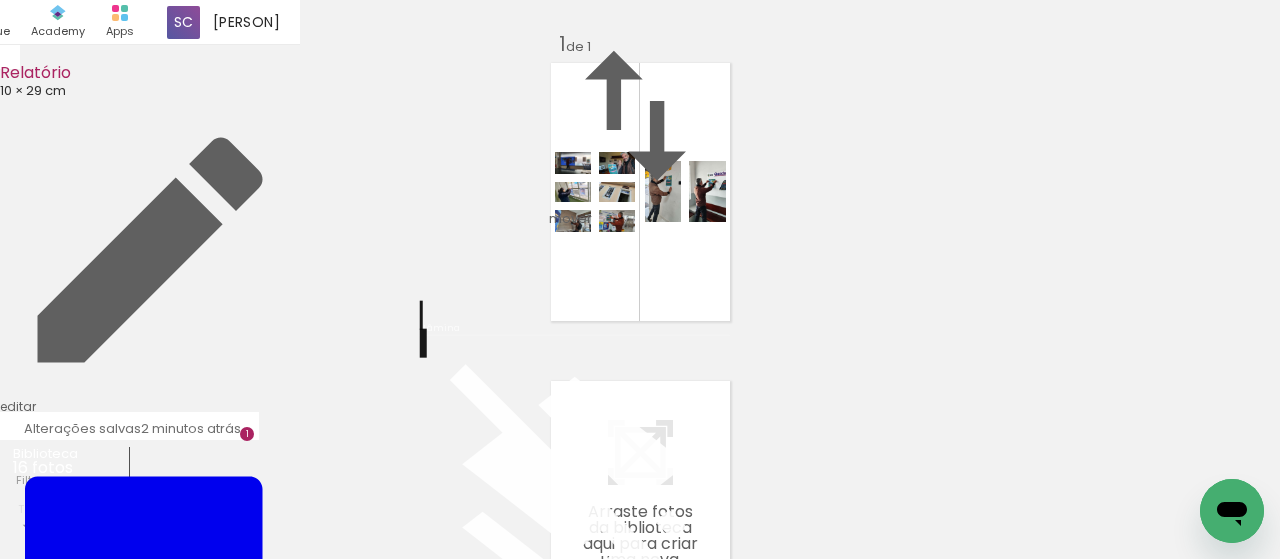 click at bounding box center (583, 1093) 